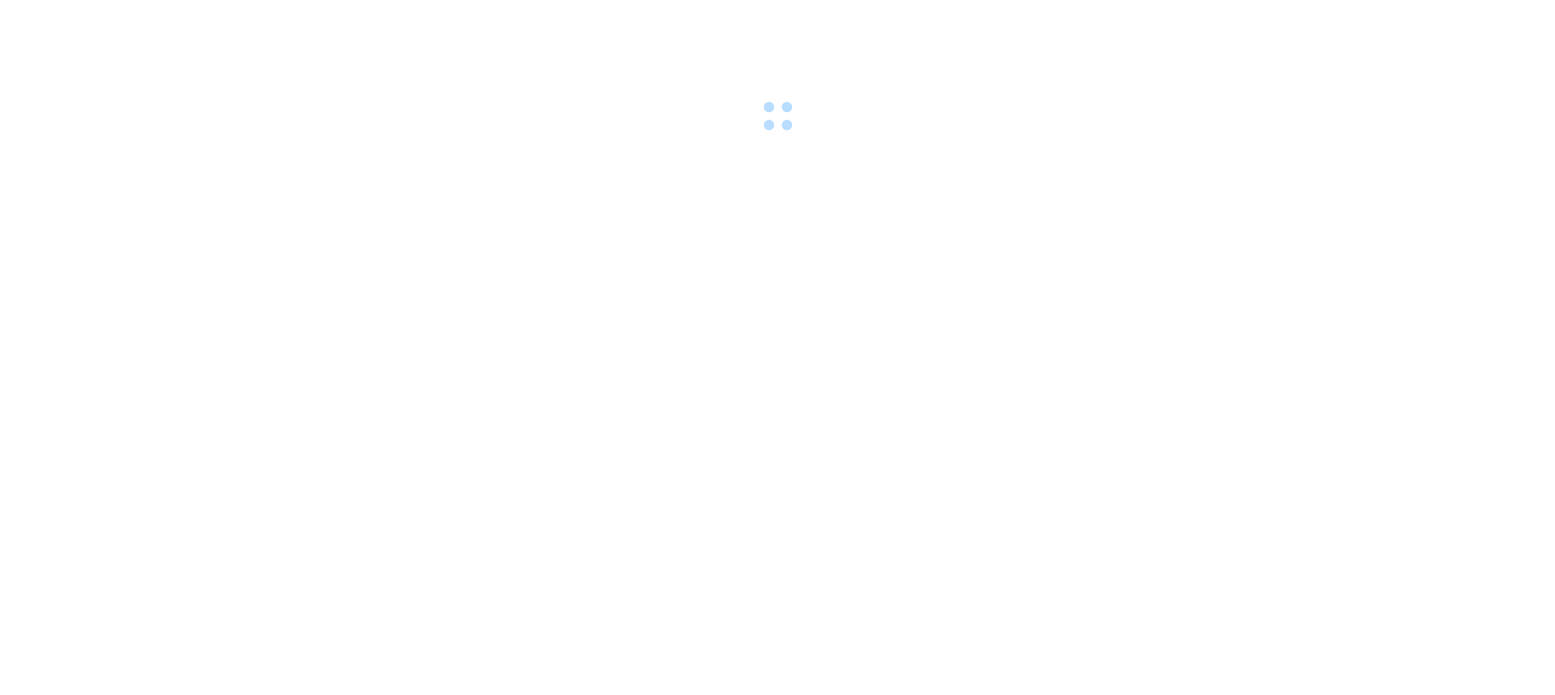 scroll, scrollTop: 0, scrollLeft: 0, axis: both 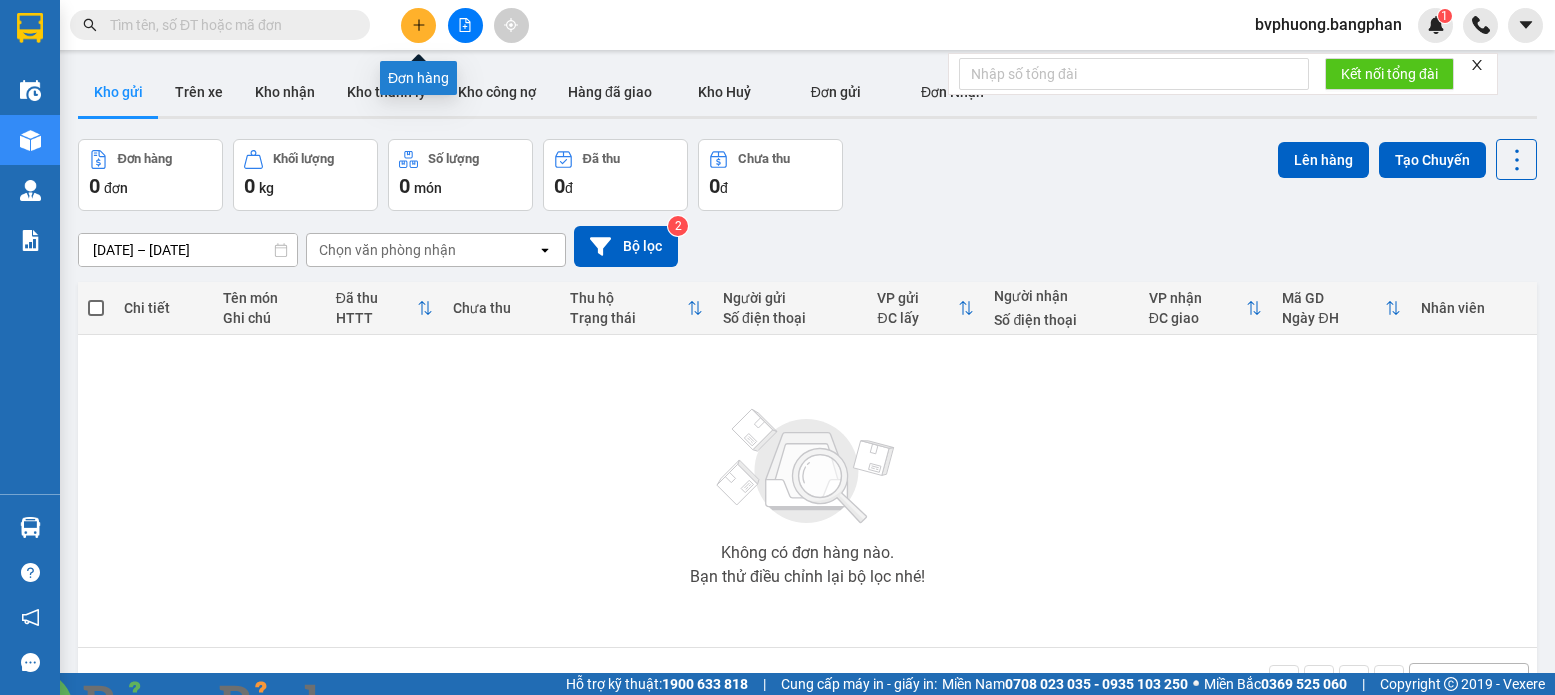 click at bounding box center (418, 25) 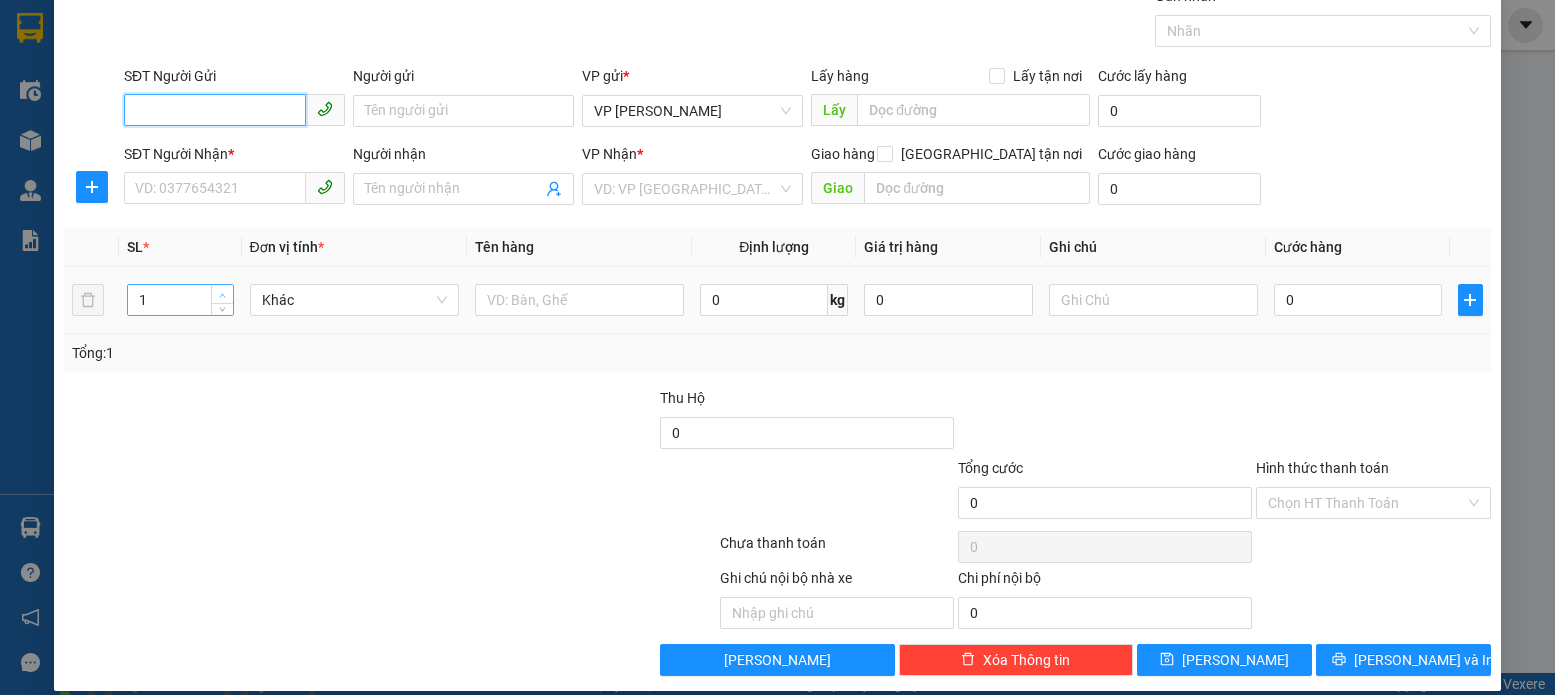 scroll, scrollTop: 107, scrollLeft: 0, axis: vertical 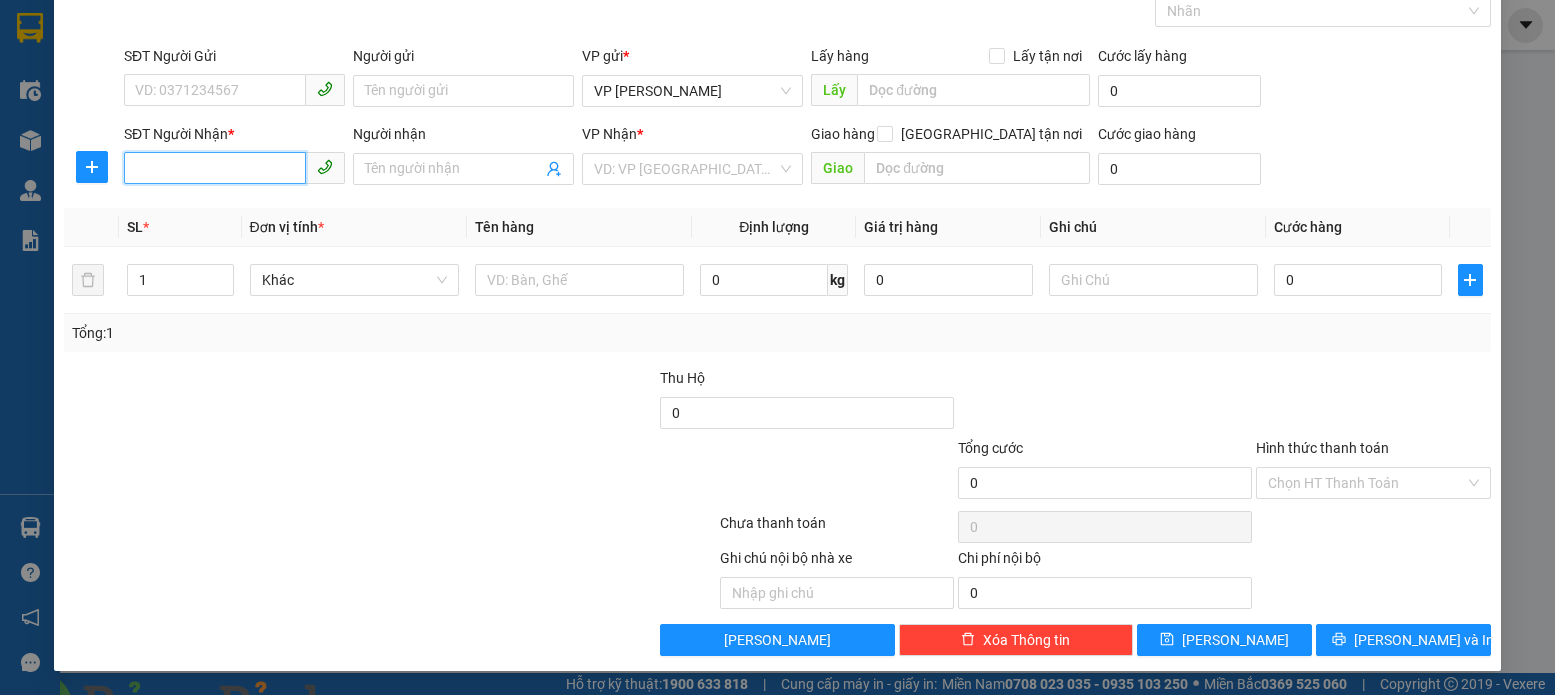 click on "SĐT Người Nhận  *" at bounding box center [215, 168] 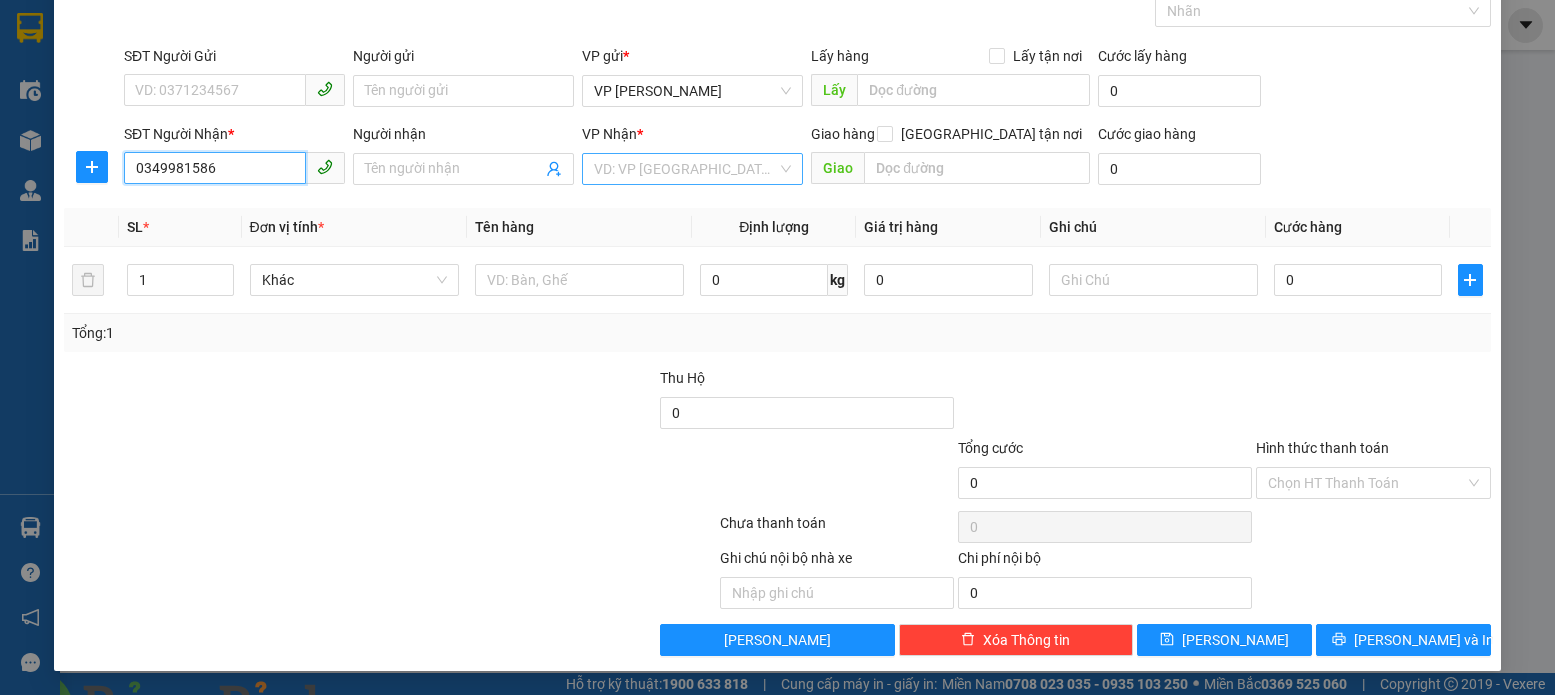 click on "VD: VP Sài Gòn" at bounding box center [692, 169] 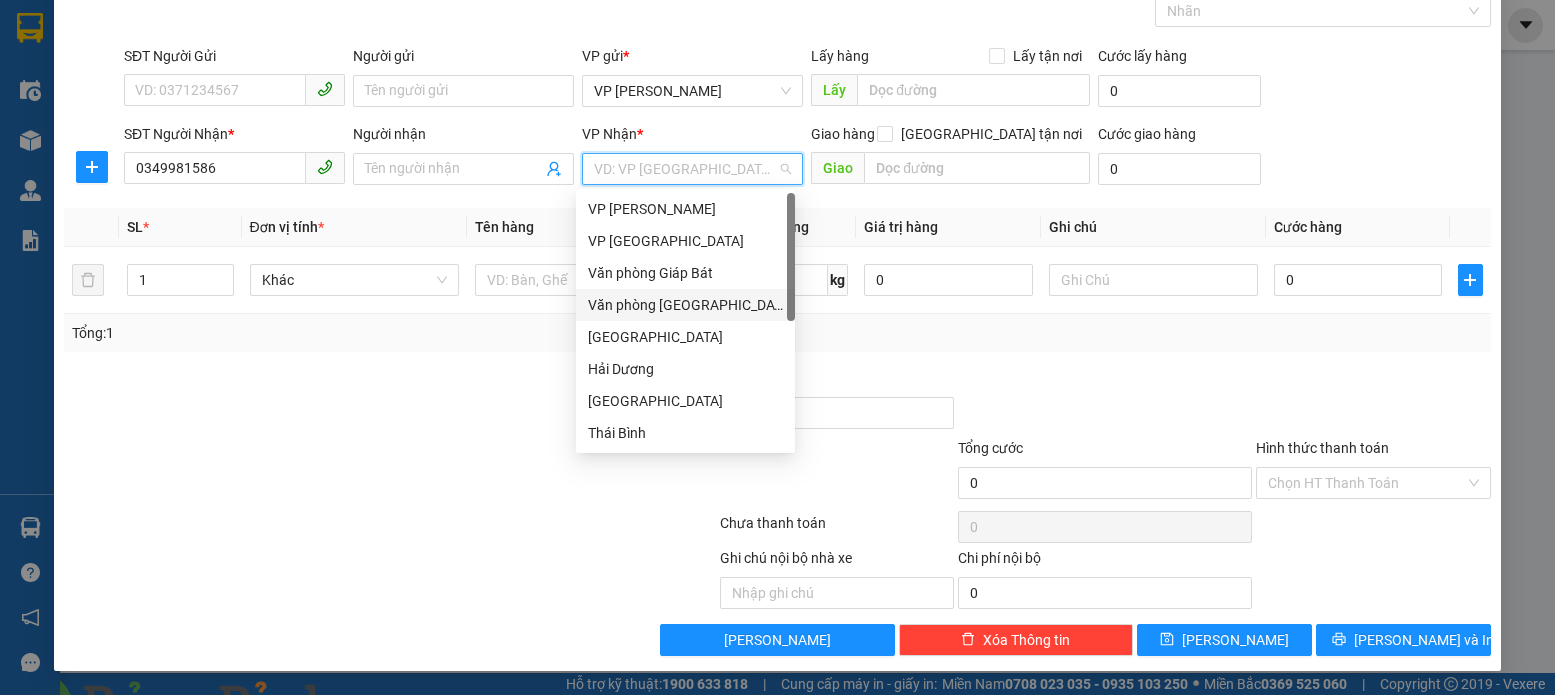 click on "Văn phòng Mỹ Đình" at bounding box center [685, 305] 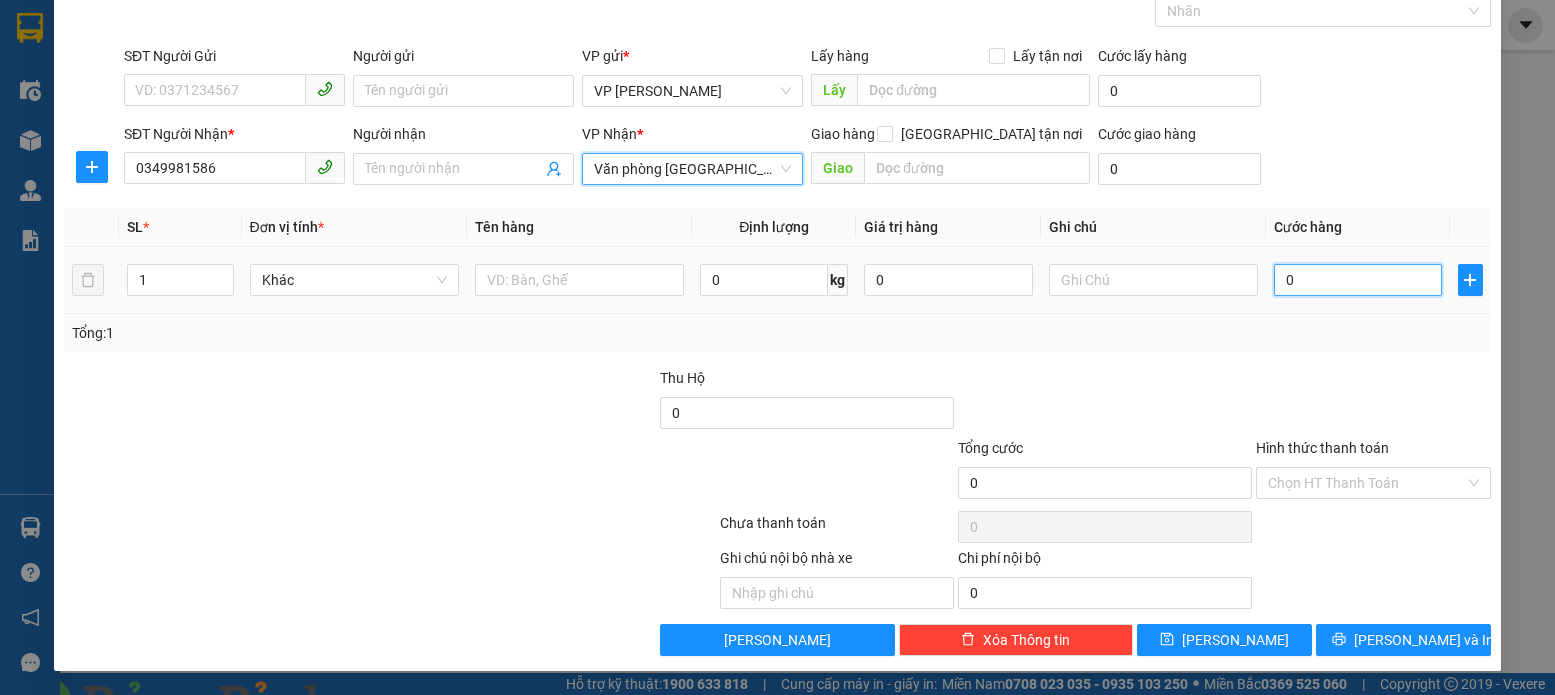 click on "0" at bounding box center [1358, 280] 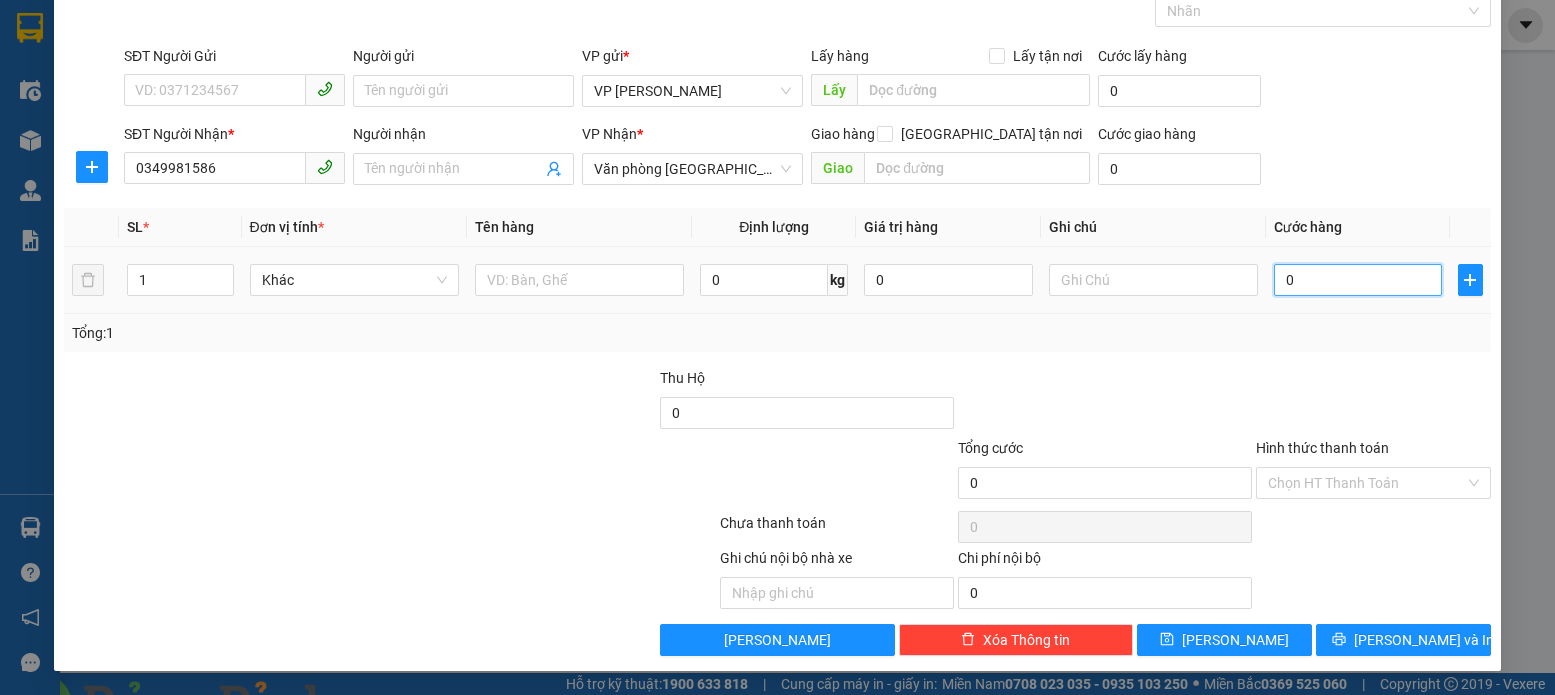 type on "5" 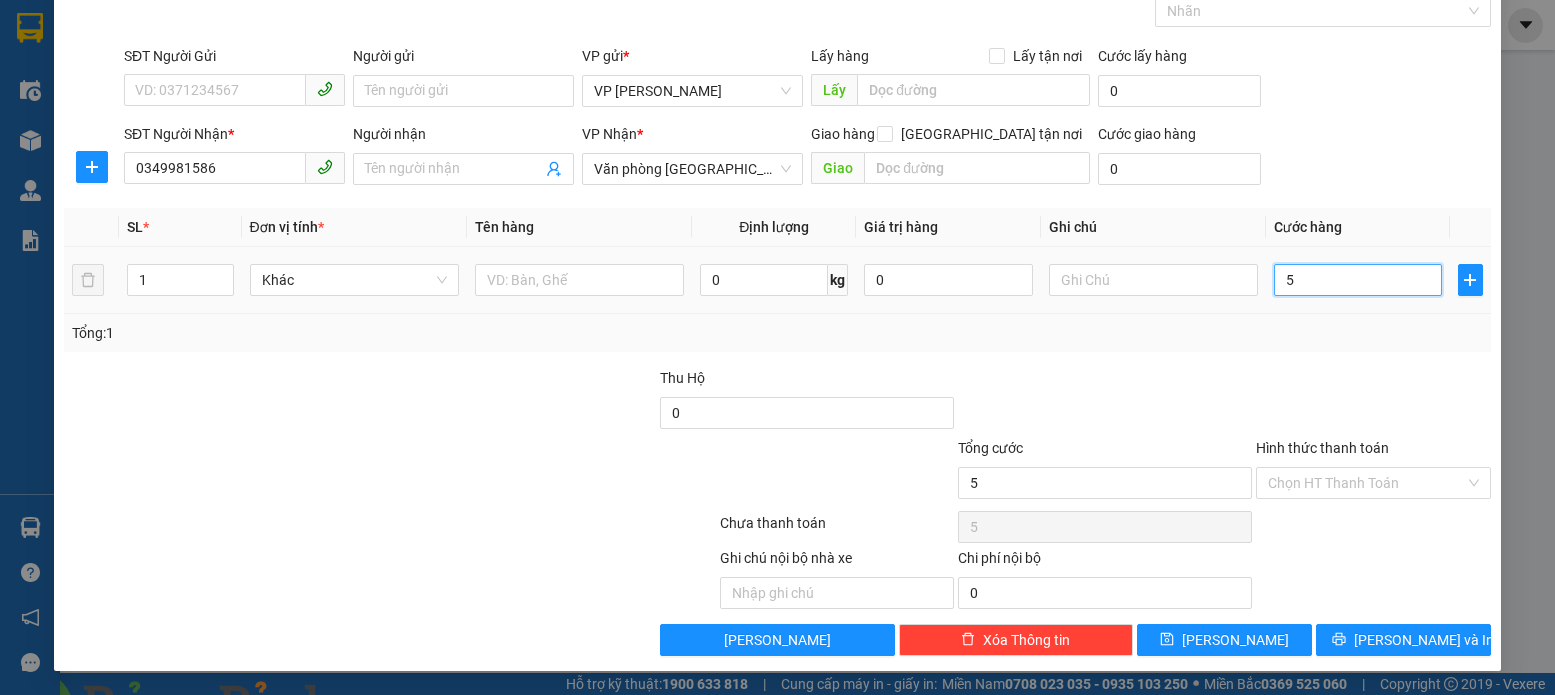 type on "50" 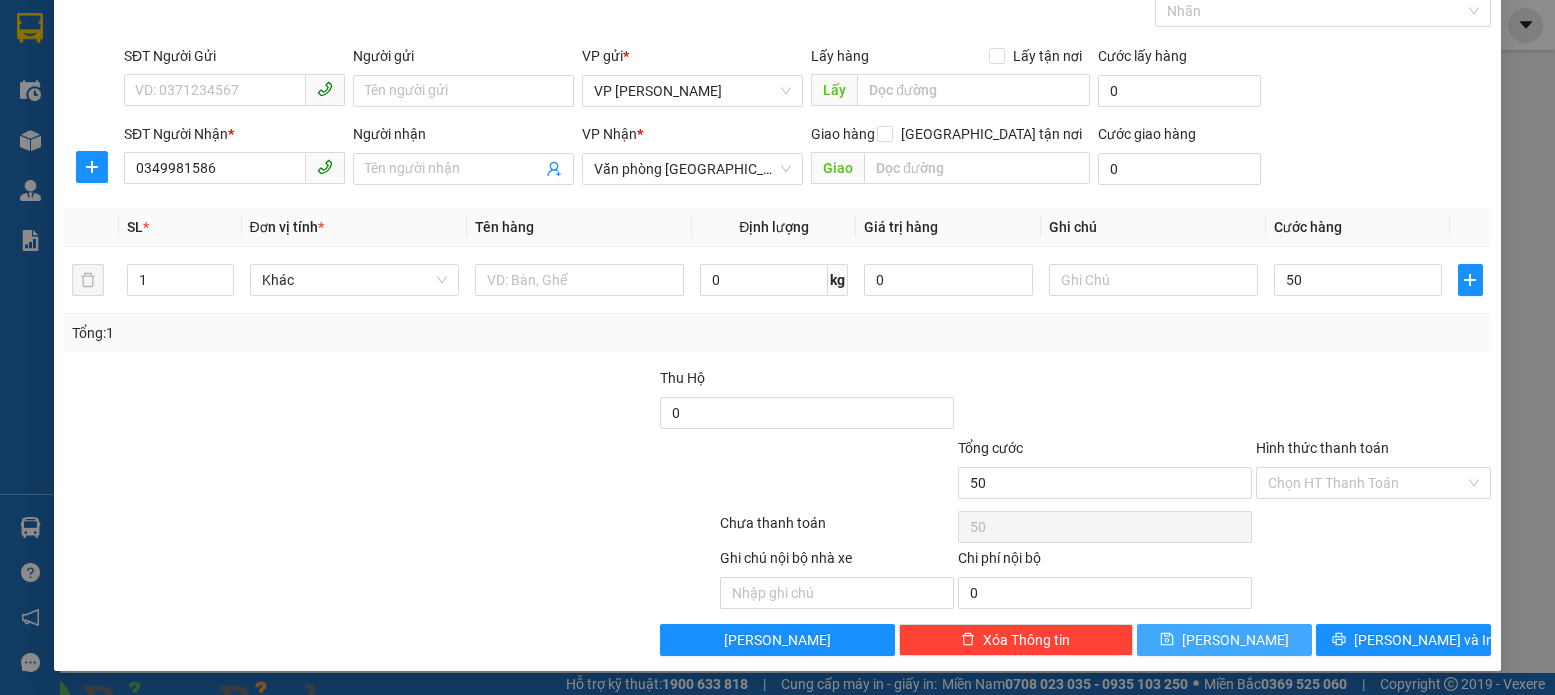 type on "50.000" 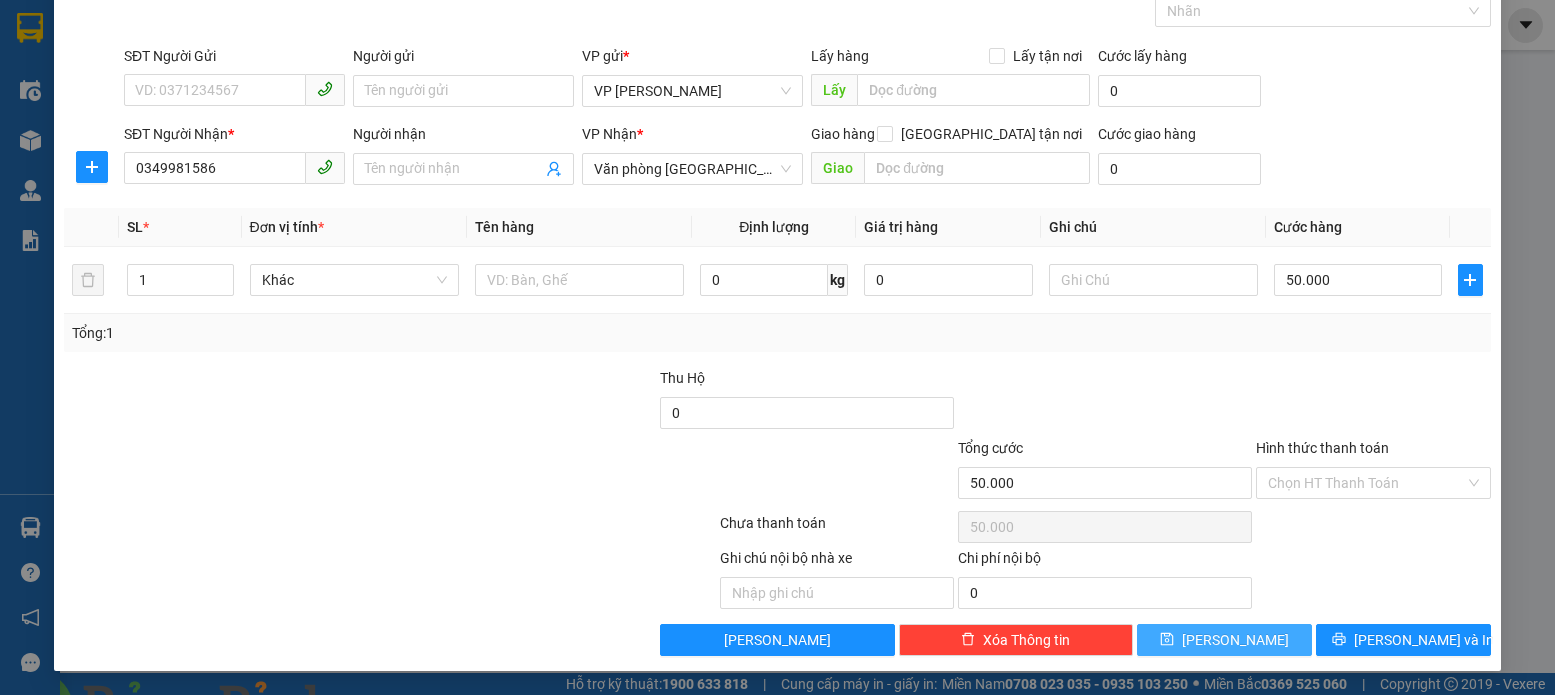 click 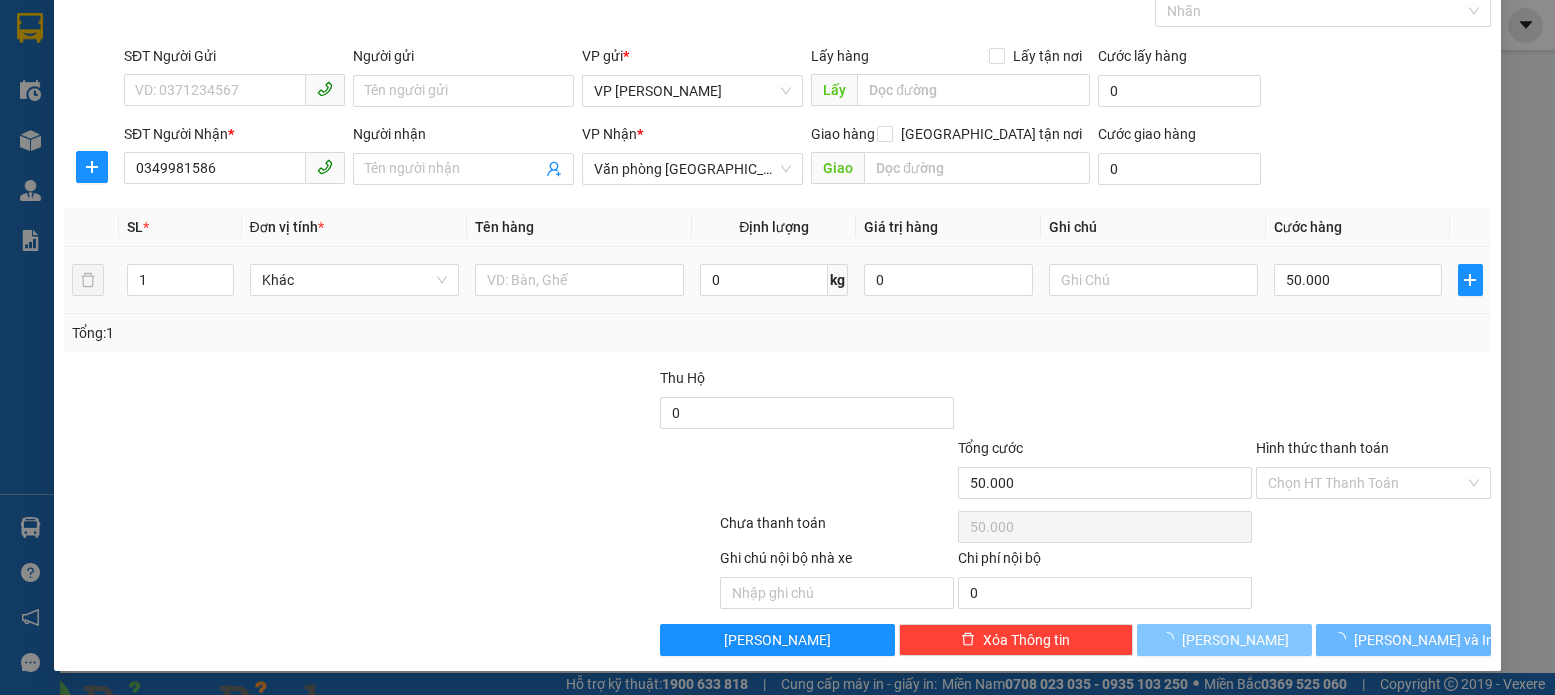 type 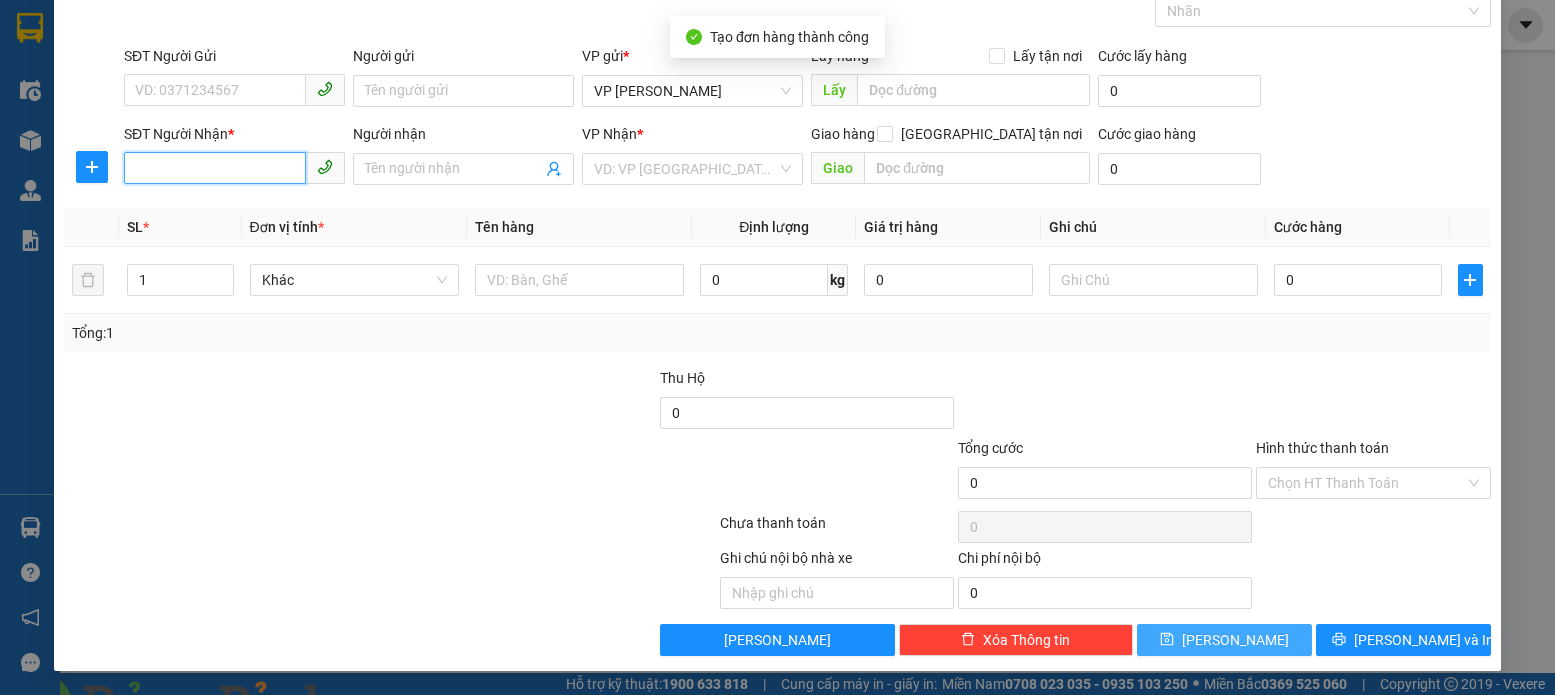 drag, startPoint x: 146, startPoint y: 170, endPoint x: 161, endPoint y: 166, distance: 15.524175 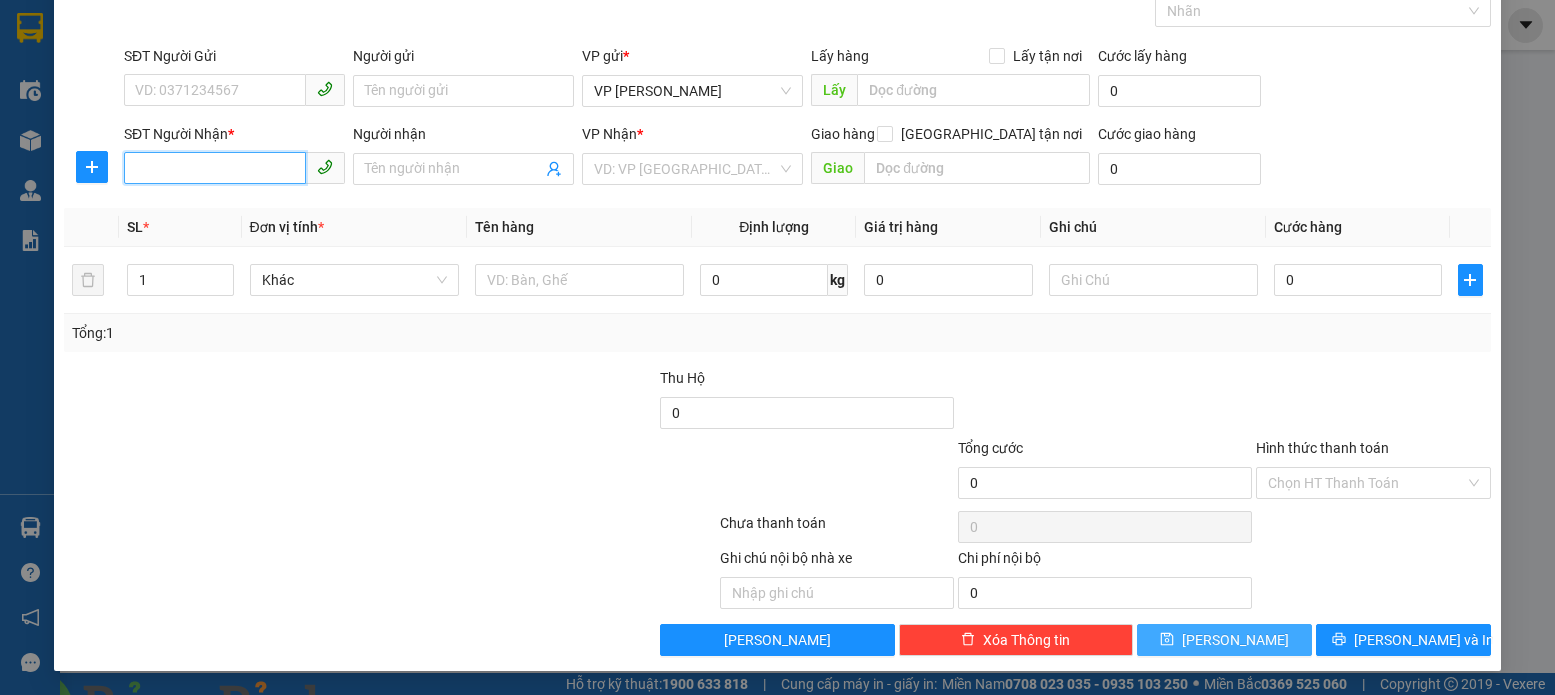 click on "SĐT Người Nhận  *" at bounding box center [215, 168] 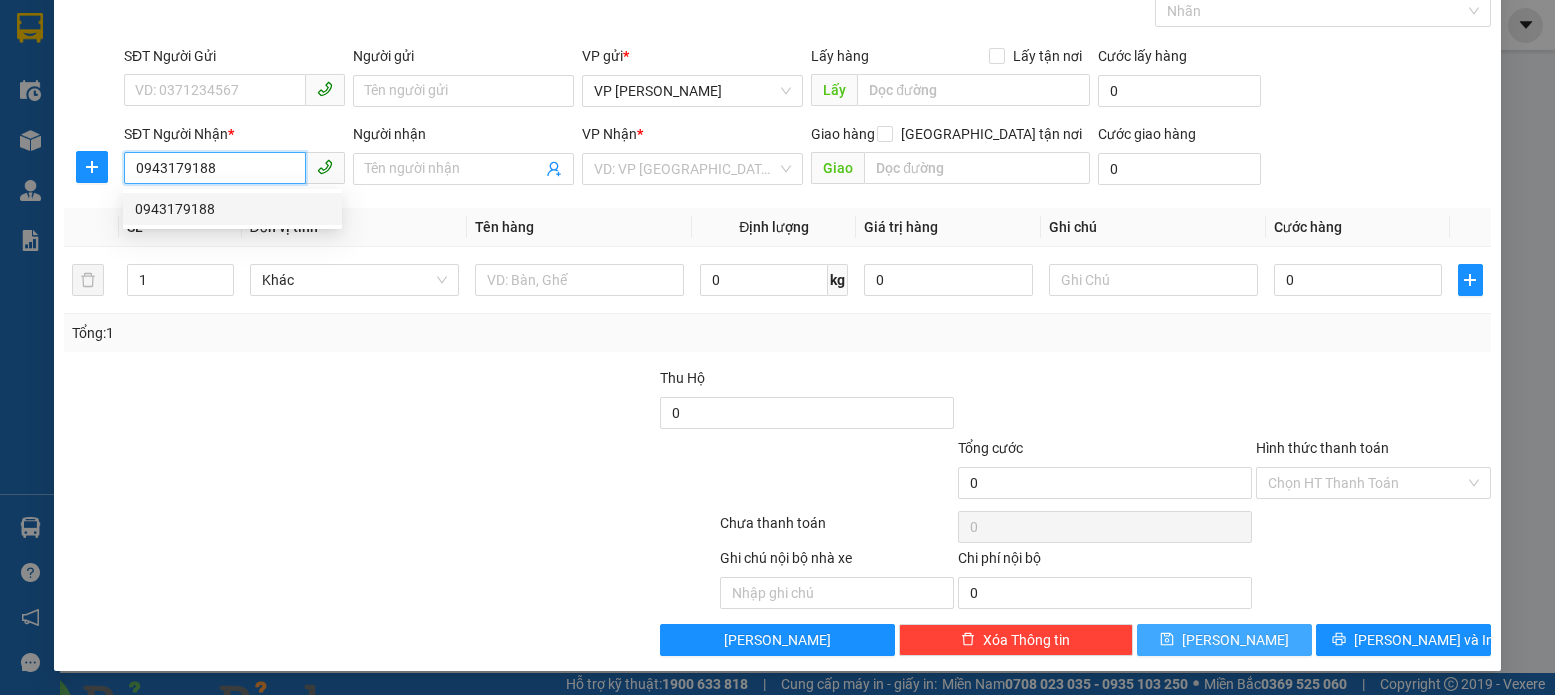 click on "0943179188" at bounding box center (232, 209) 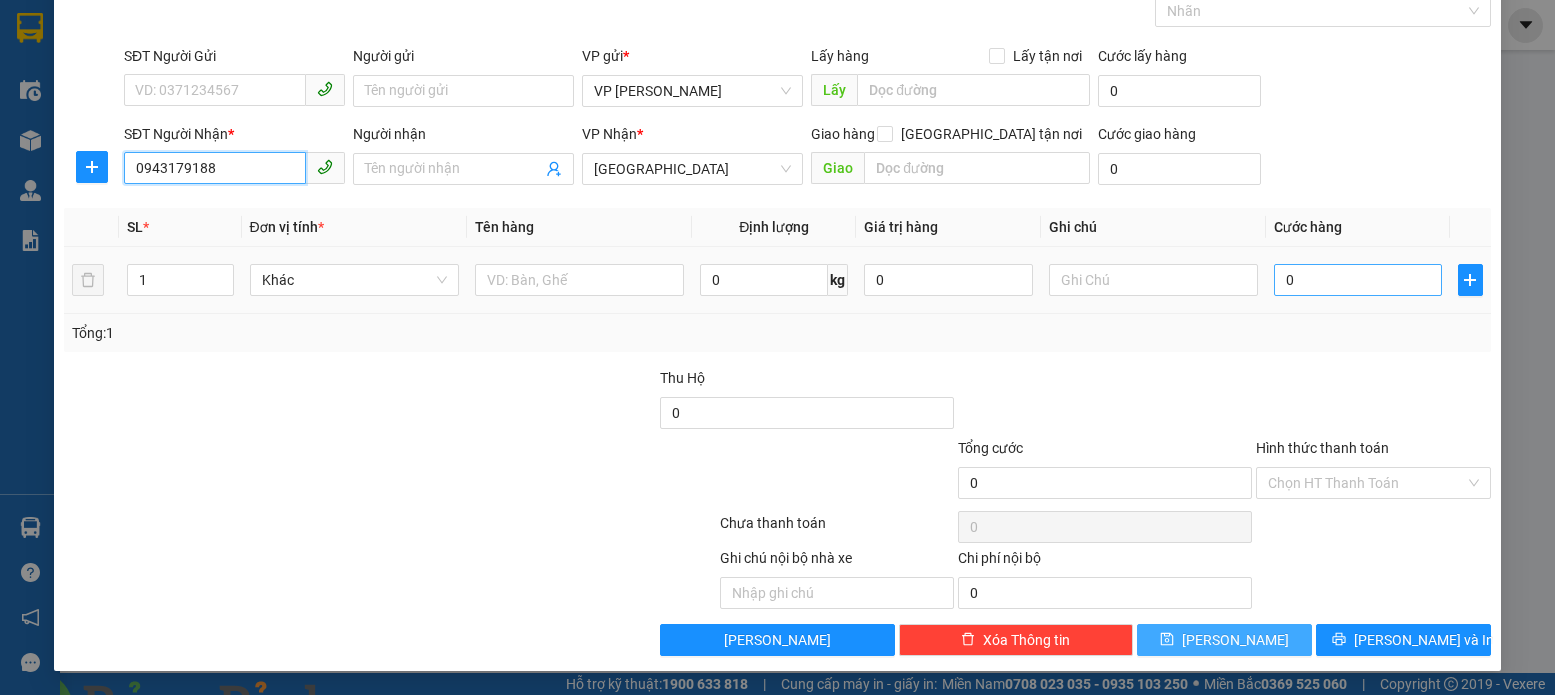 type on "0943179188" 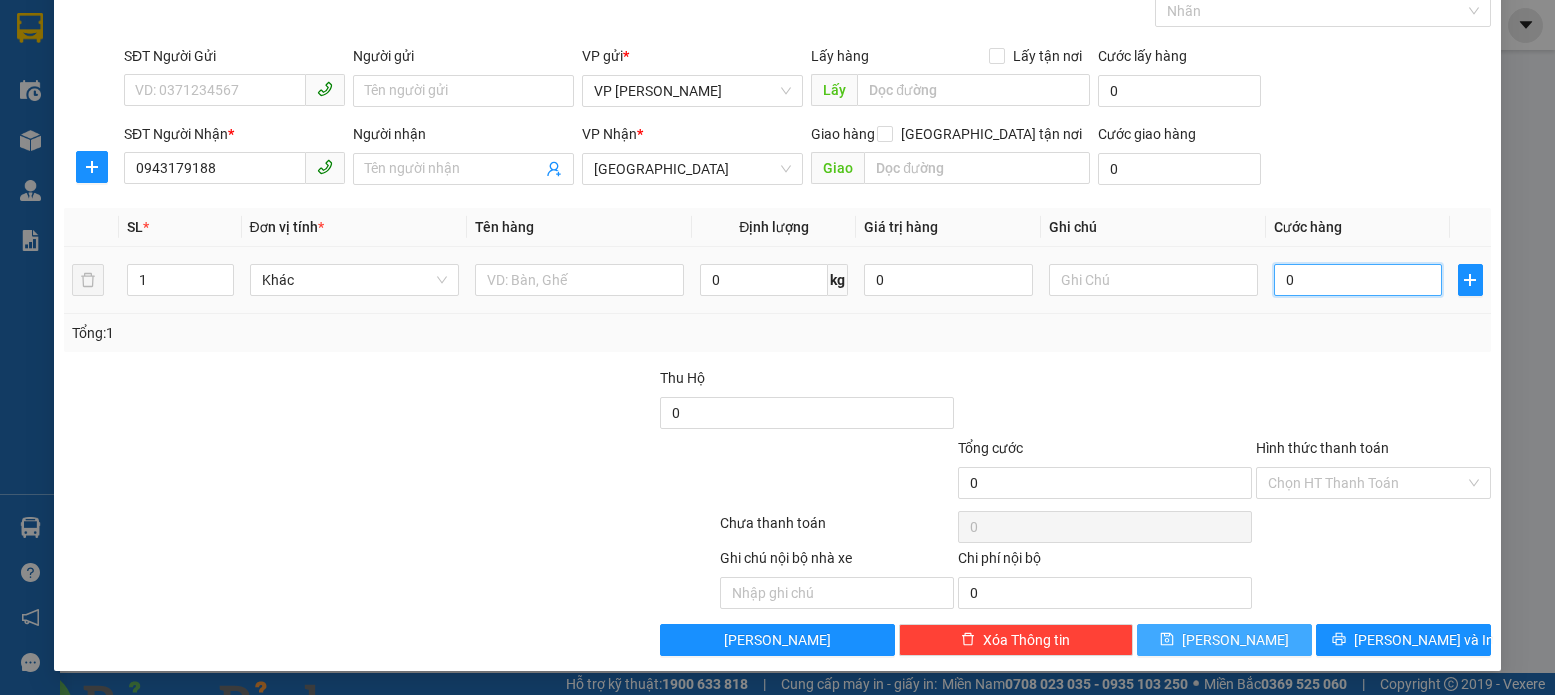 click on "0" at bounding box center (1358, 280) 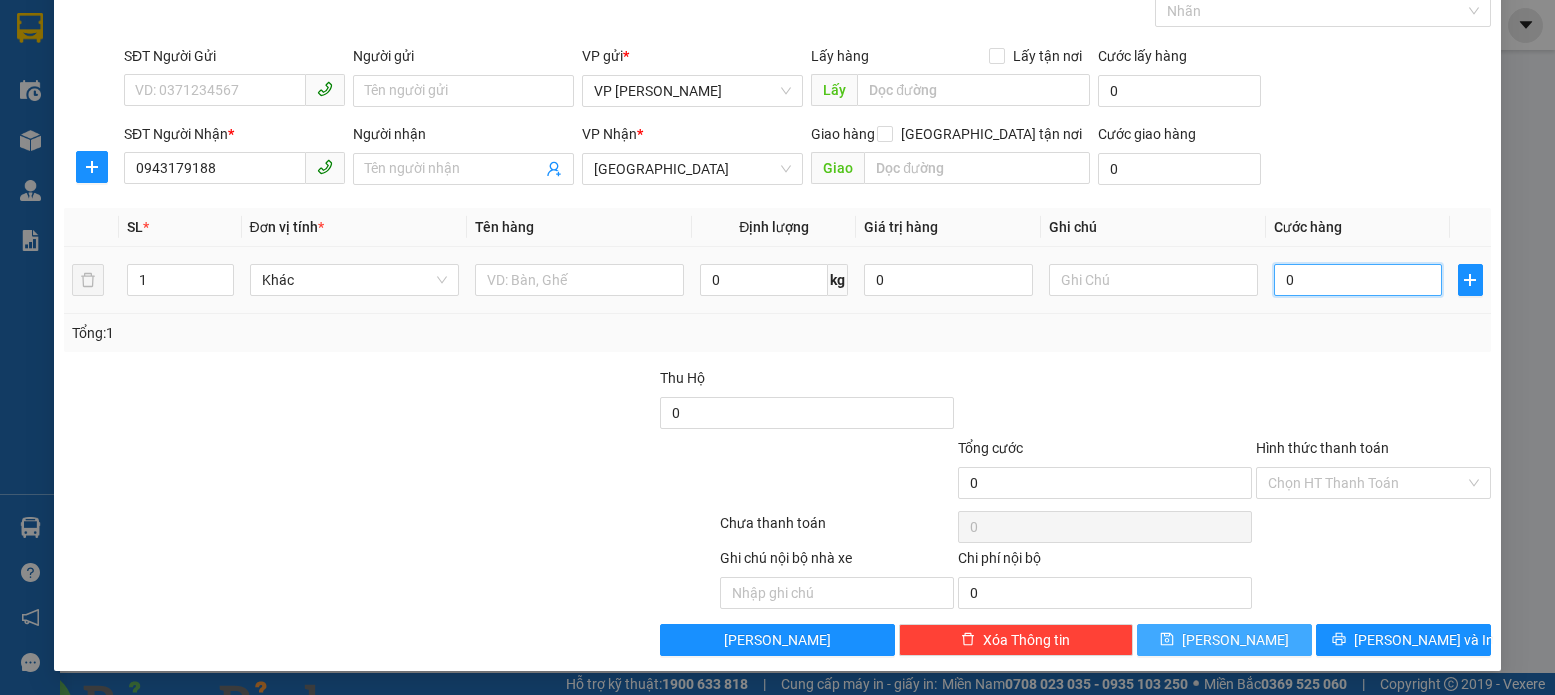 type on "4" 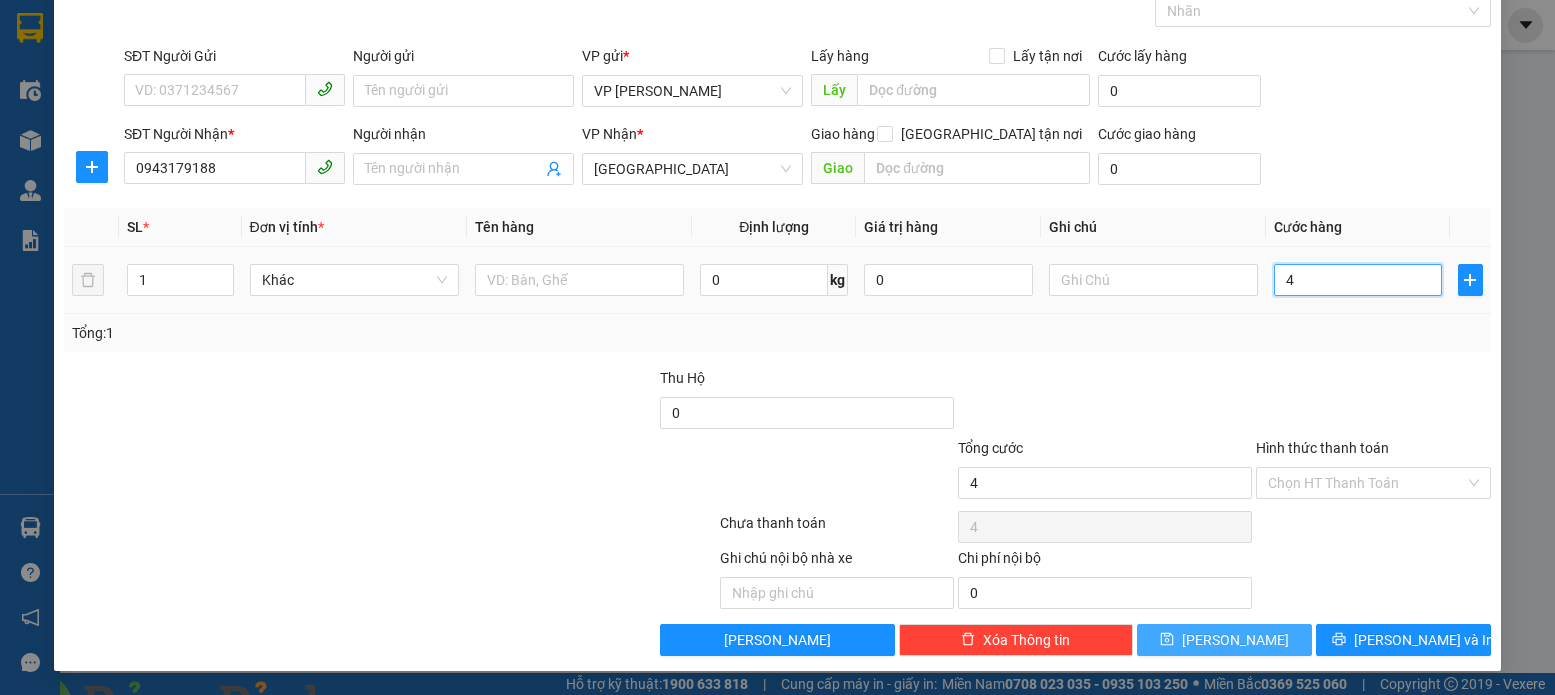 type on "40" 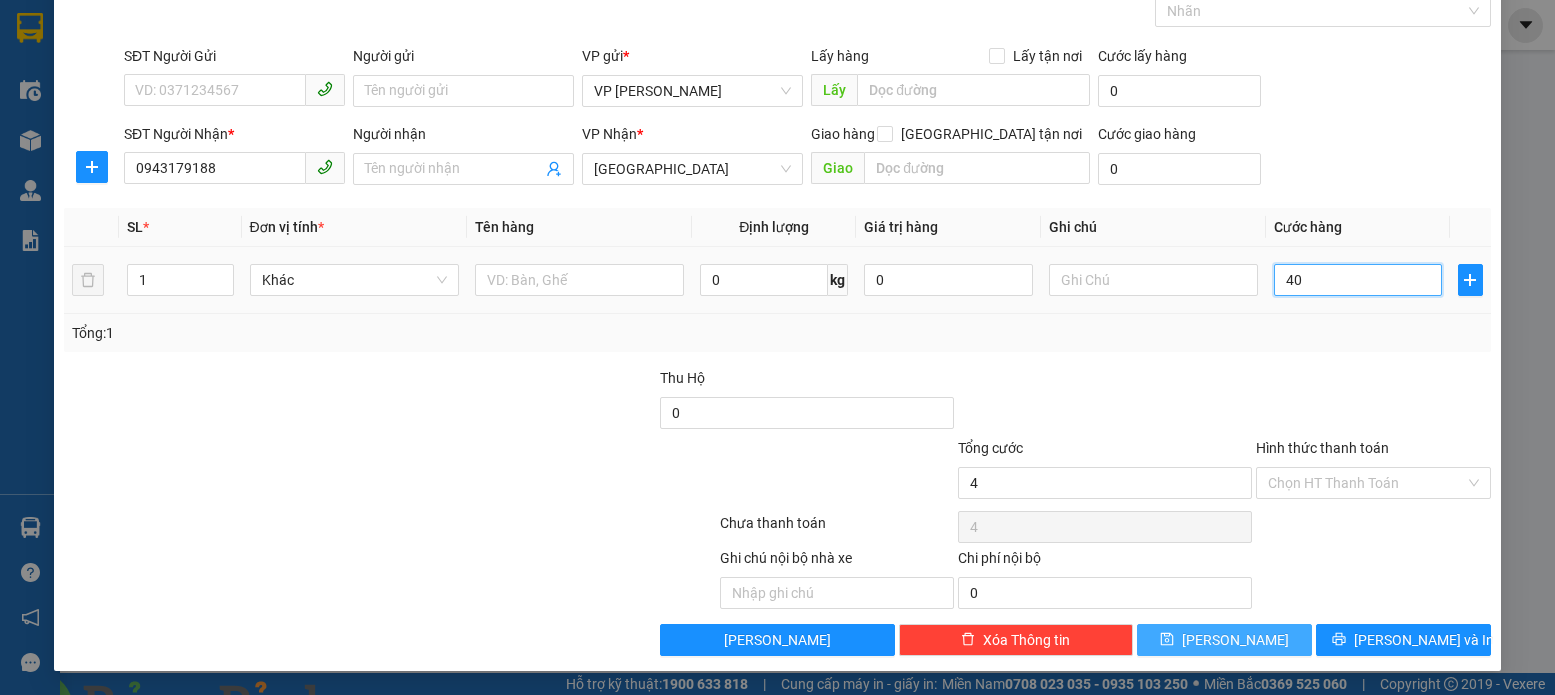 type on "40" 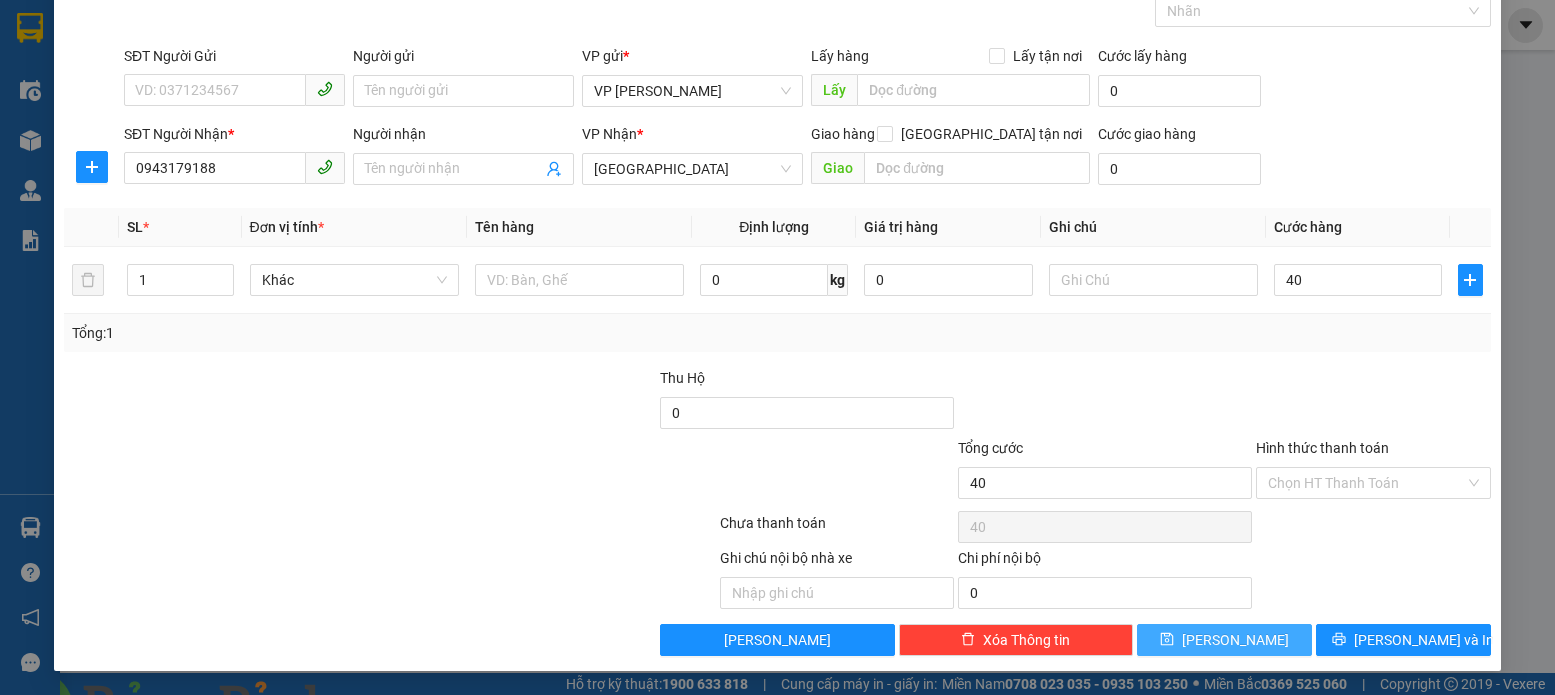 type on "40.000" 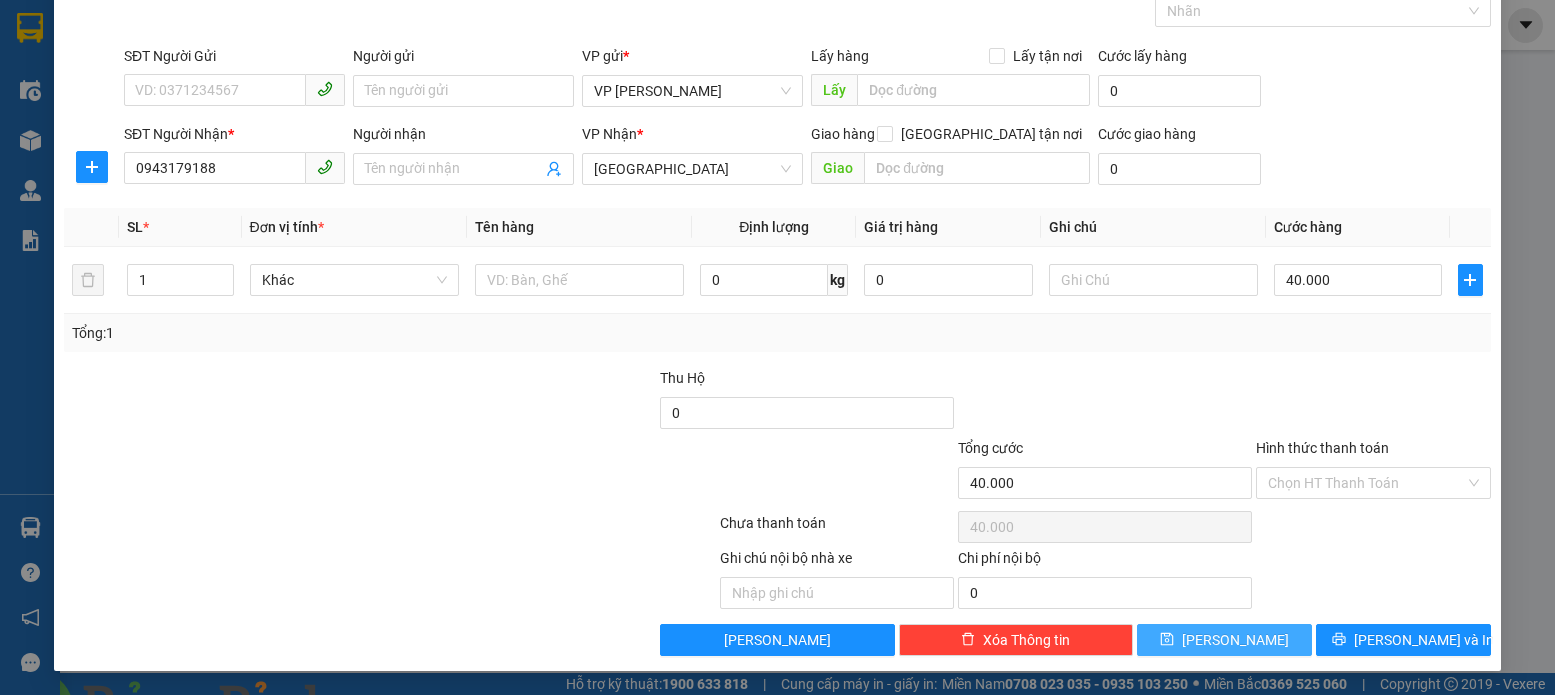 click 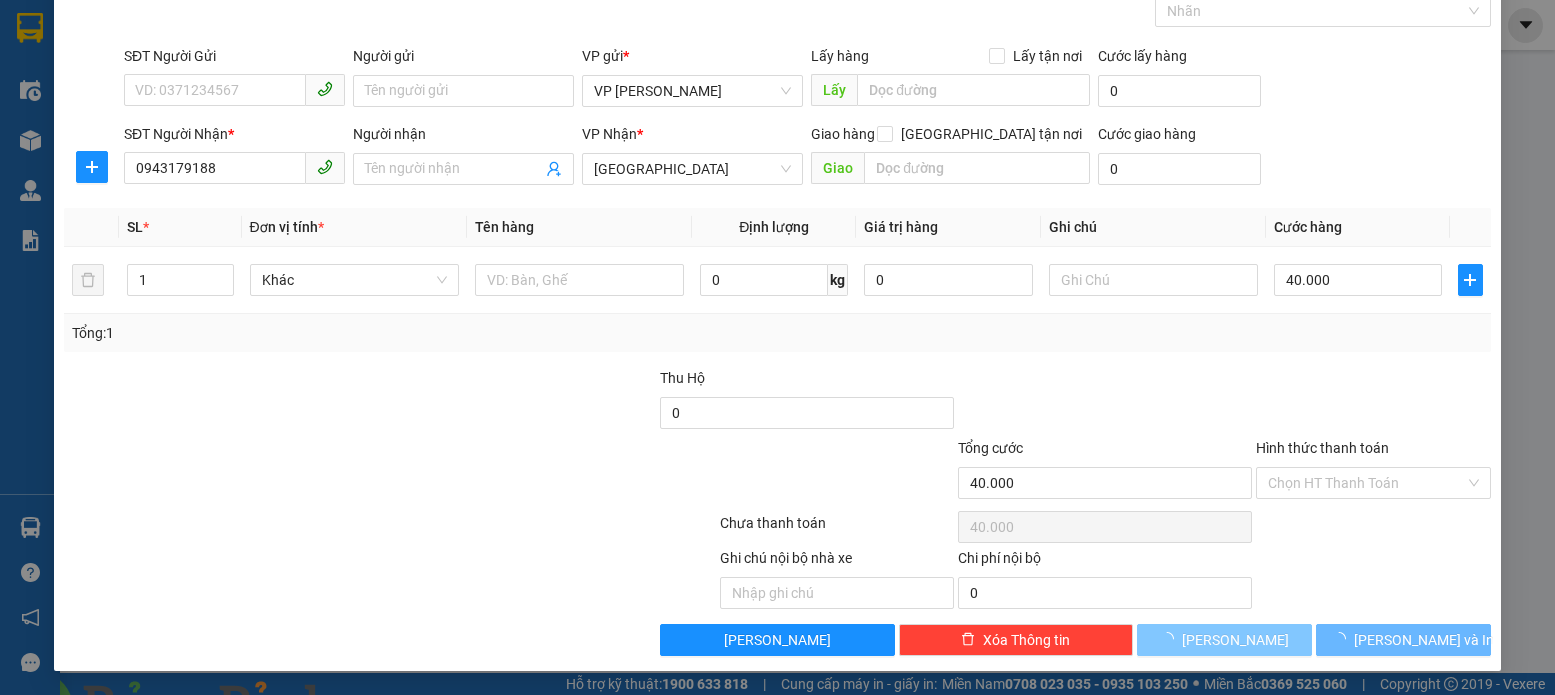 type 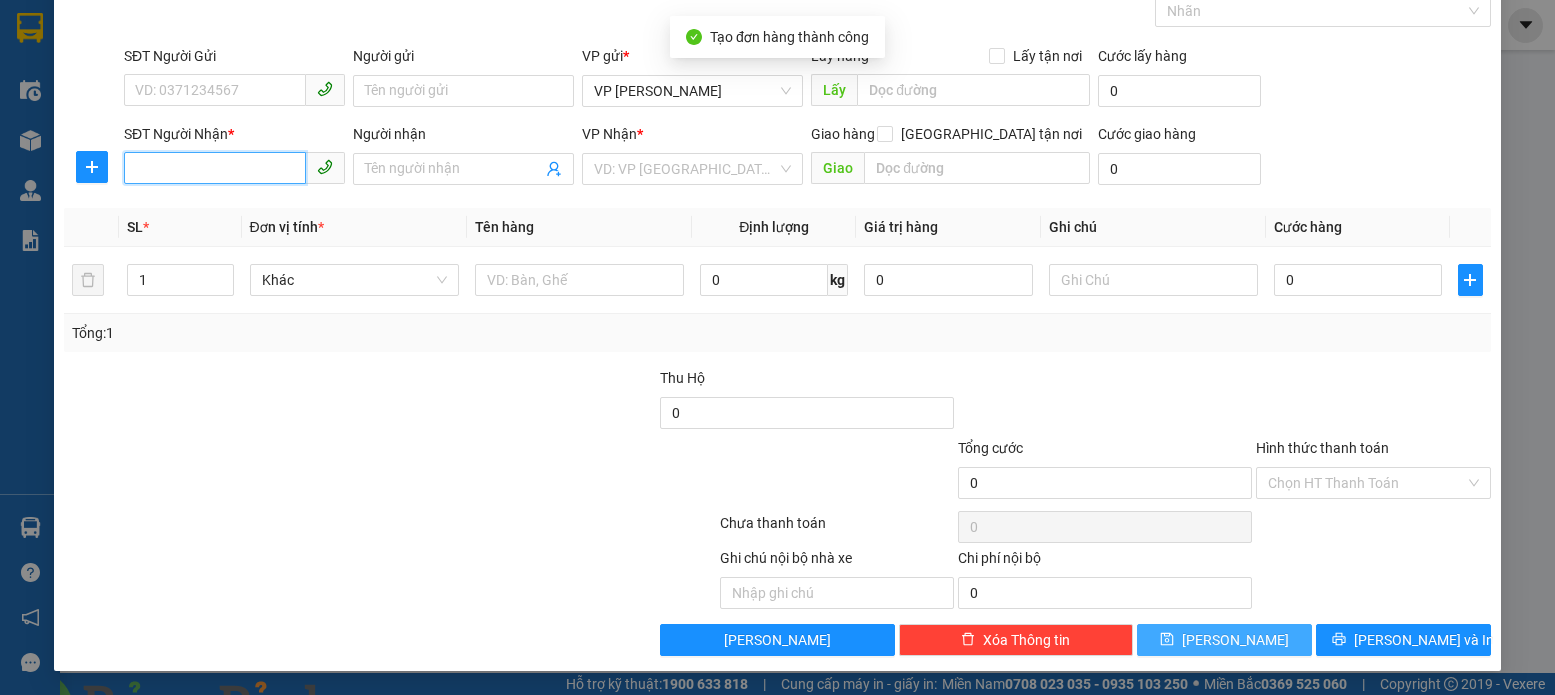 click on "SĐT Người Nhận  *" at bounding box center (215, 168) 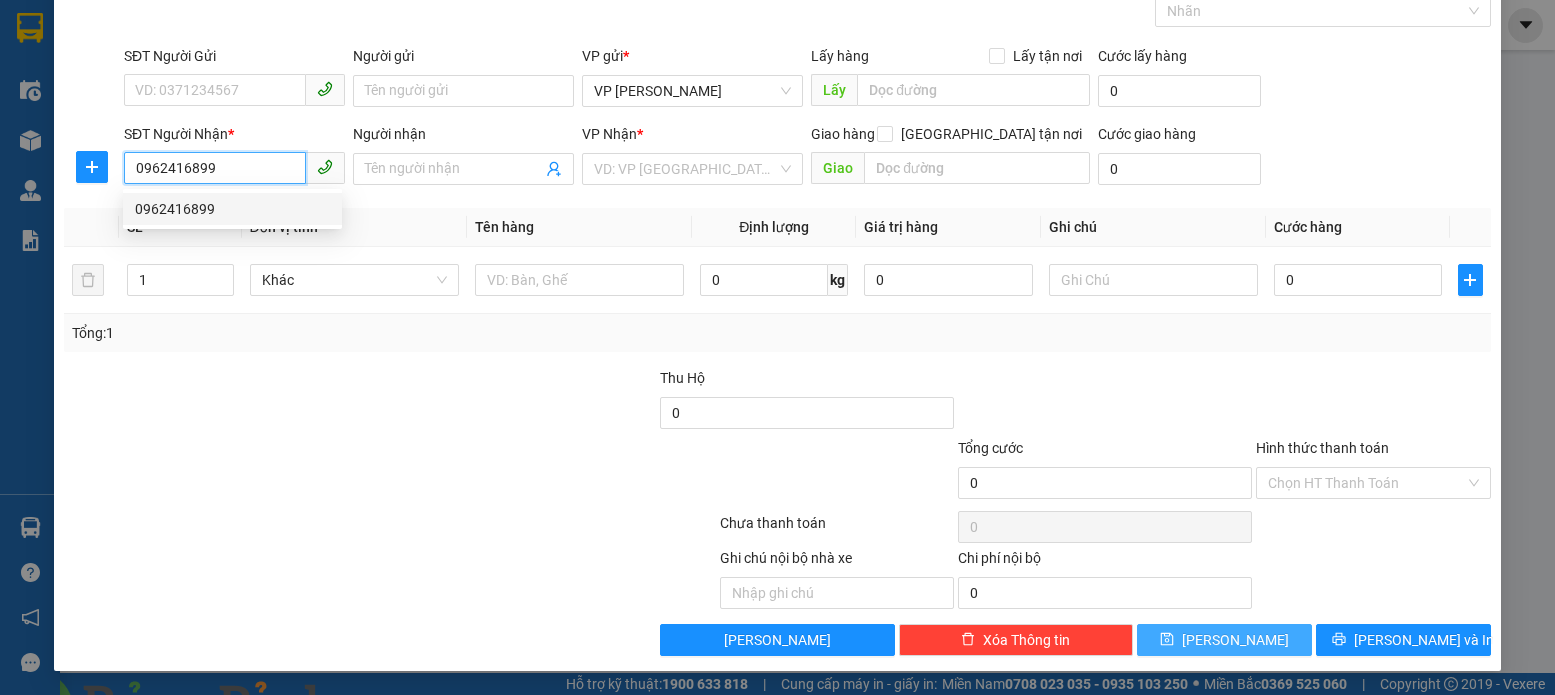 click on "0962416899" at bounding box center (232, 209) 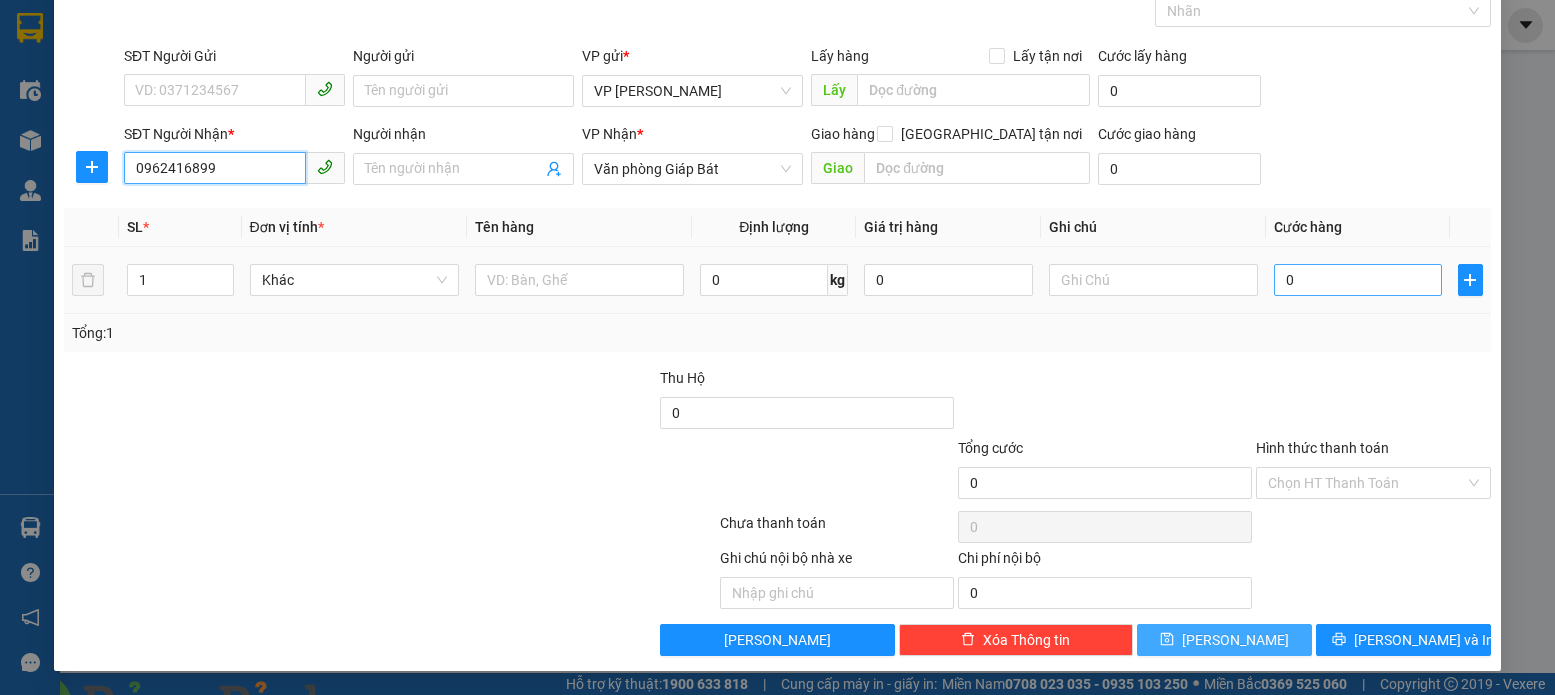 type on "0962416899" 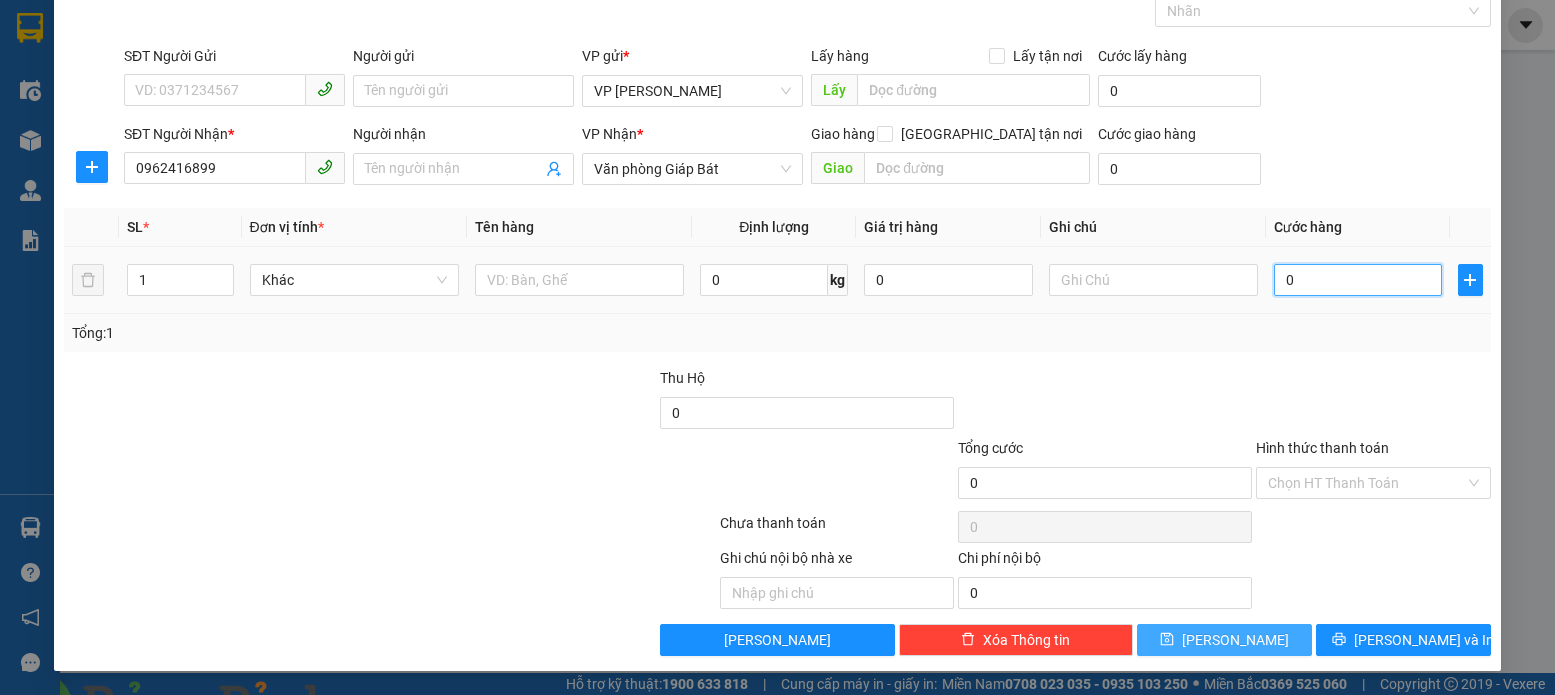 click on "0" at bounding box center (1358, 280) 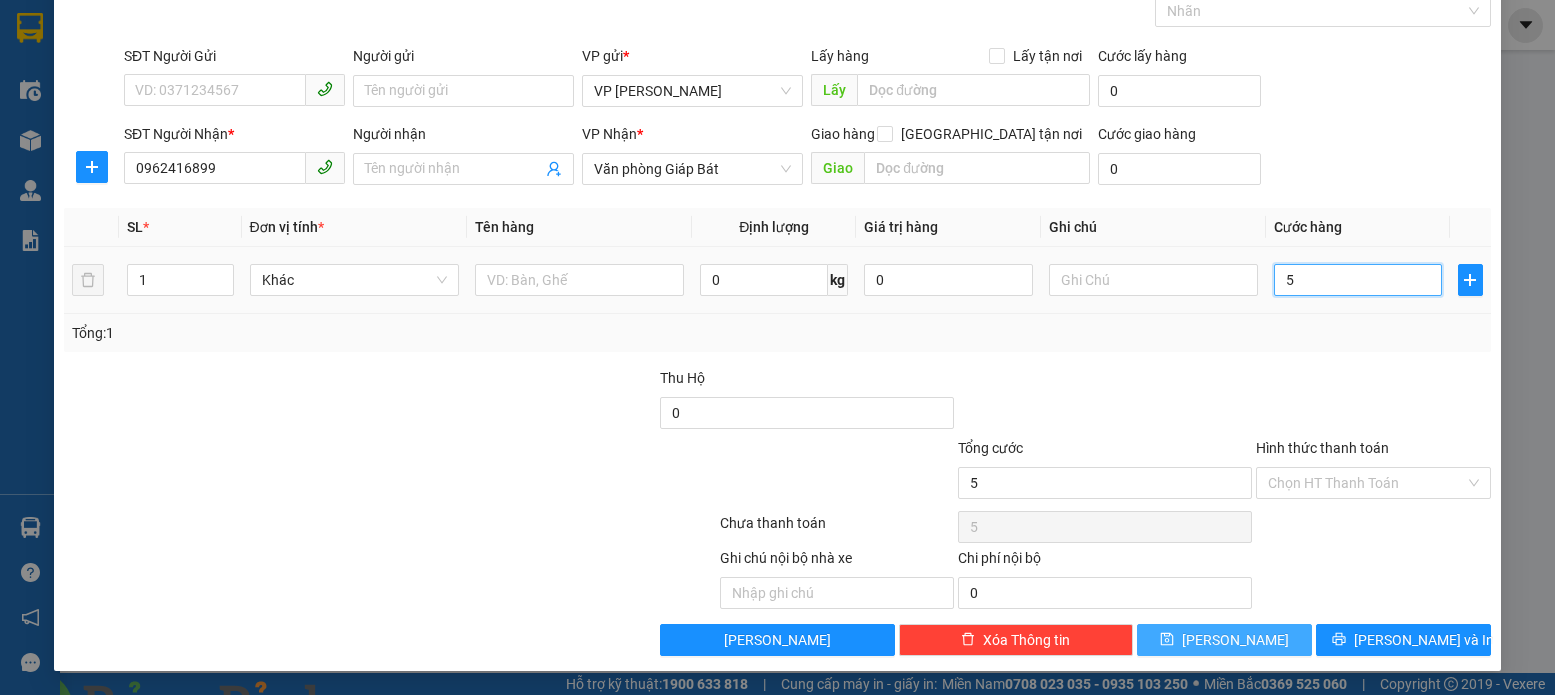 type on "50" 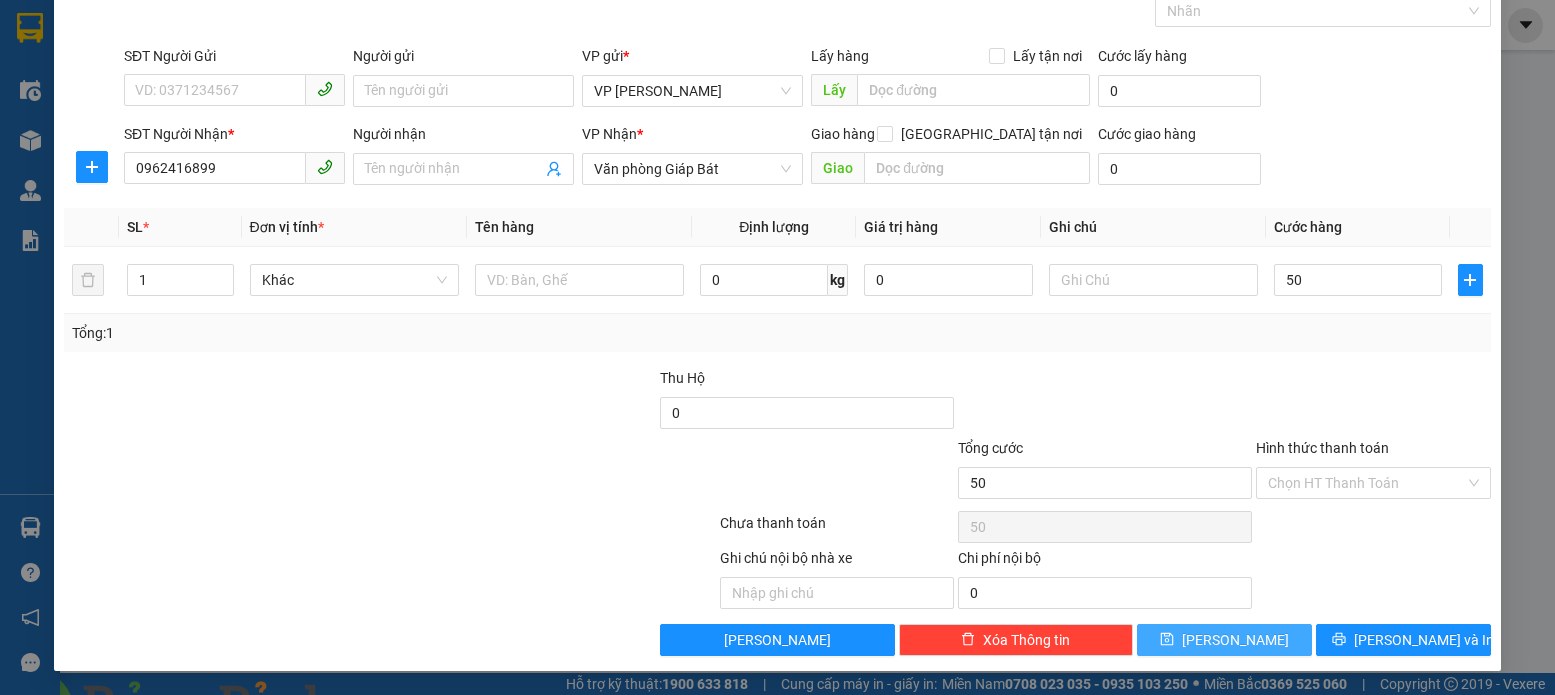 type on "50.000" 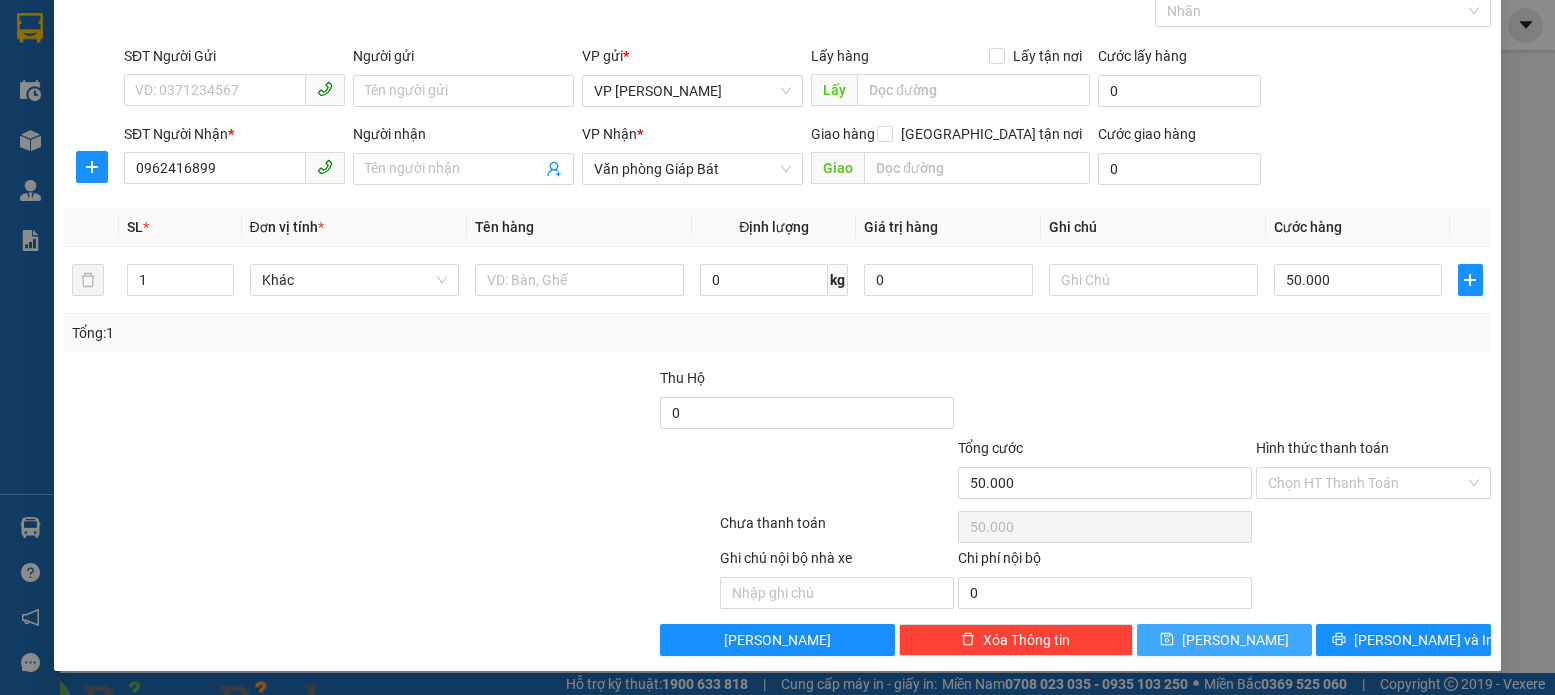 click 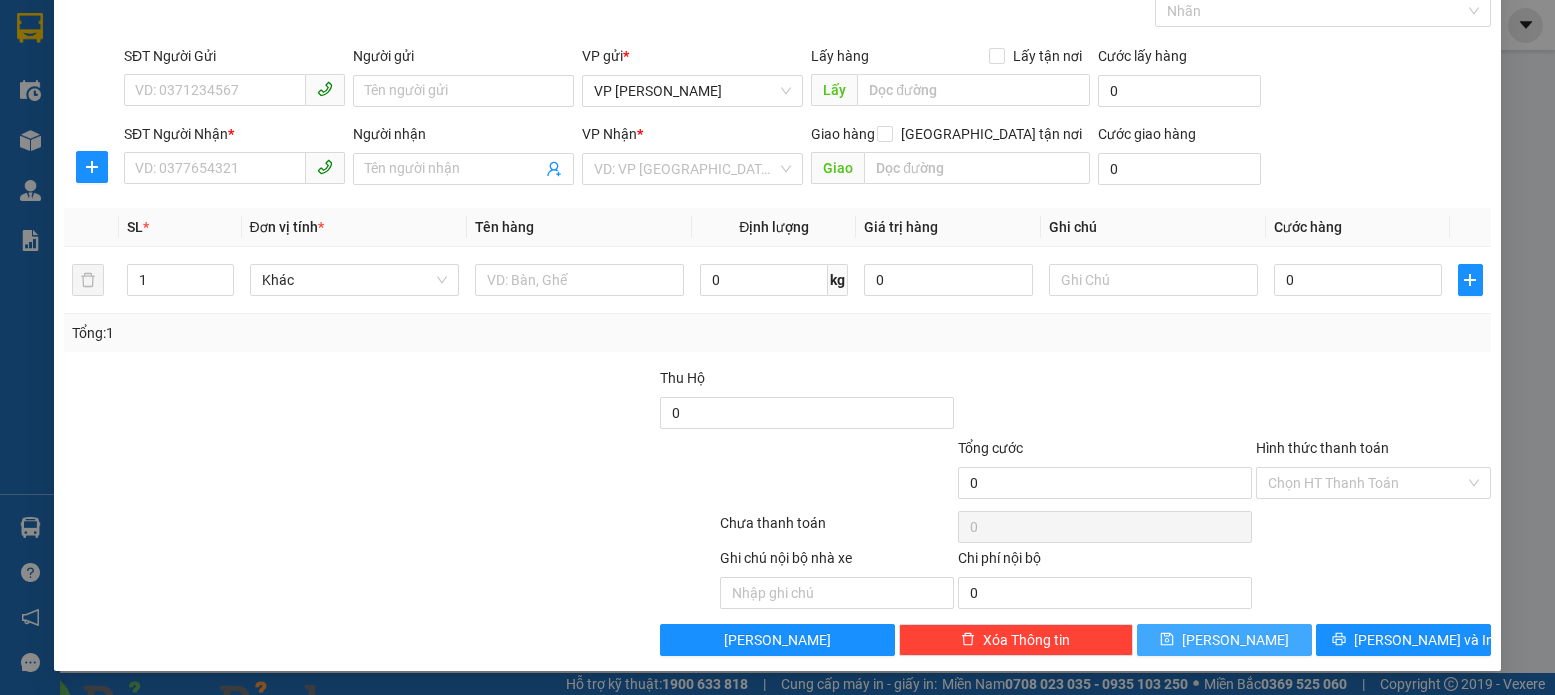 click at bounding box center (394, 707) 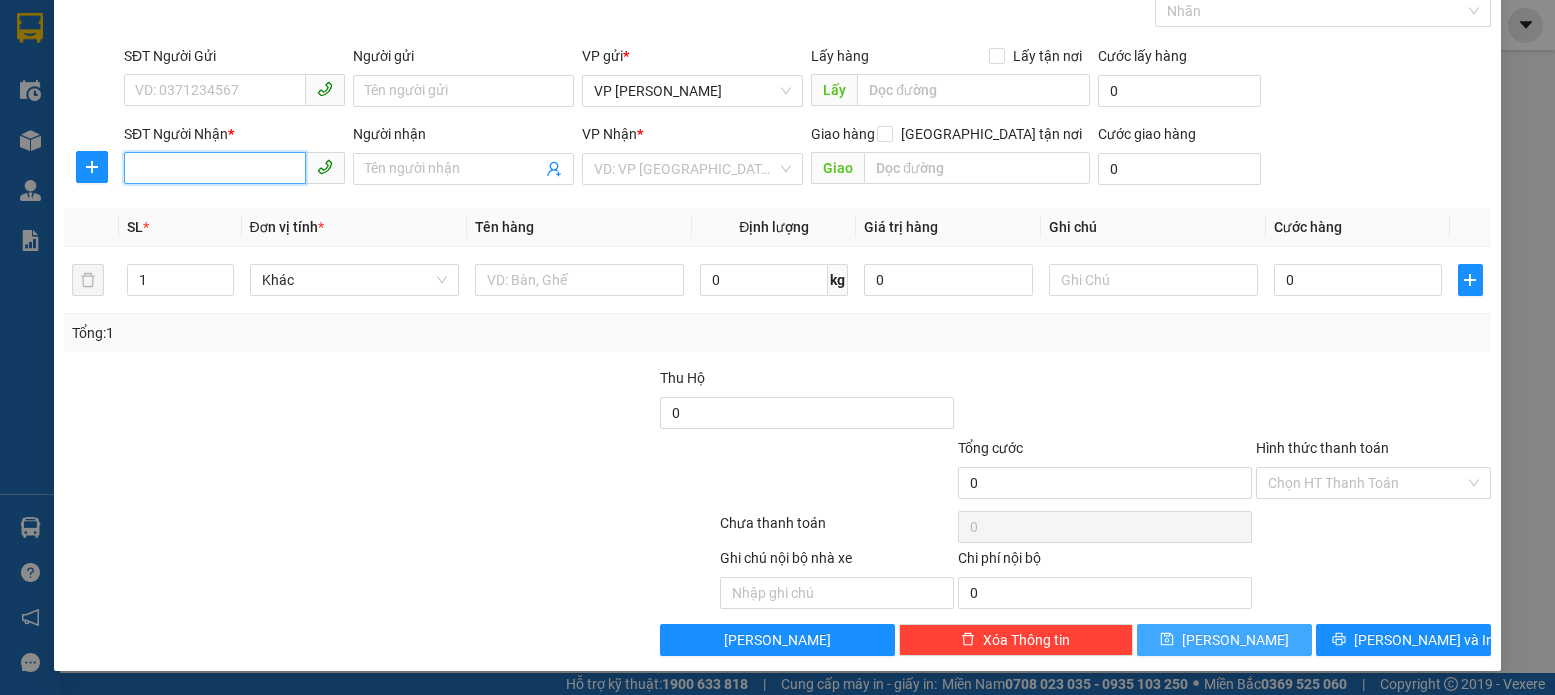 click on "SĐT Người Nhận  *" at bounding box center [215, 168] 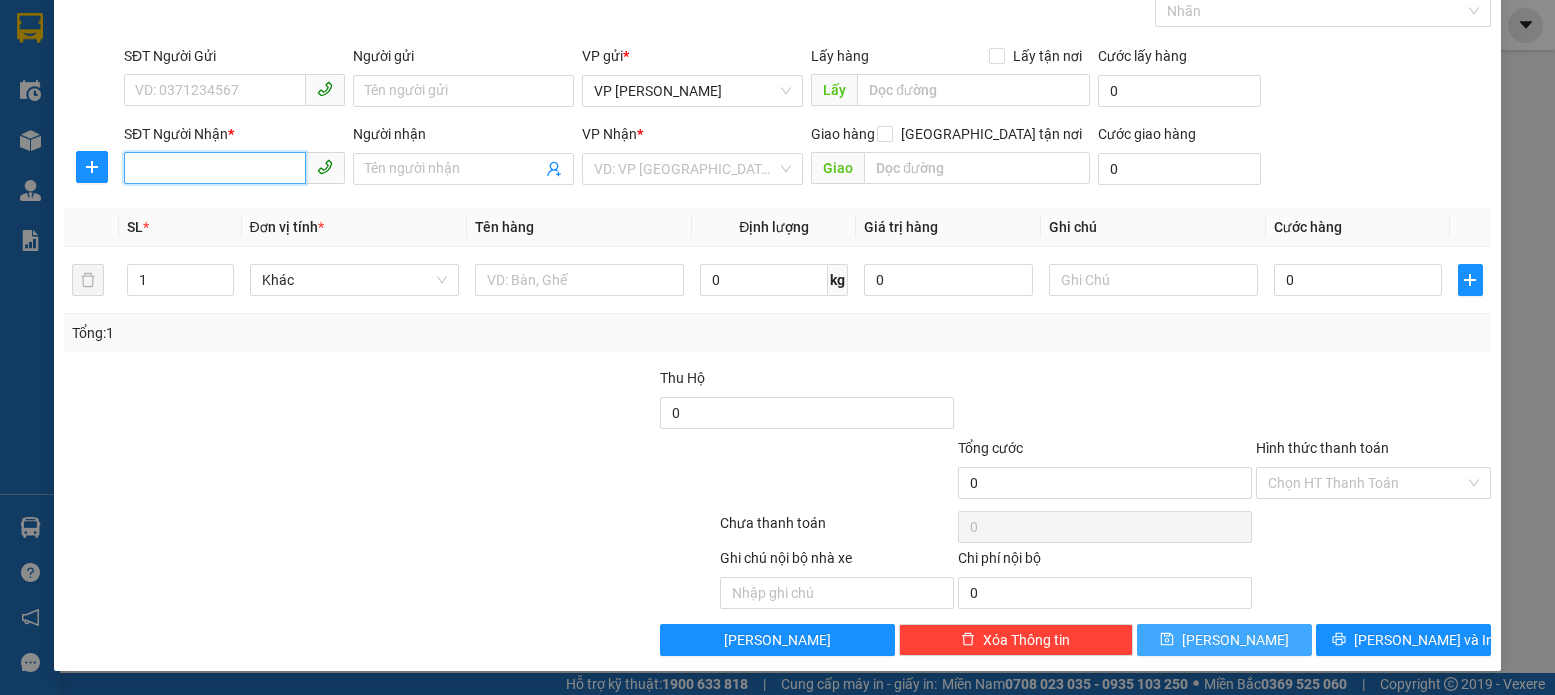 click on "SĐT Người Nhận  *" at bounding box center [215, 168] 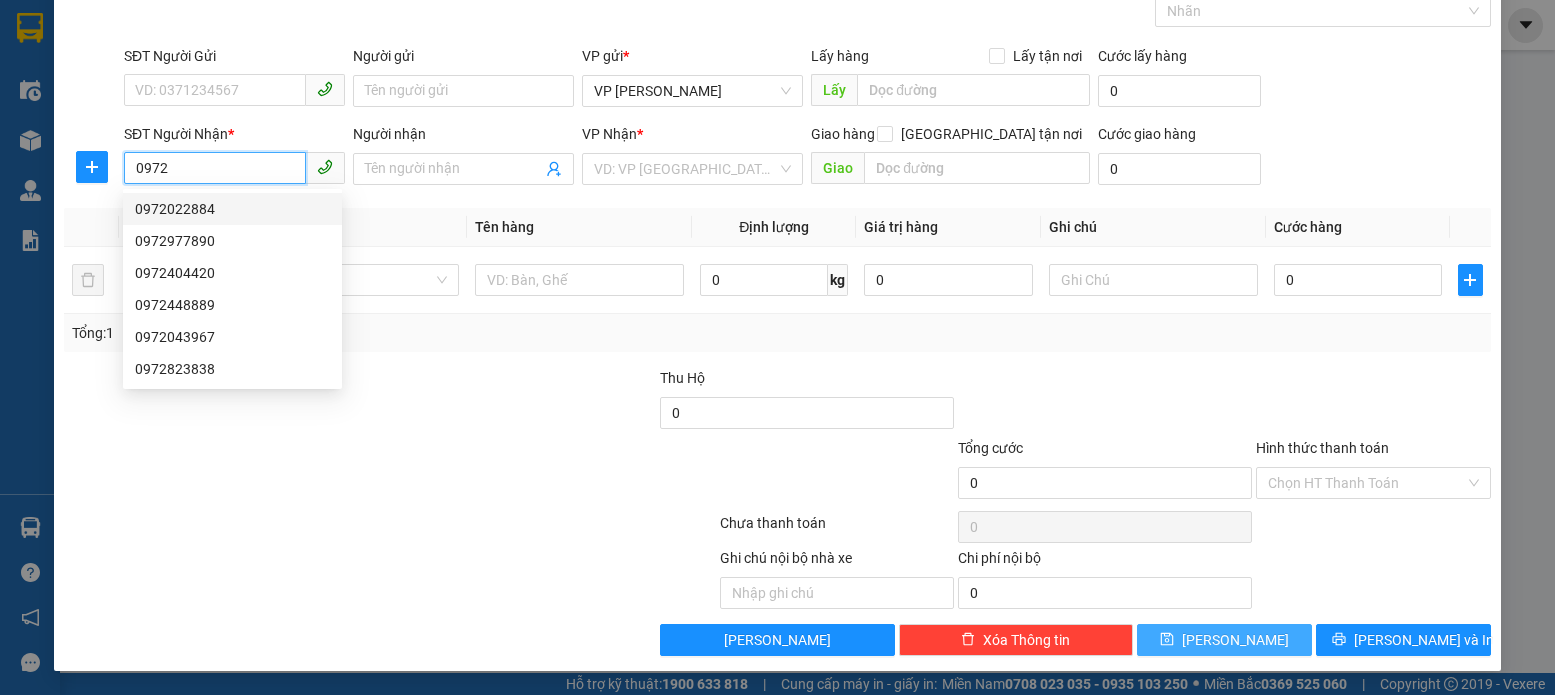 click on "0972022884" at bounding box center [232, 209] 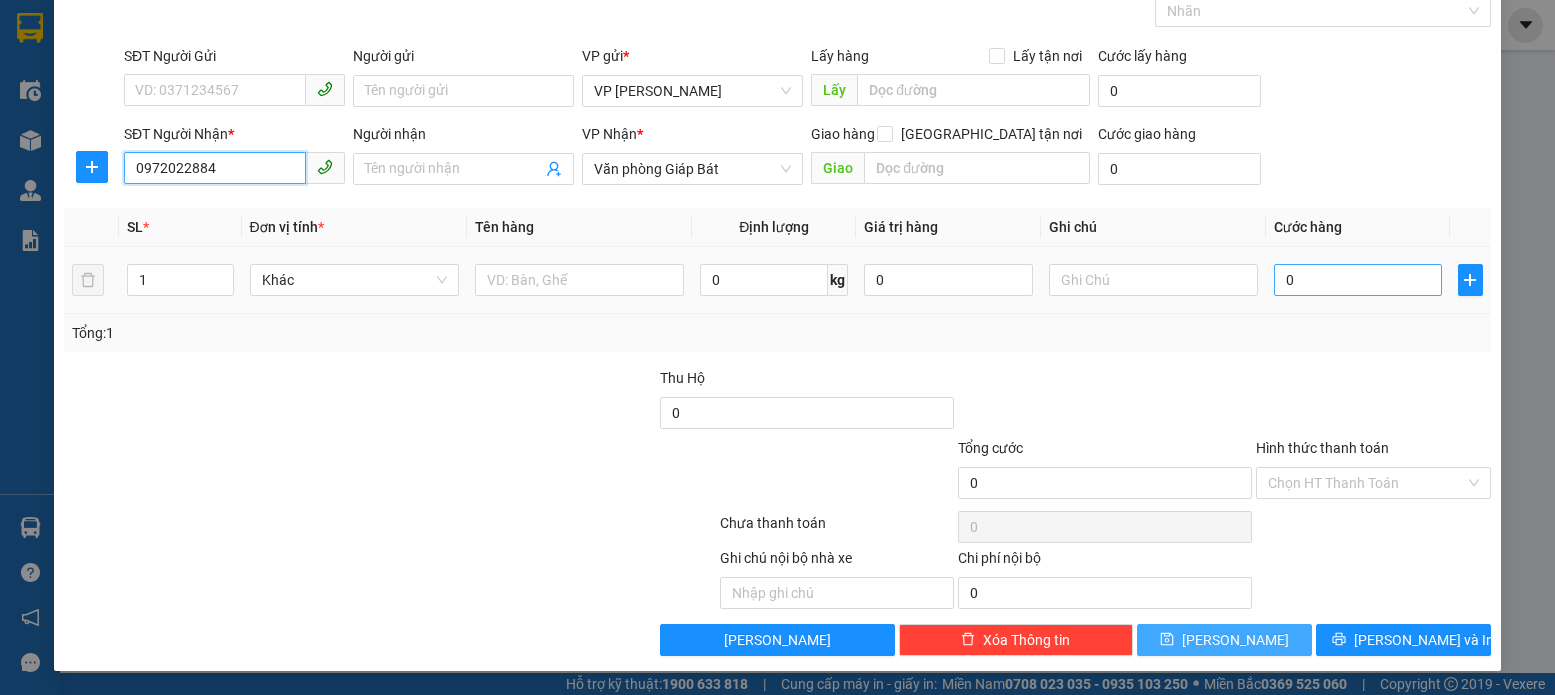 type on "0972022884" 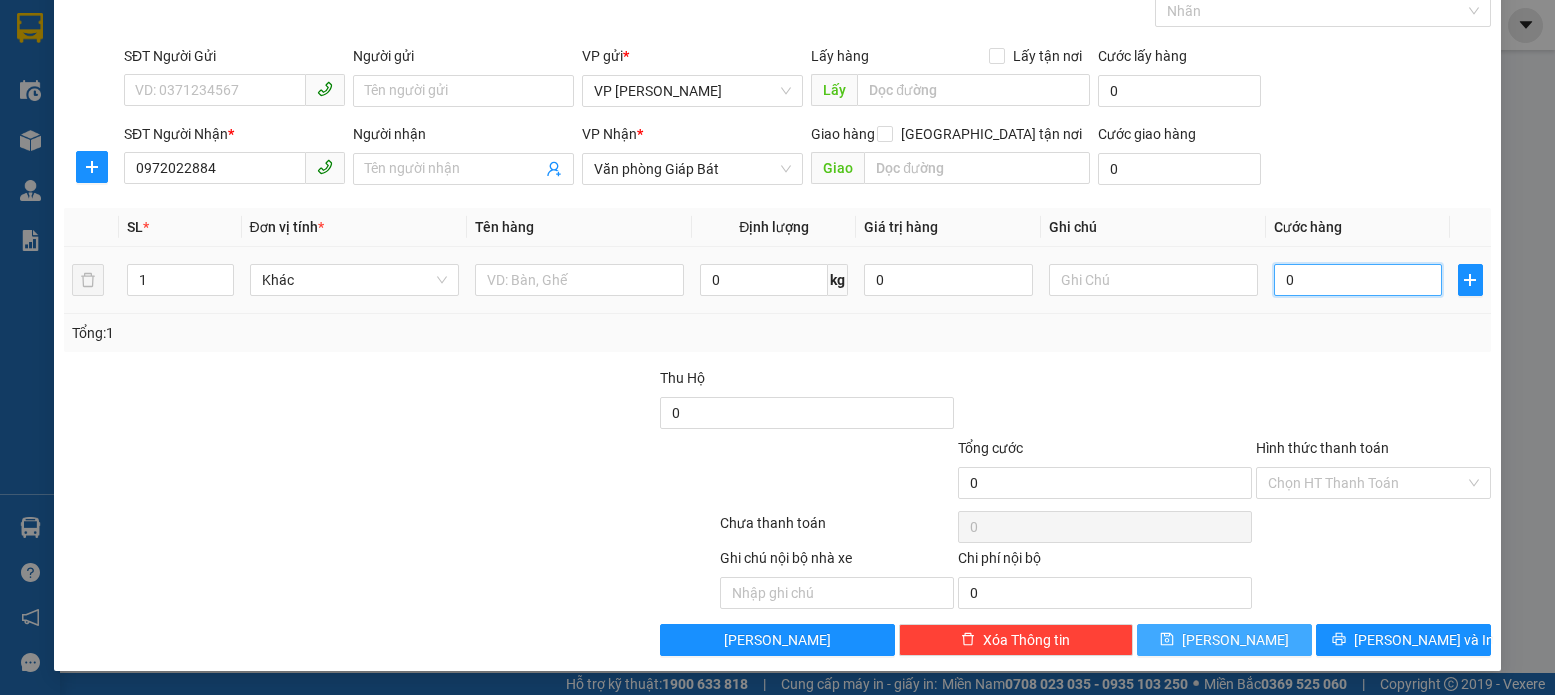 click on "0" at bounding box center (1358, 280) 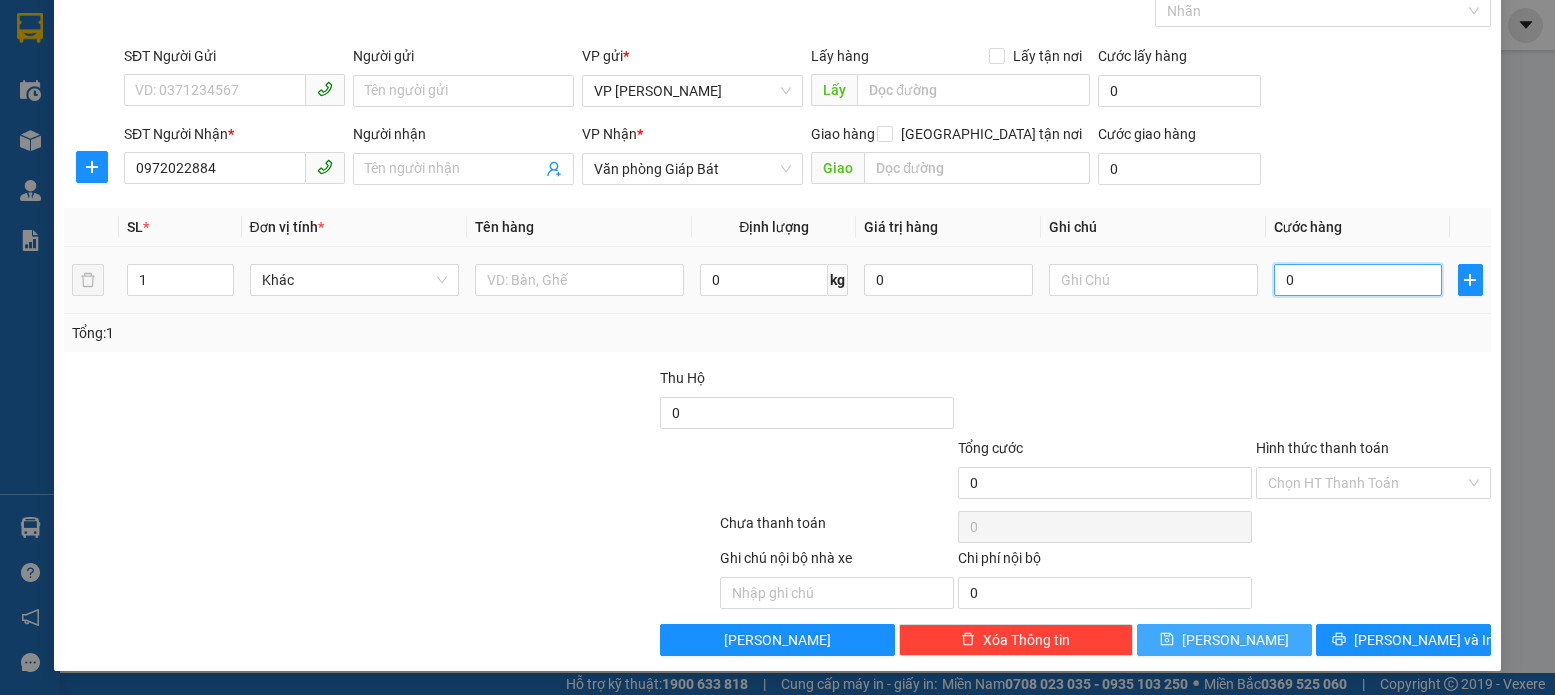 type on "3" 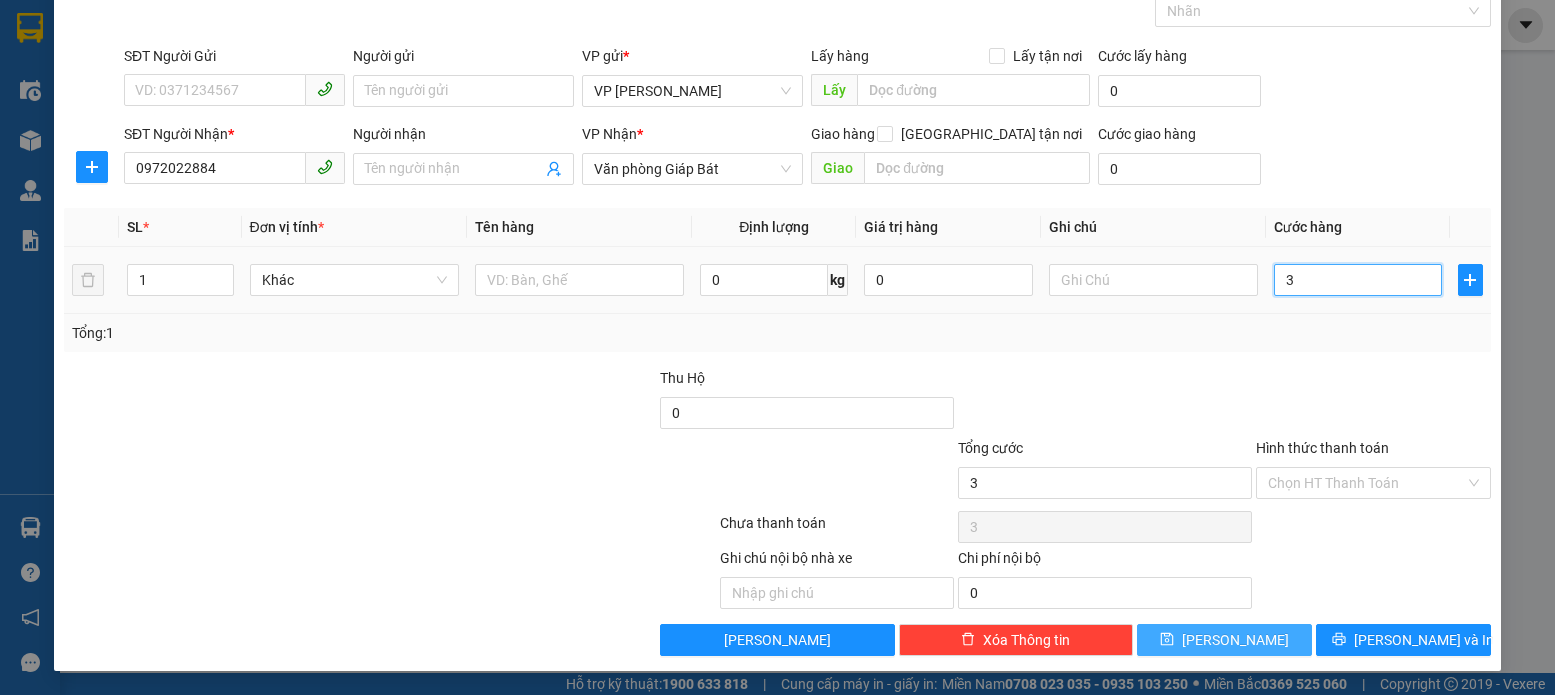 type on "37" 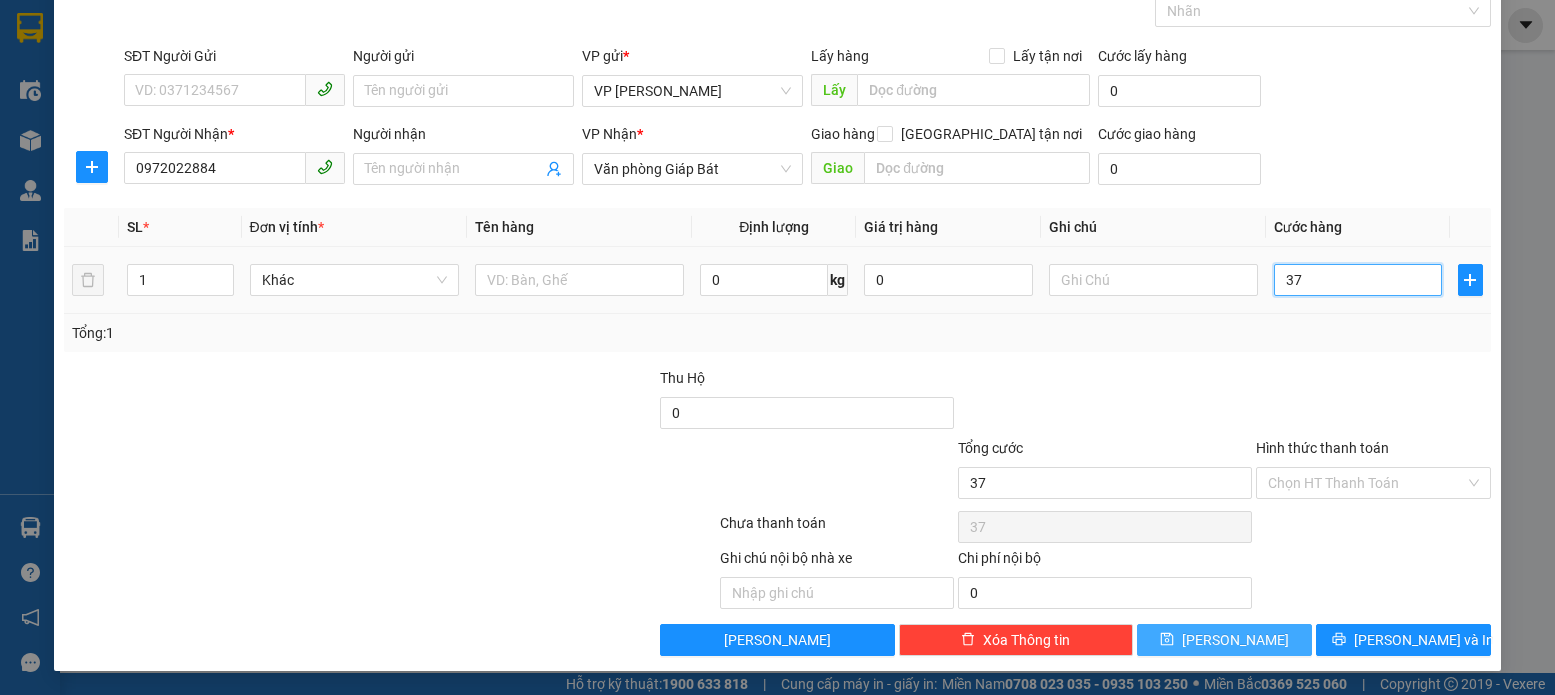type on "370" 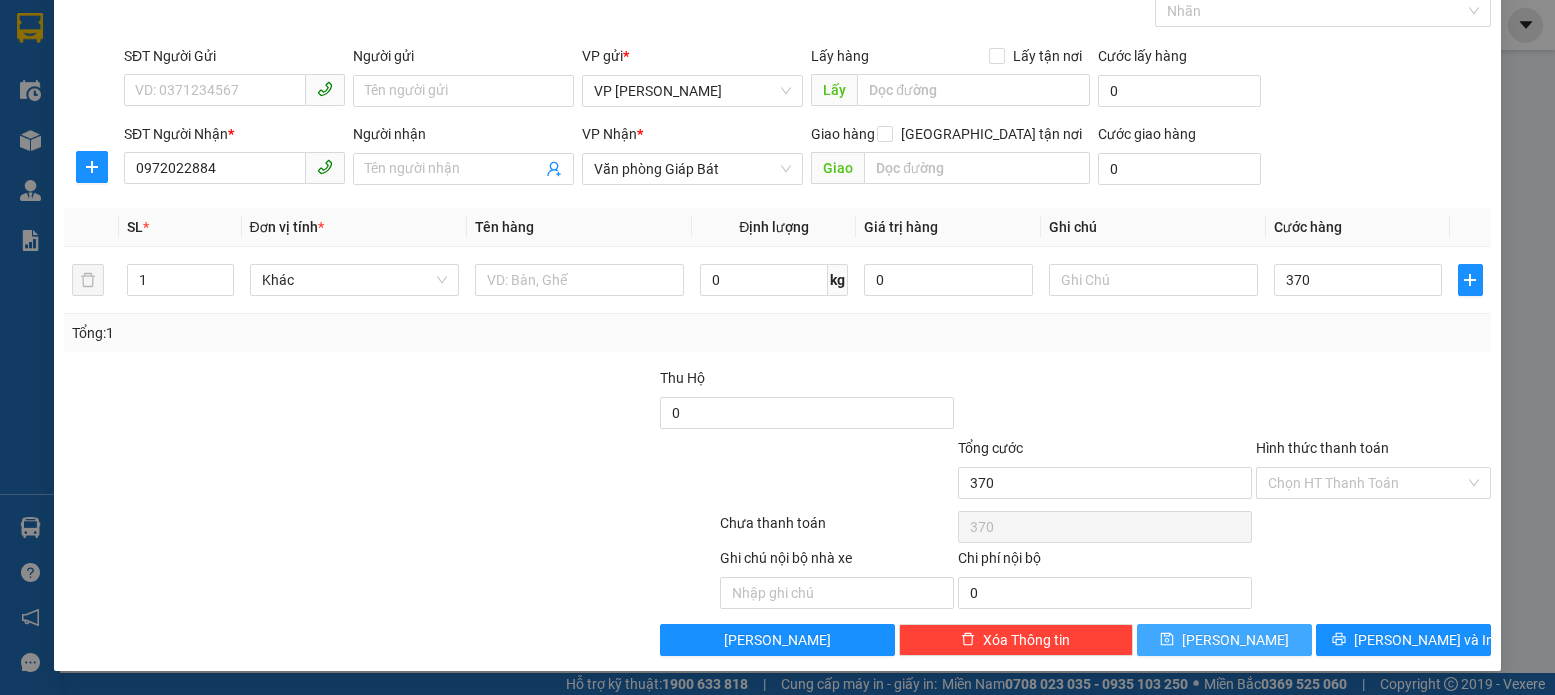 type on "370.000" 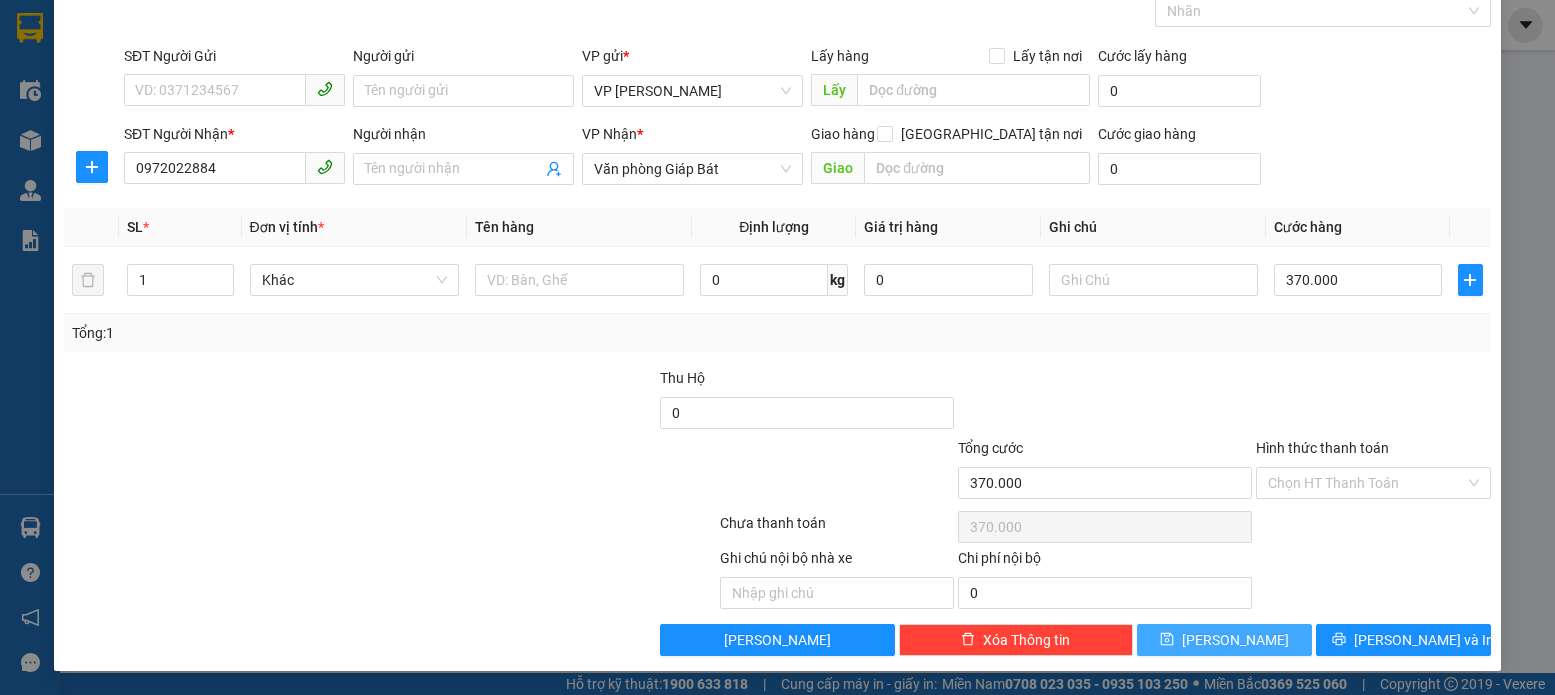 click on "Hình thức thanh toán" at bounding box center [1322, 448] 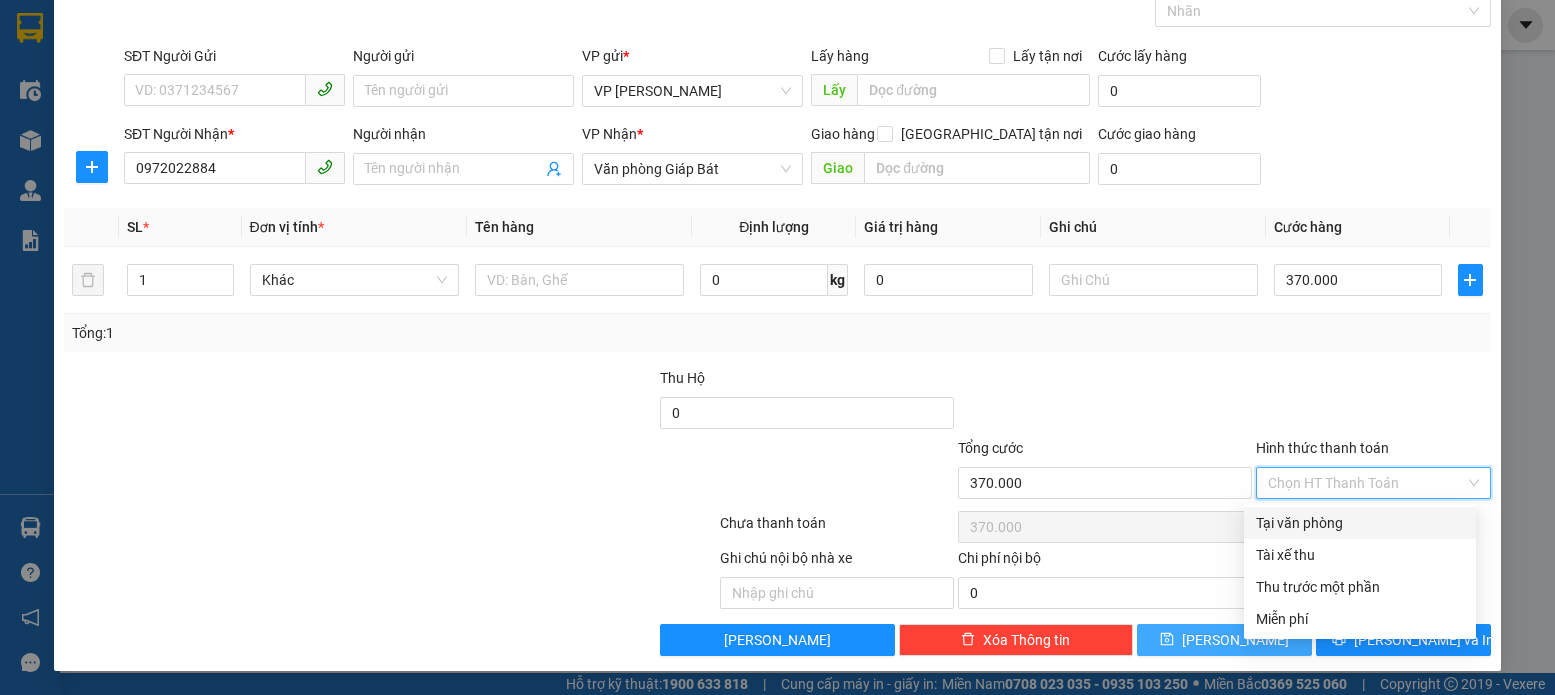 click on "Tại văn phòng" at bounding box center (1360, 523) 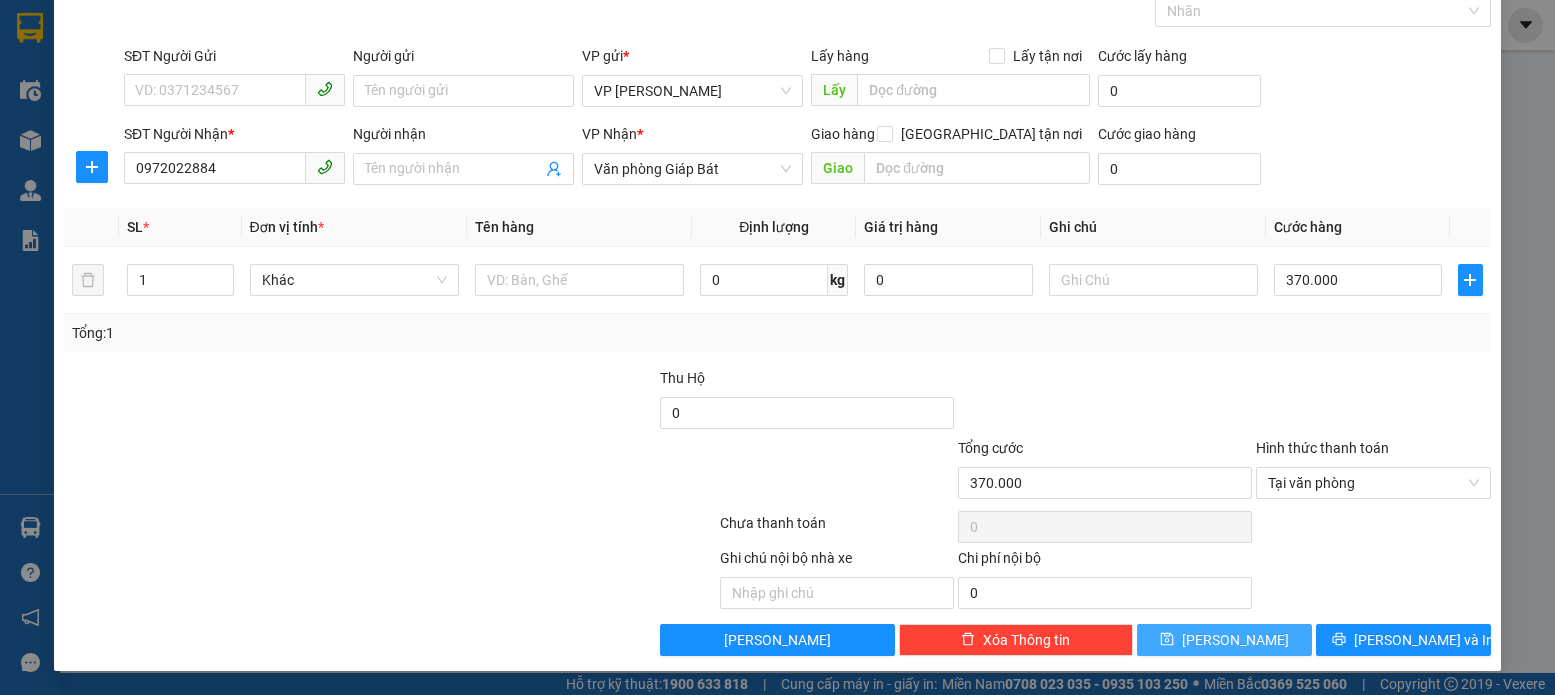 click 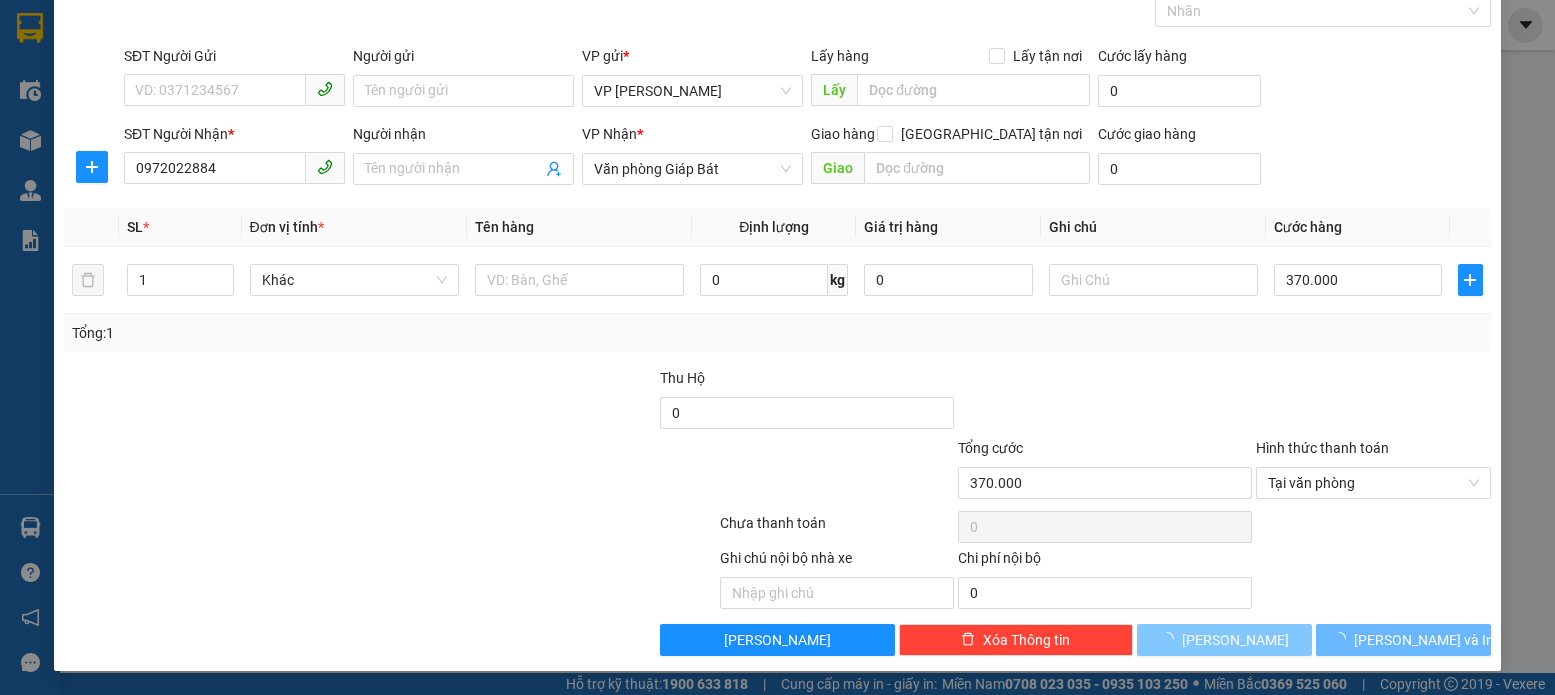 type 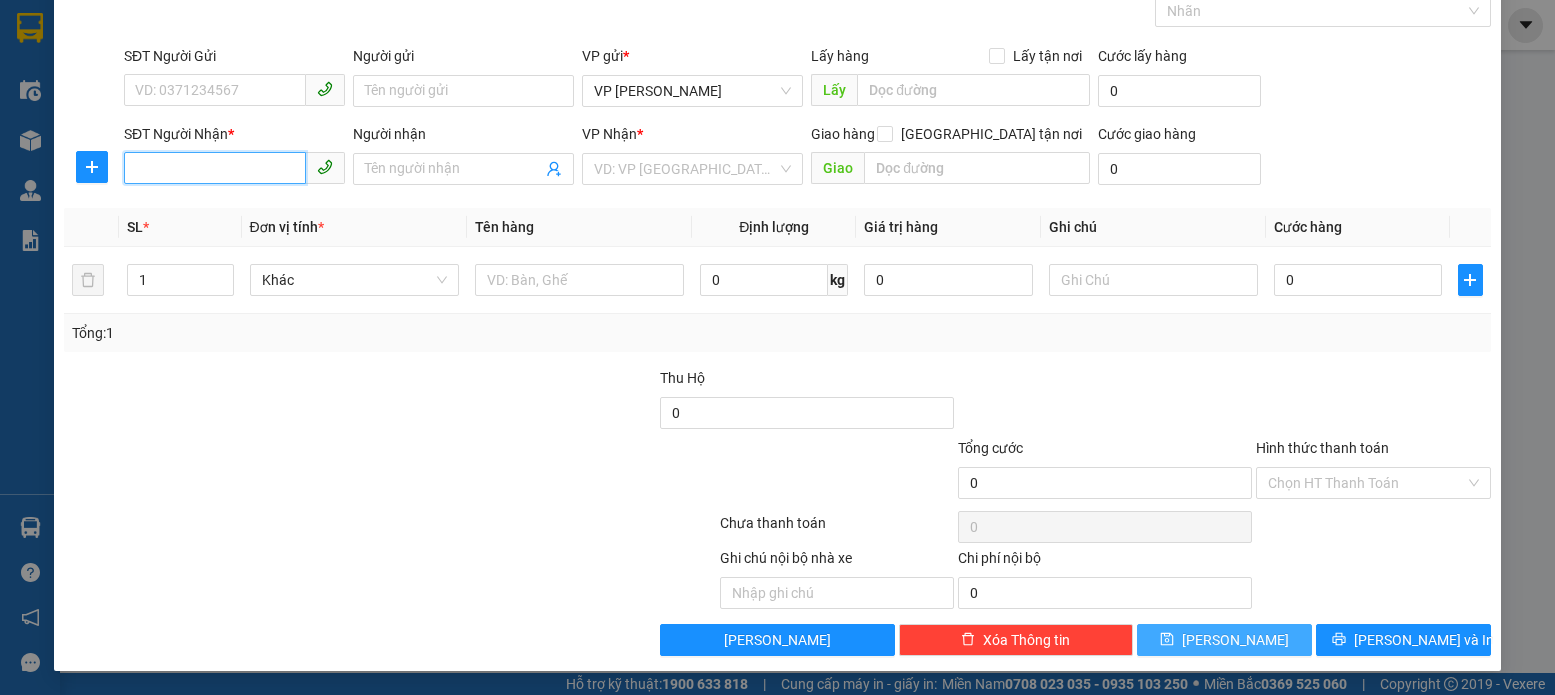 click on "SĐT Người Nhận  *" at bounding box center [215, 168] 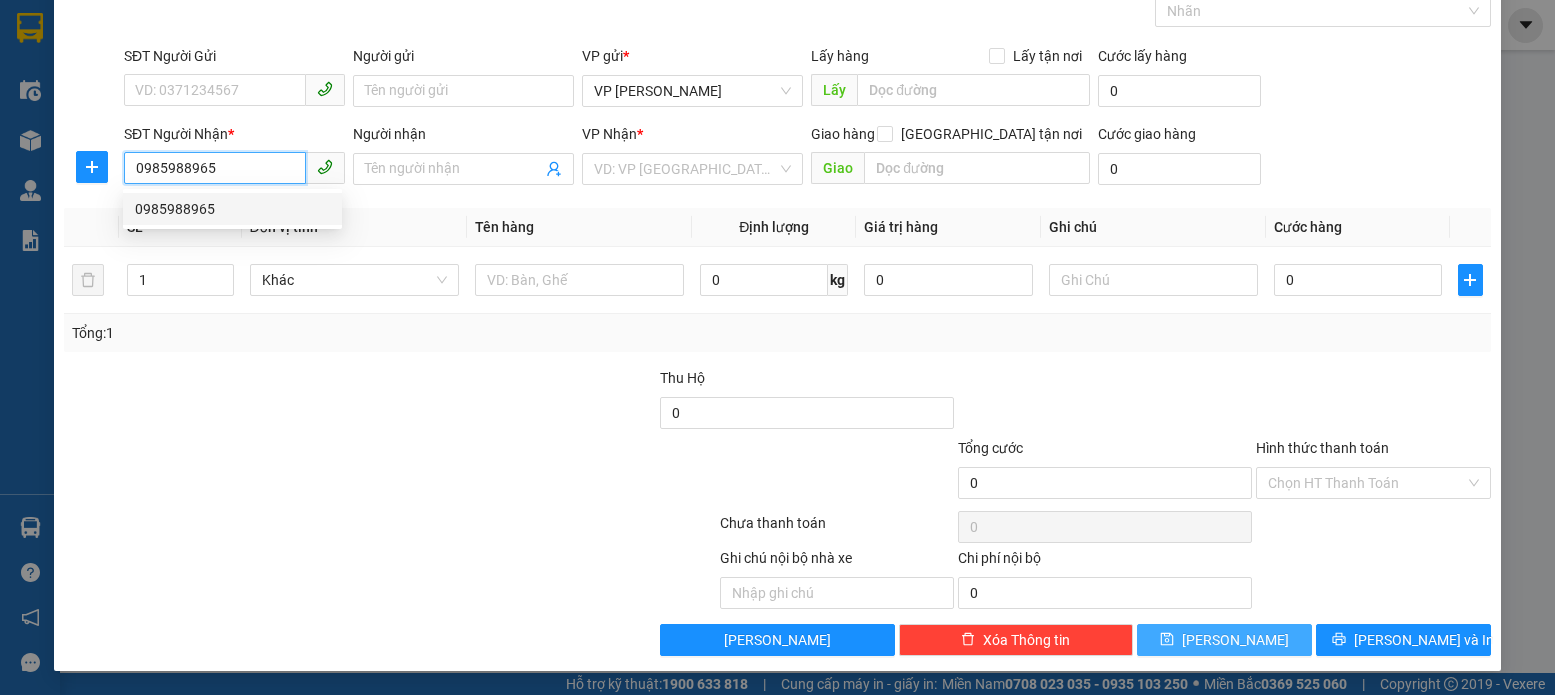 click on "0985988965" at bounding box center (232, 209) 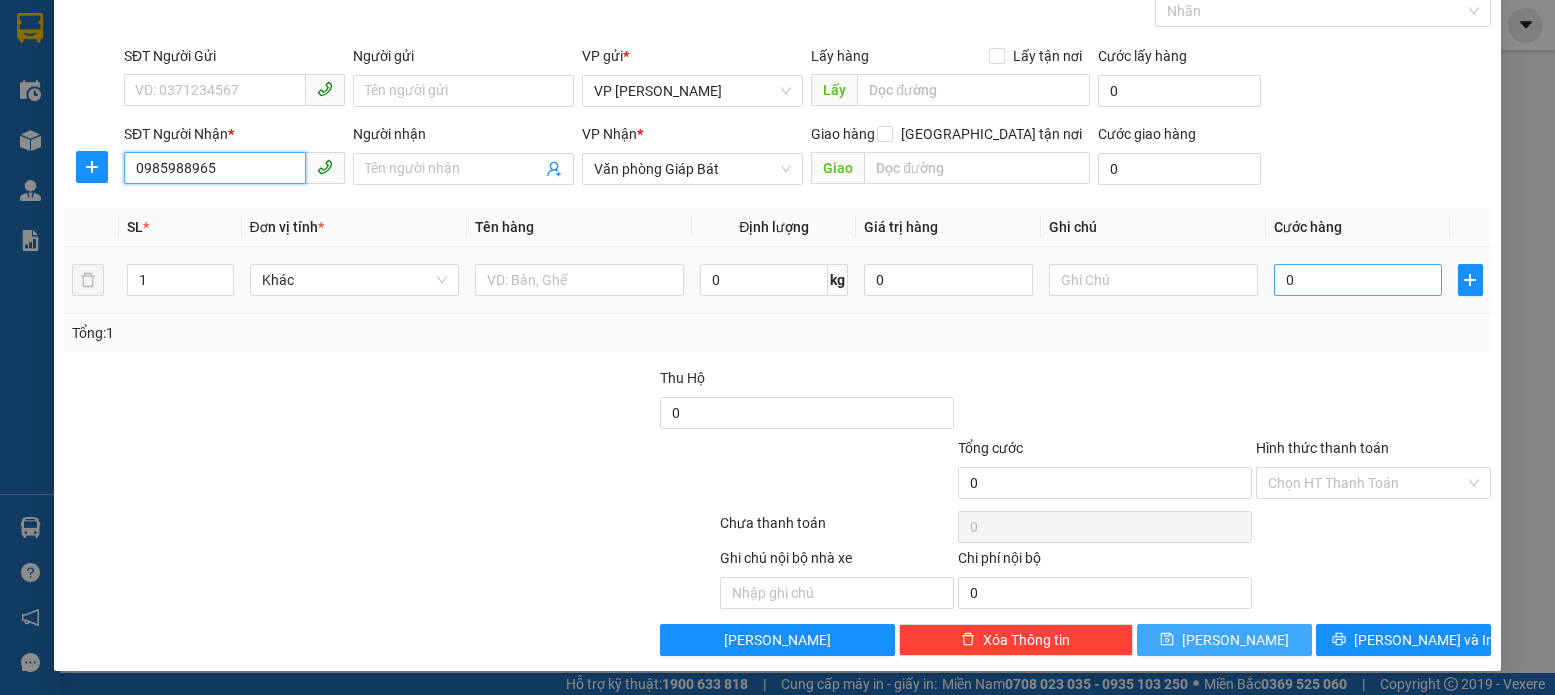 type on "0985988965" 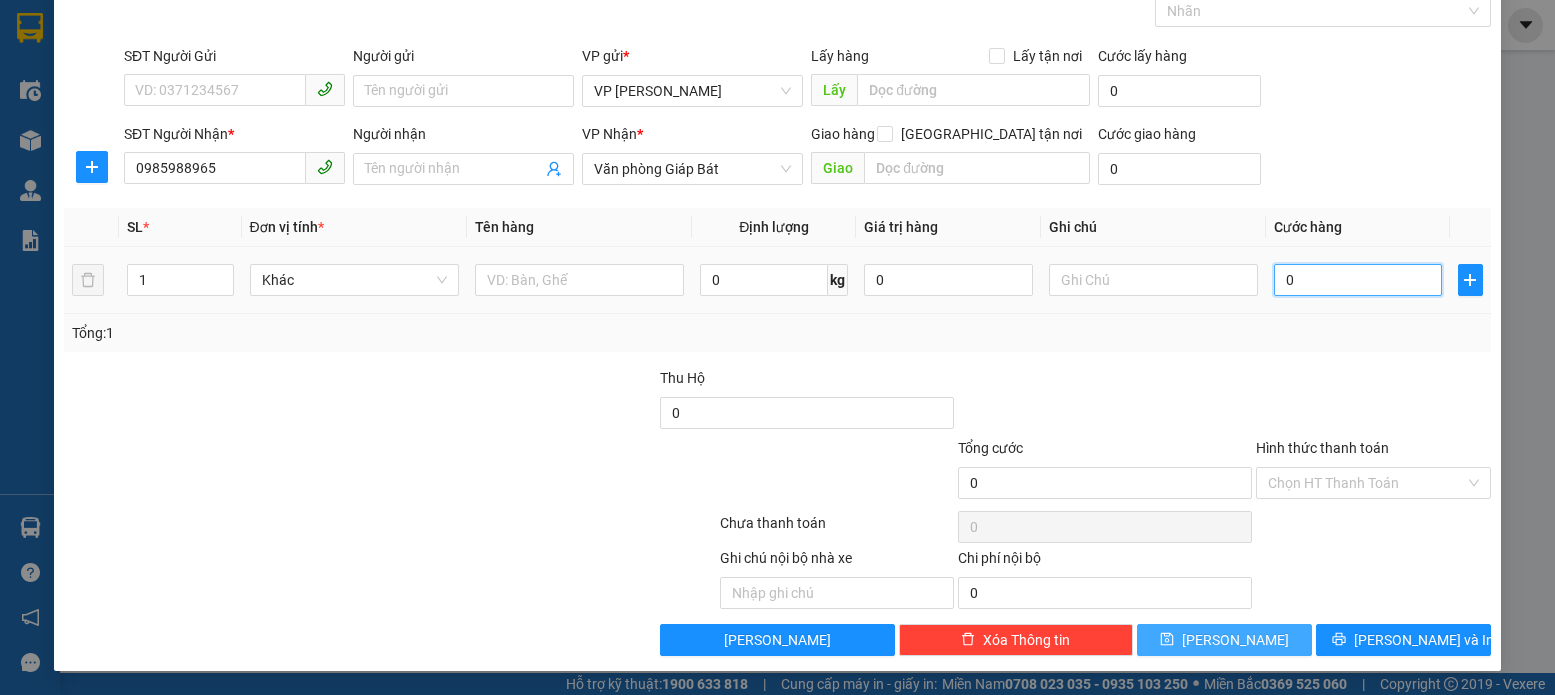 click on "0" at bounding box center (1358, 280) 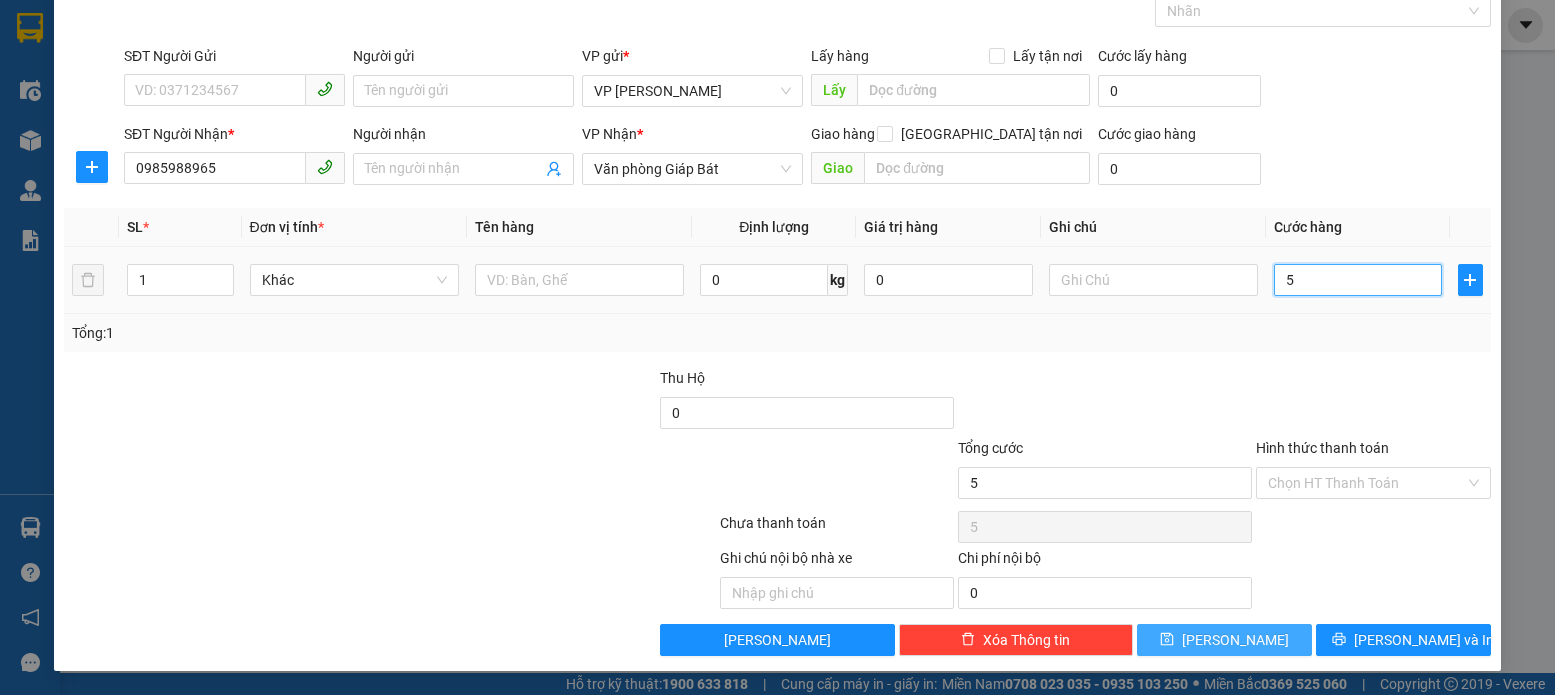 type on "50" 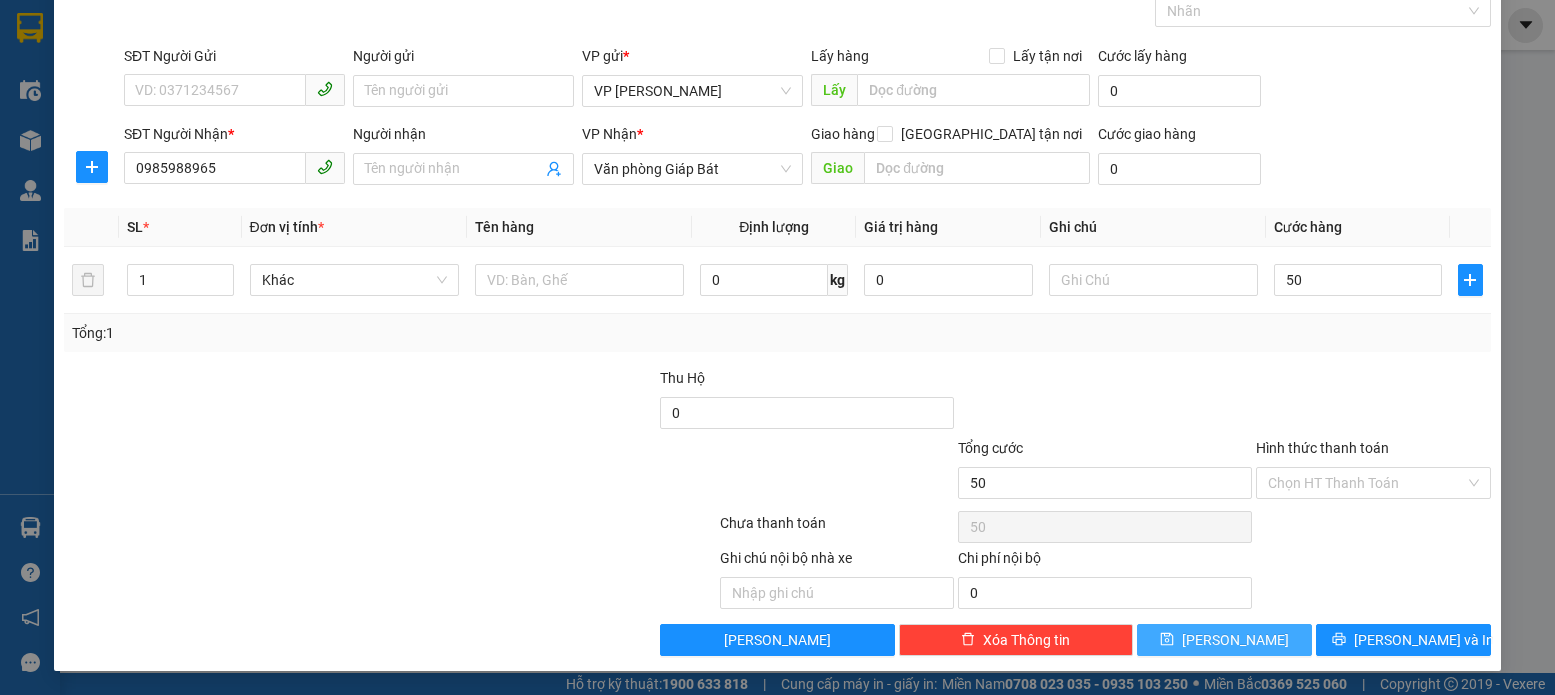 type on "50.000" 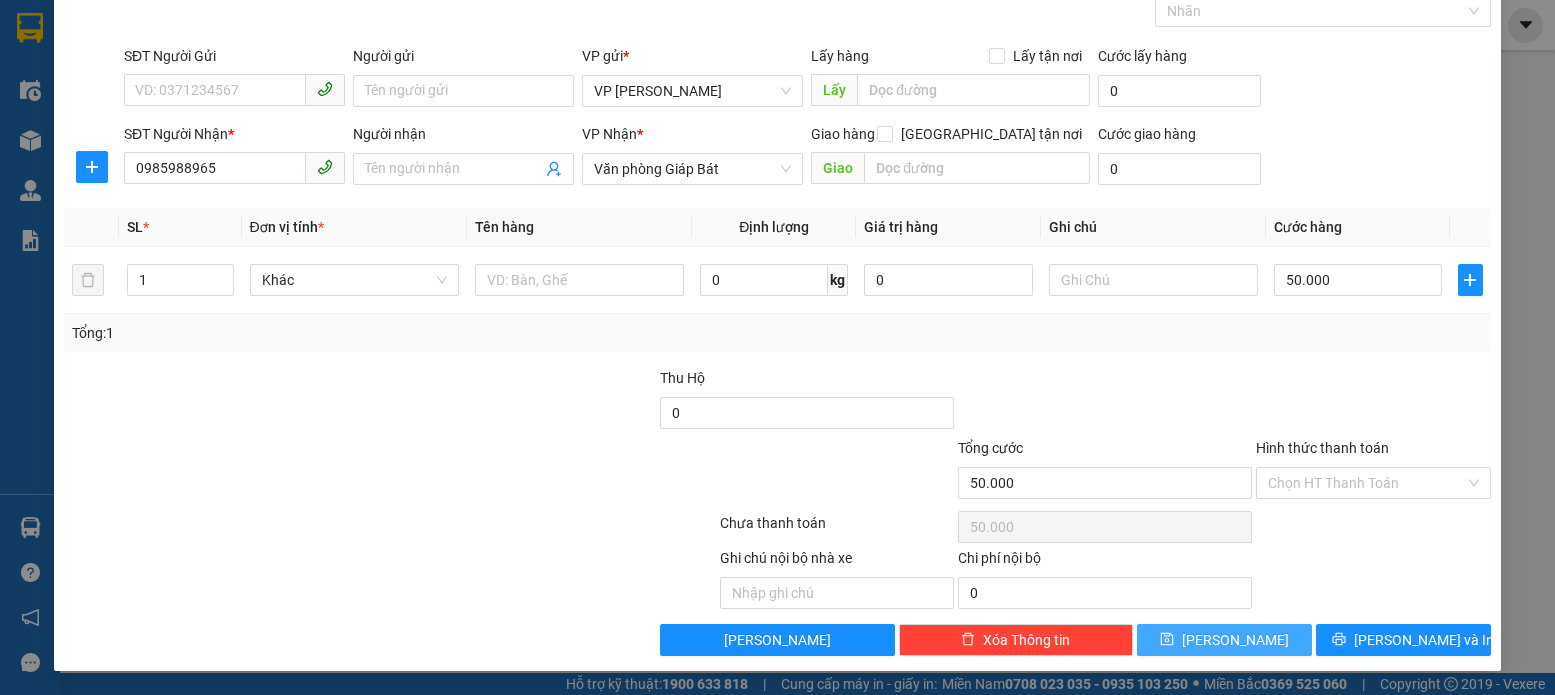 click on "Hình thức thanh toán" at bounding box center (1322, 448) 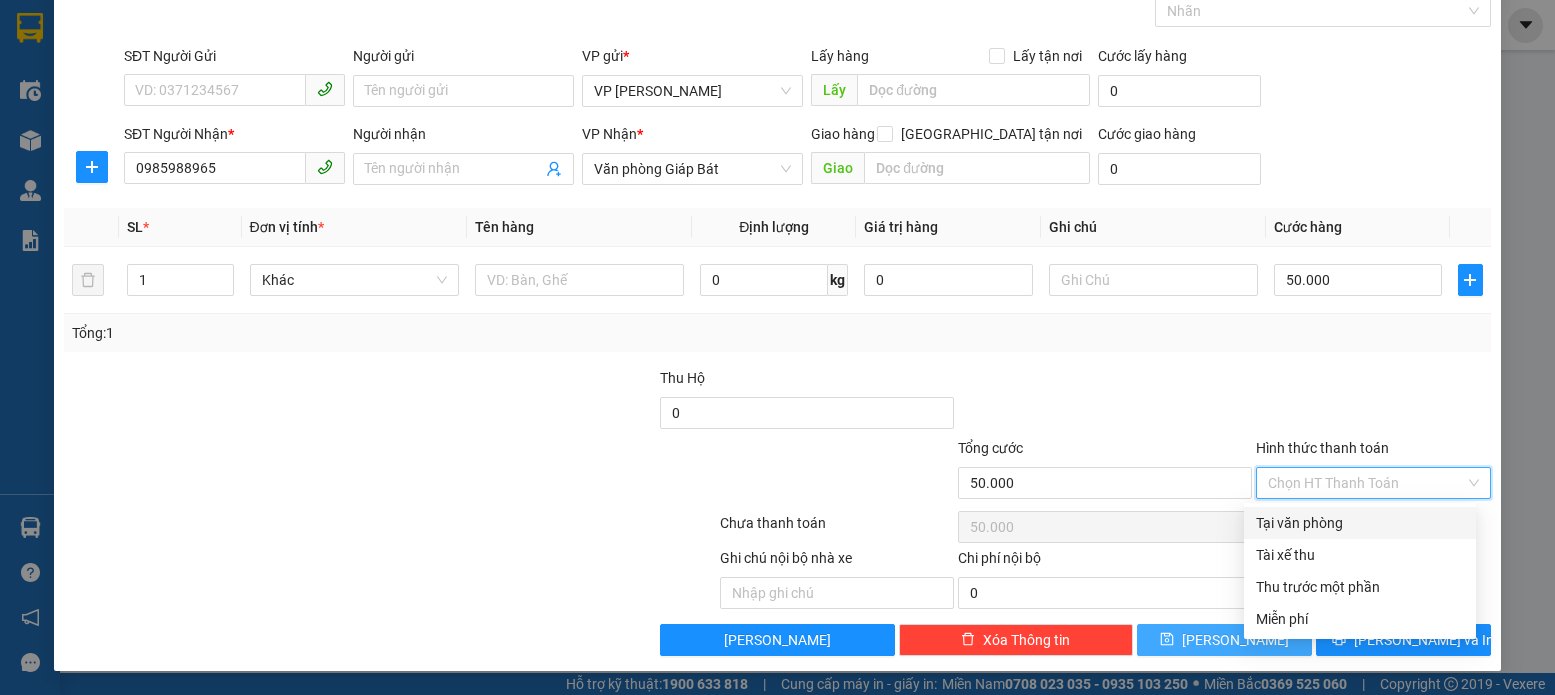 click on "Tại văn phòng" at bounding box center [1360, 523] 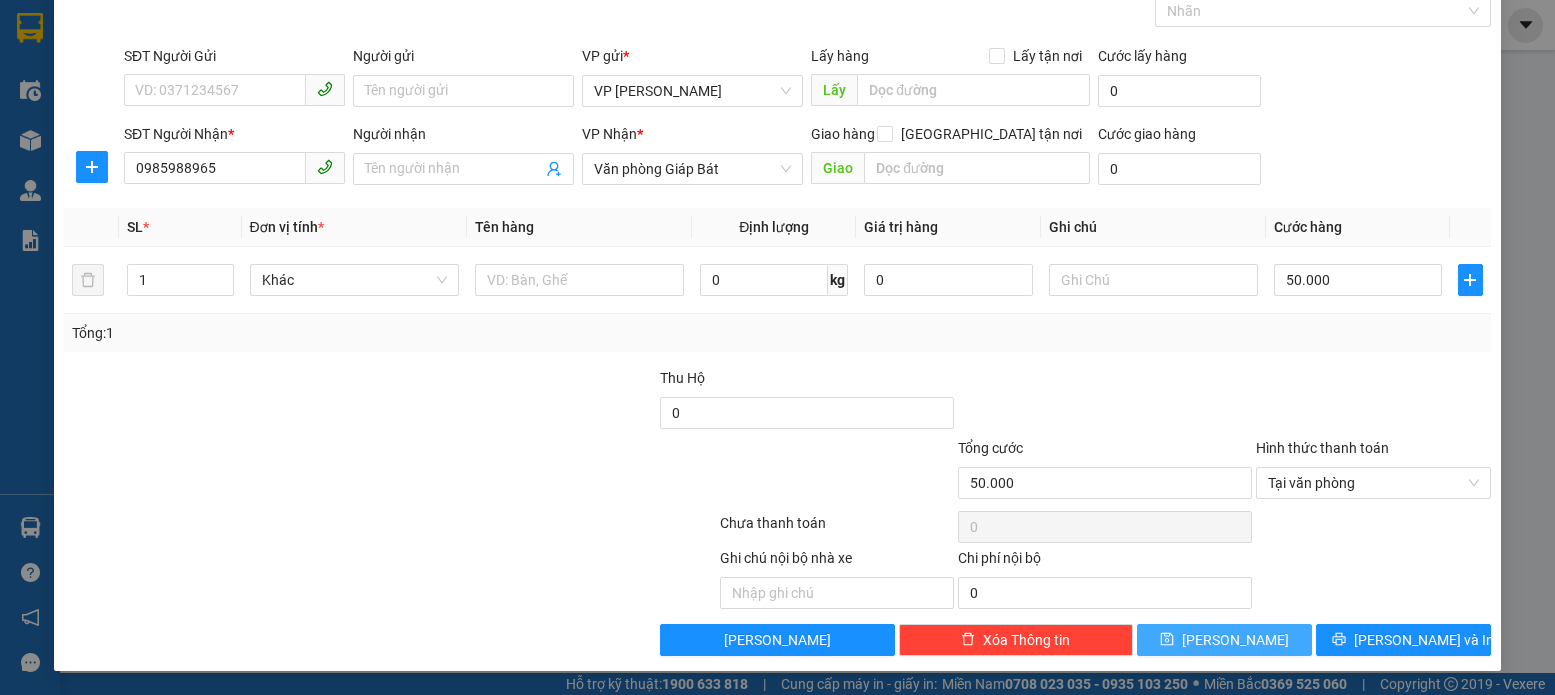 click 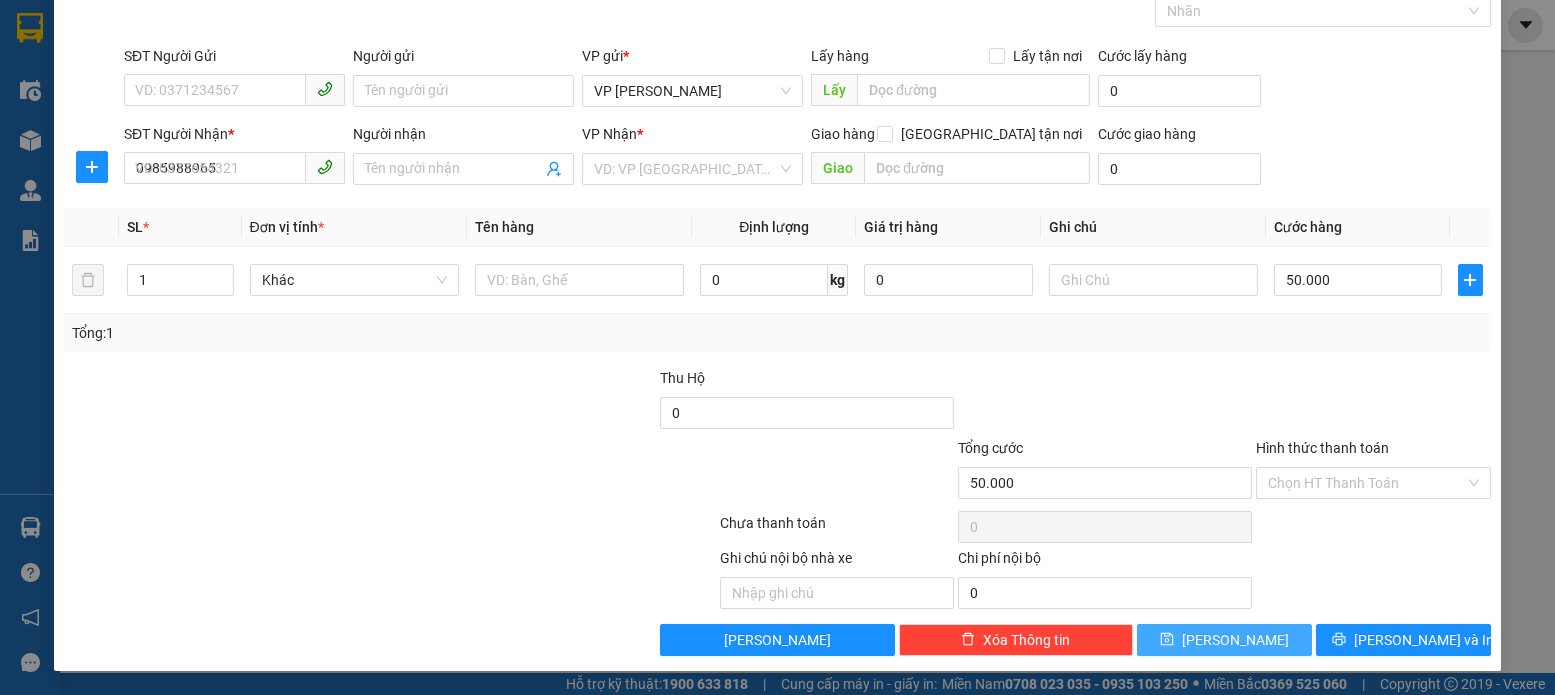 type 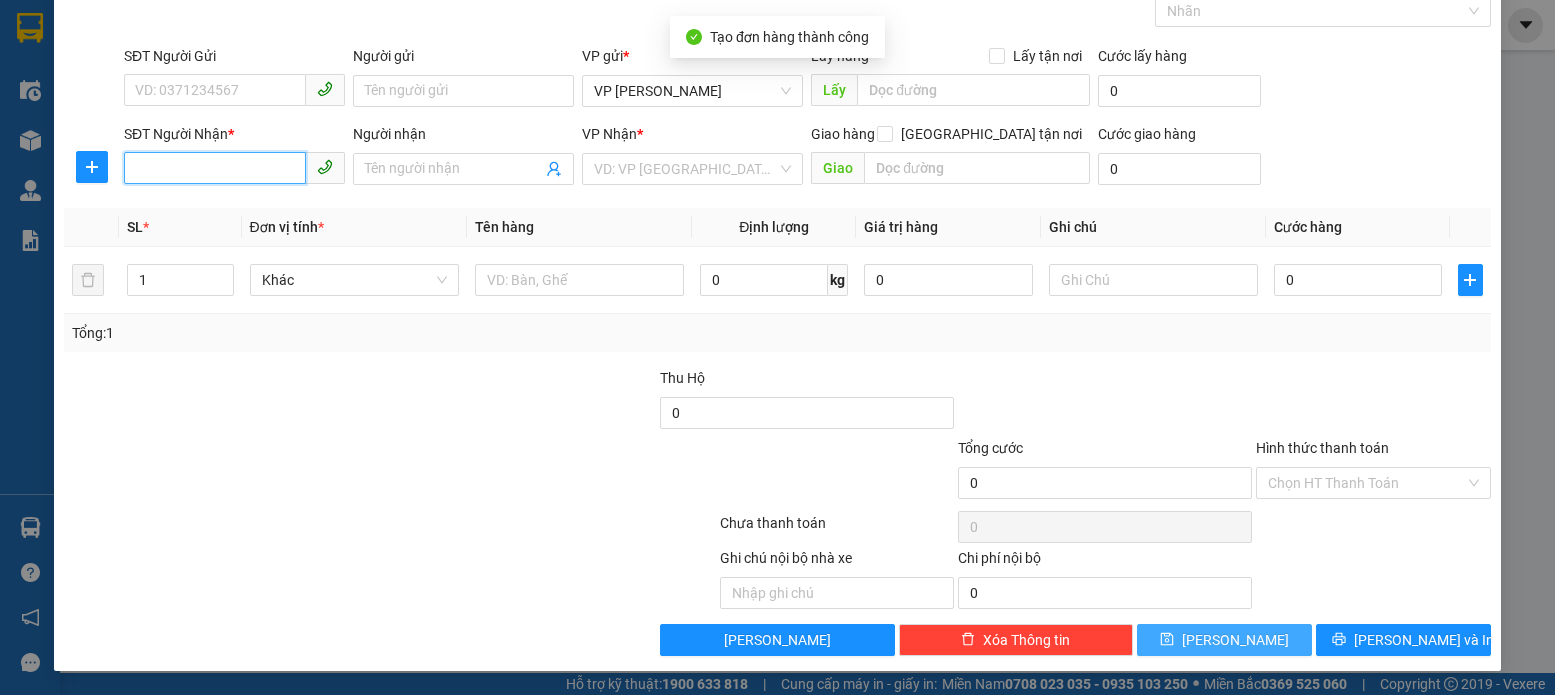 click on "SĐT Người Nhận  *" at bounding box center (215, 168) 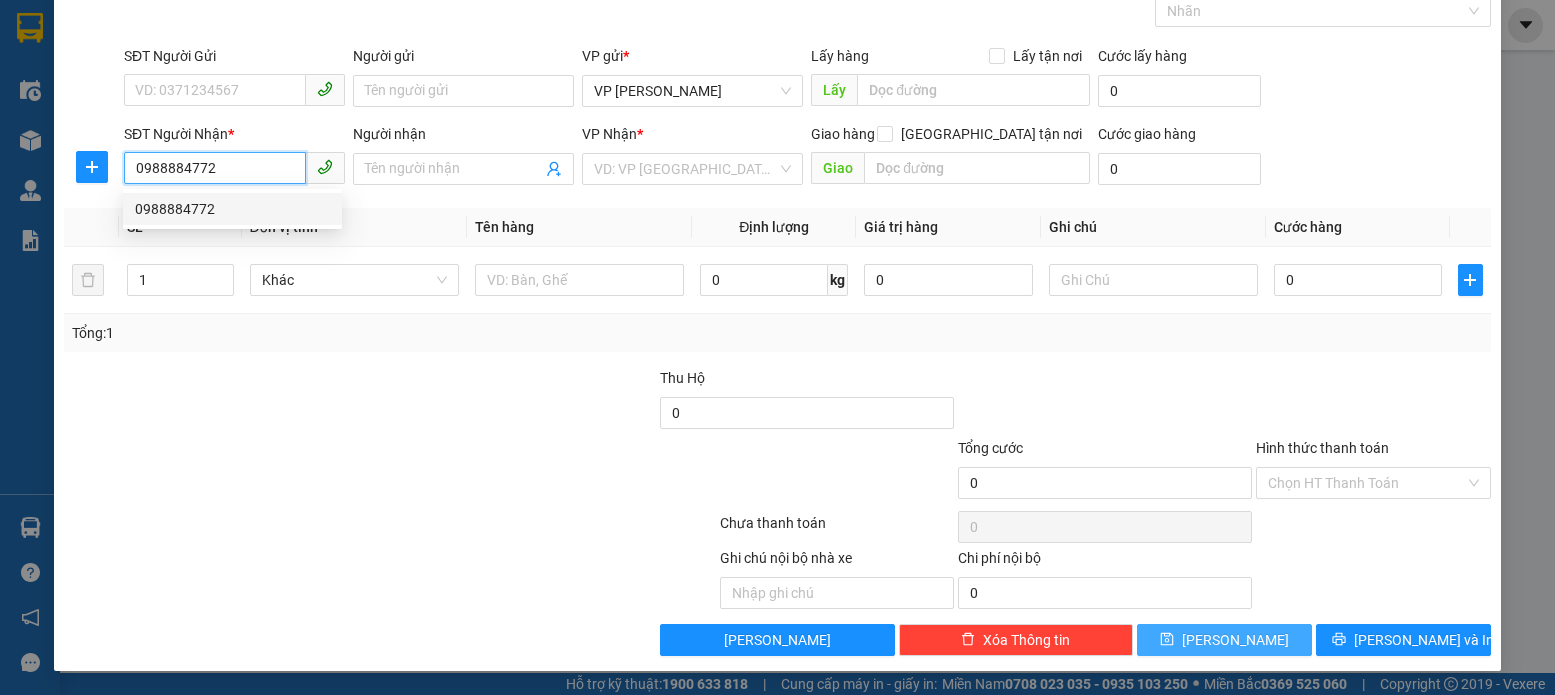 click on "0988884772" at bounding box center [232, 209] 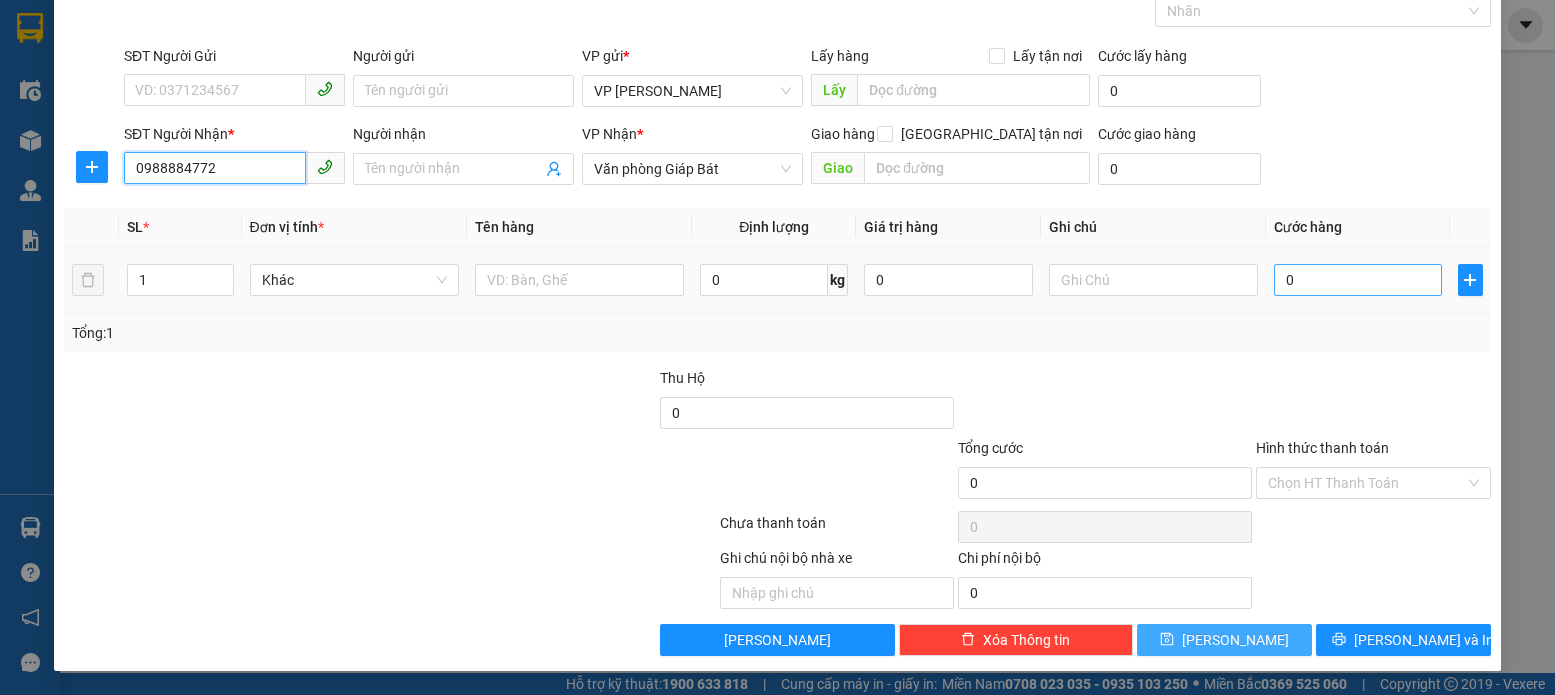 type on "0988884772" 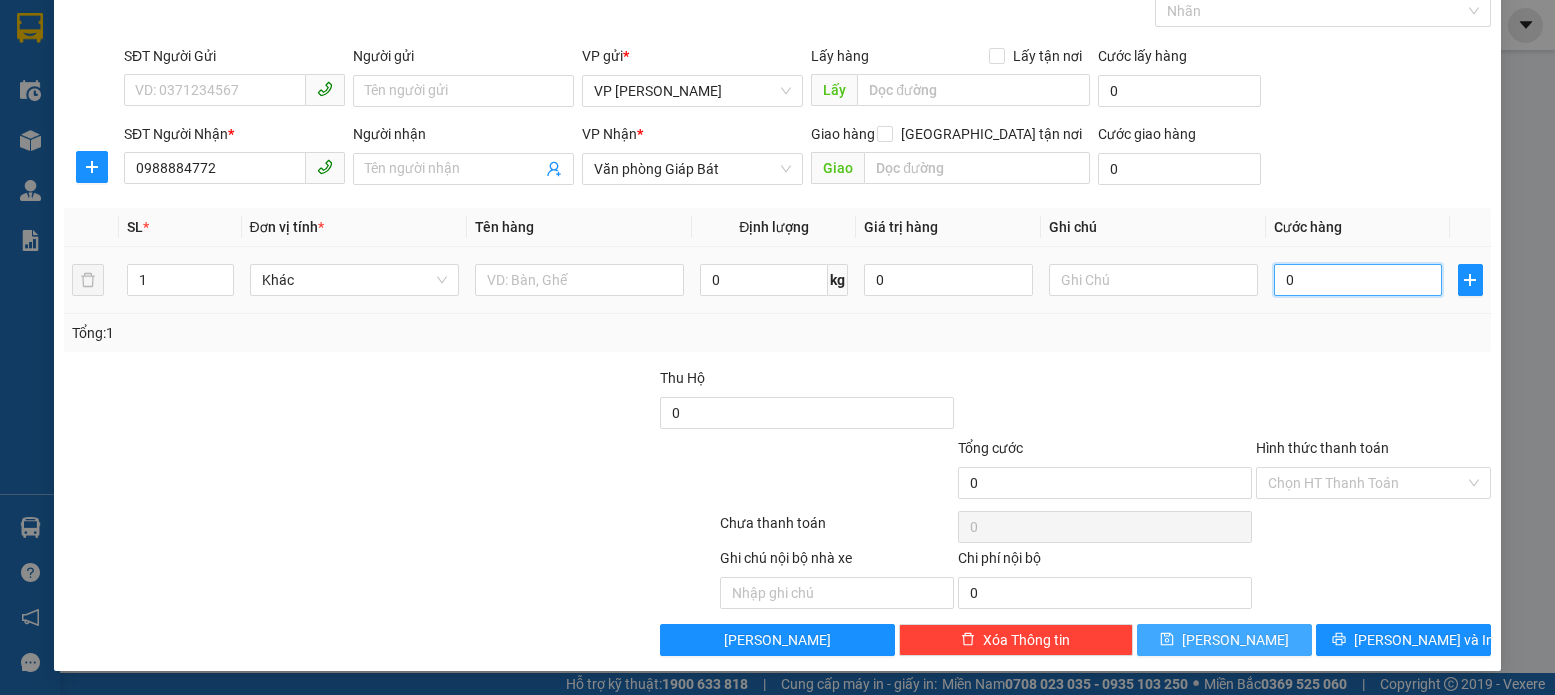 click on "0" at bounding box center [1358, 280] 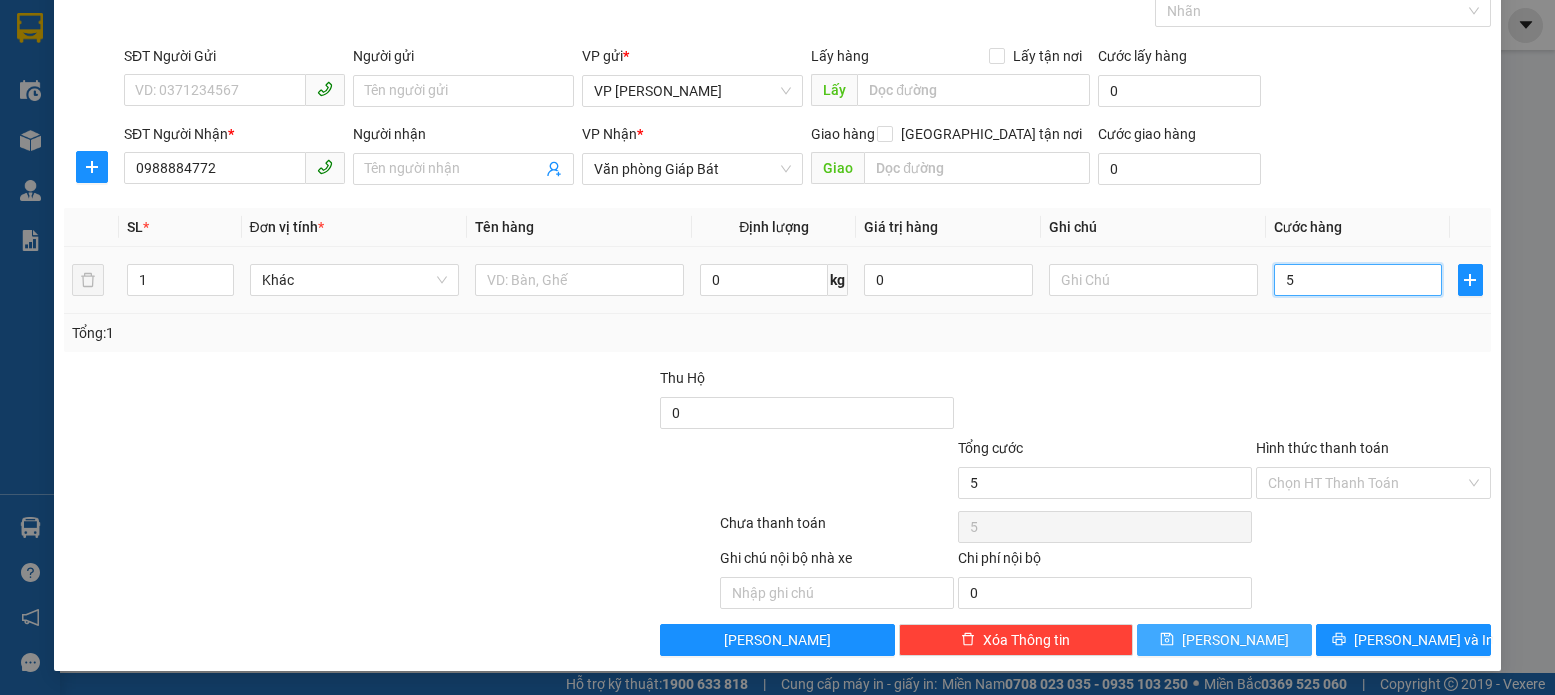 type on "50" 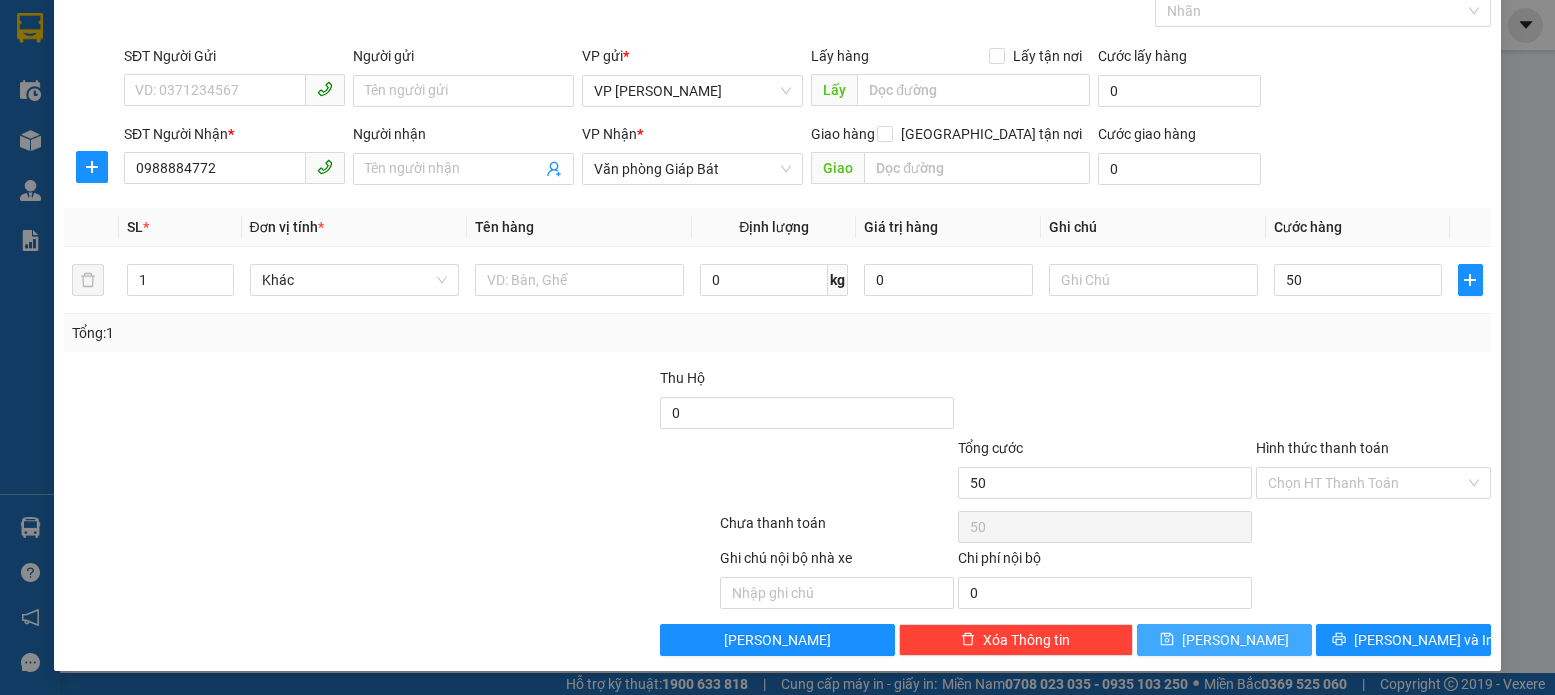 type on "50.000" 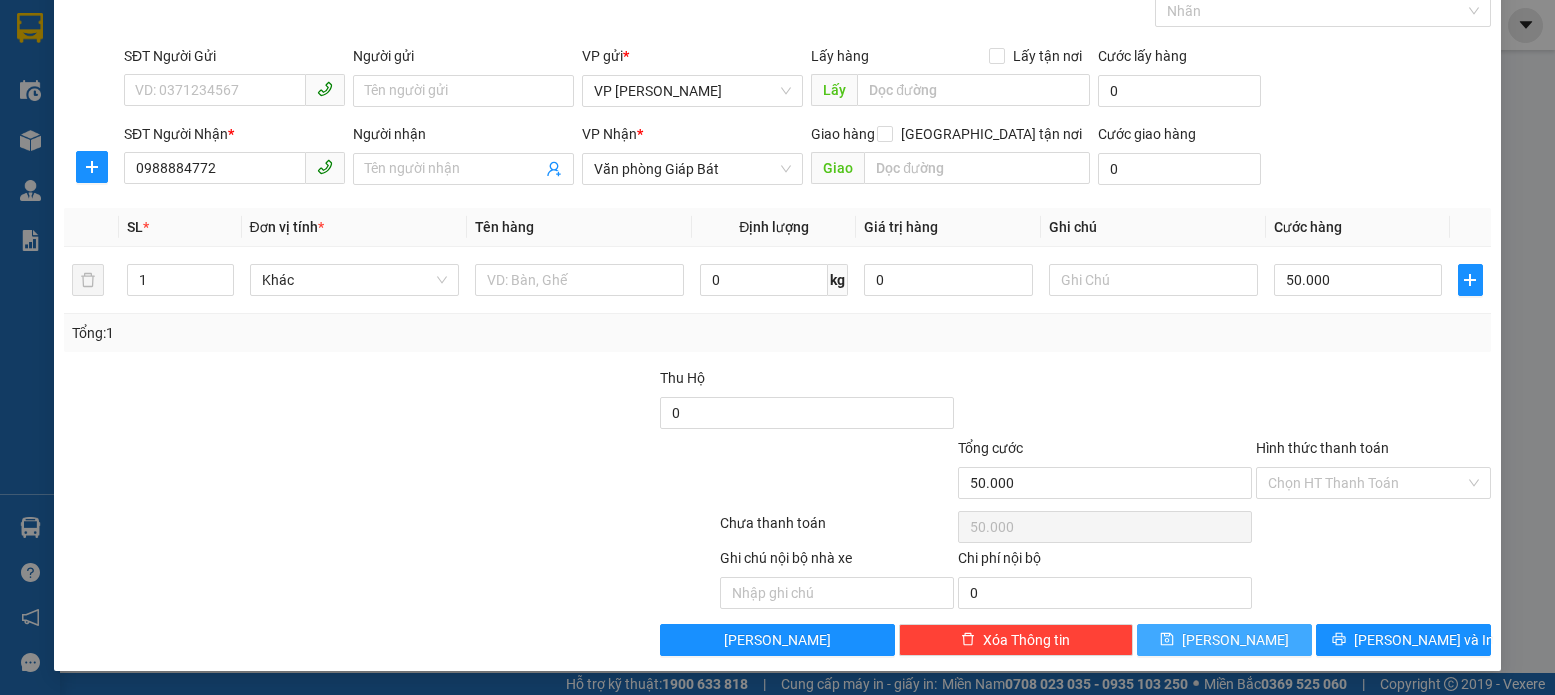 click 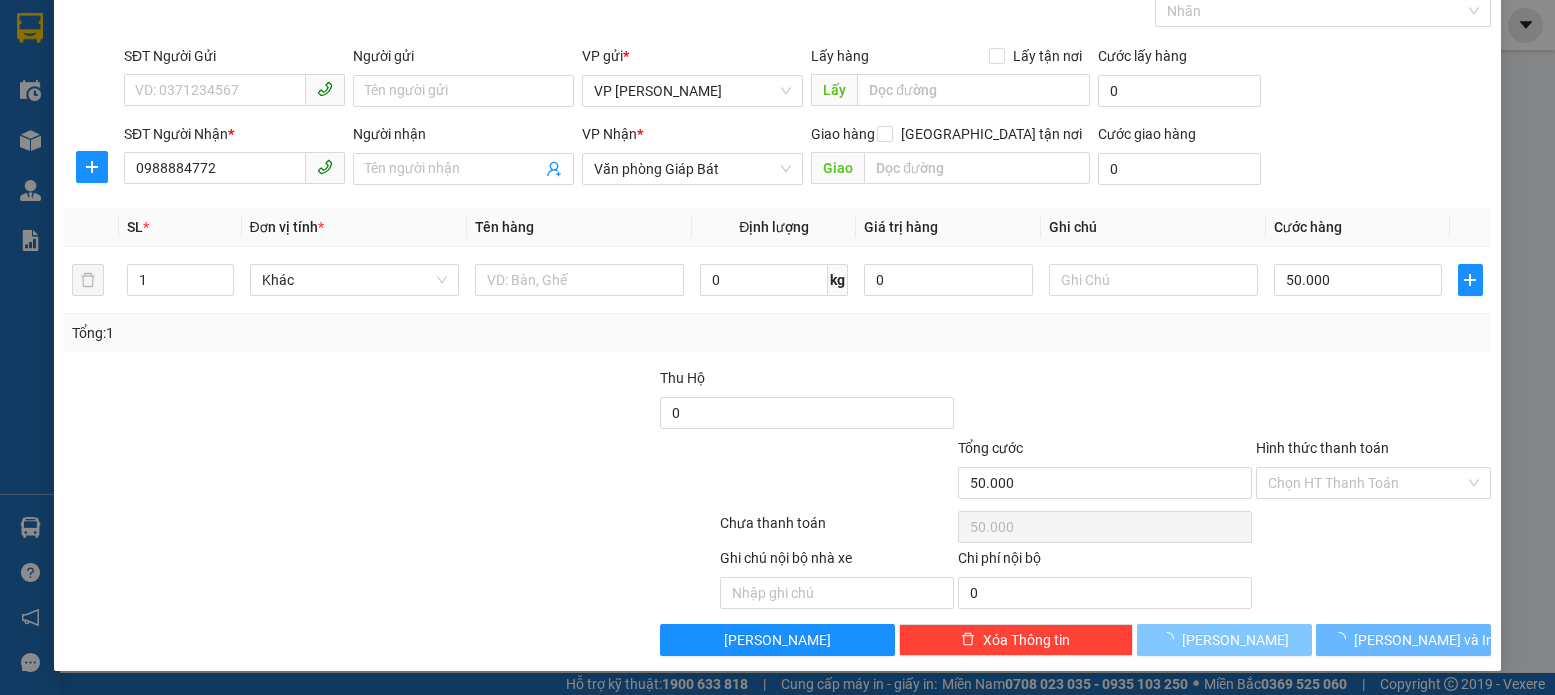 type 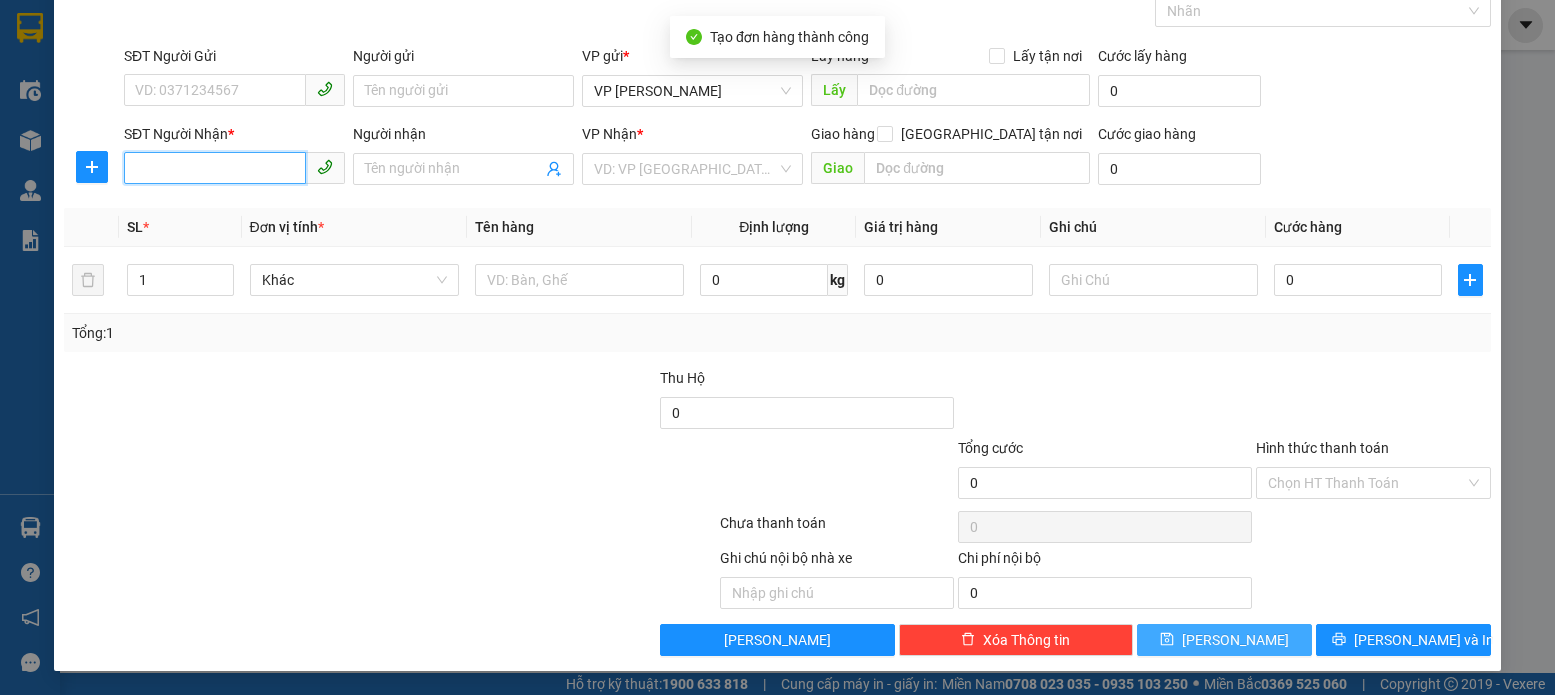 click on "SĐT Người Nhận  *" at bounding box center [215, 168] 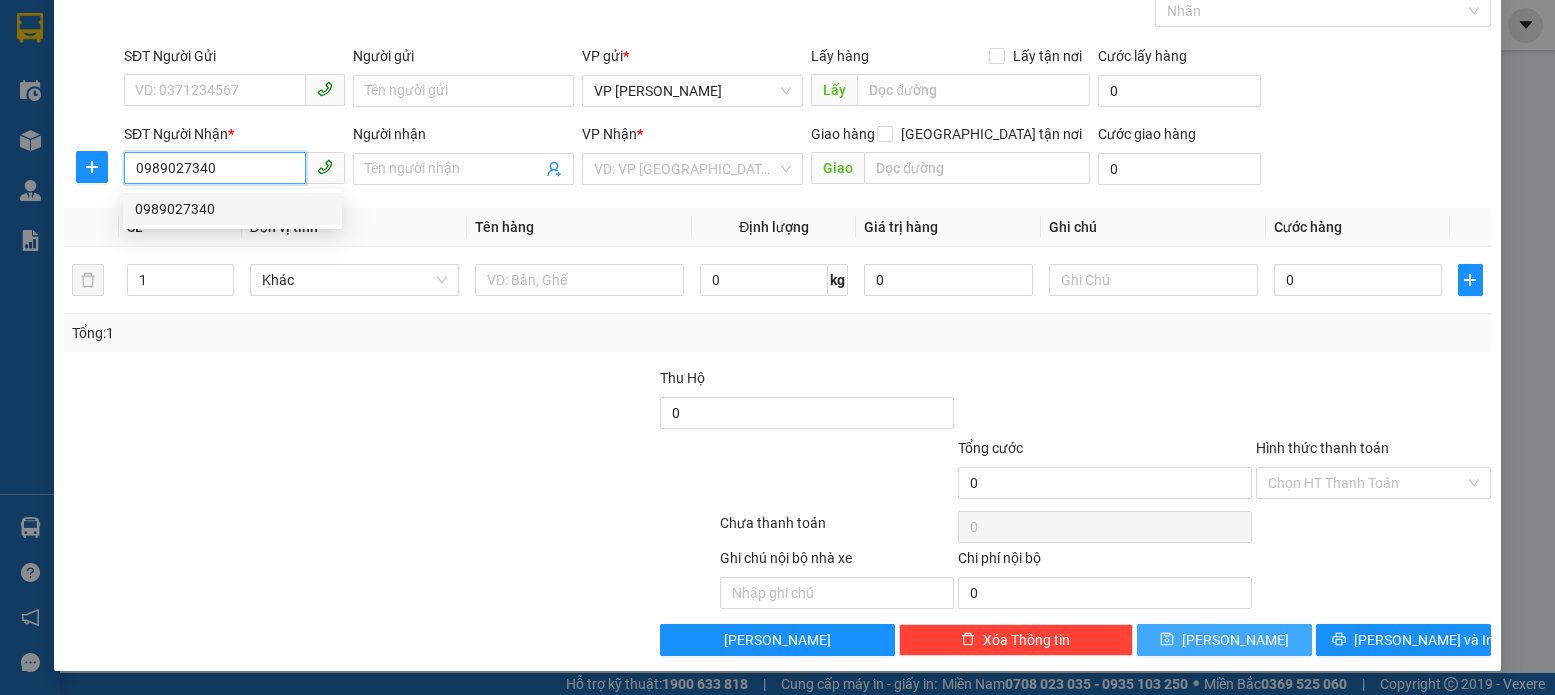 click on "0989027340" at bounding box center [232, 209] 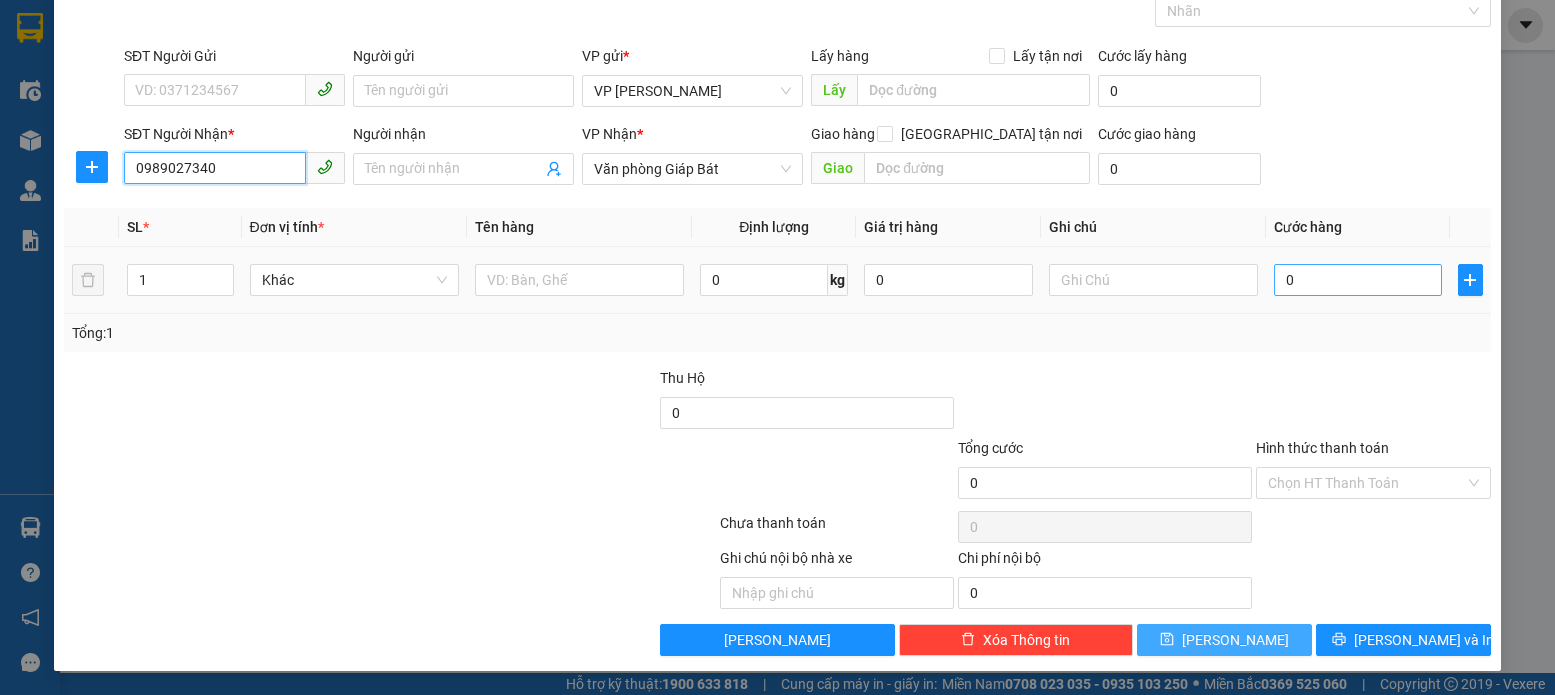 type on "0989027340" 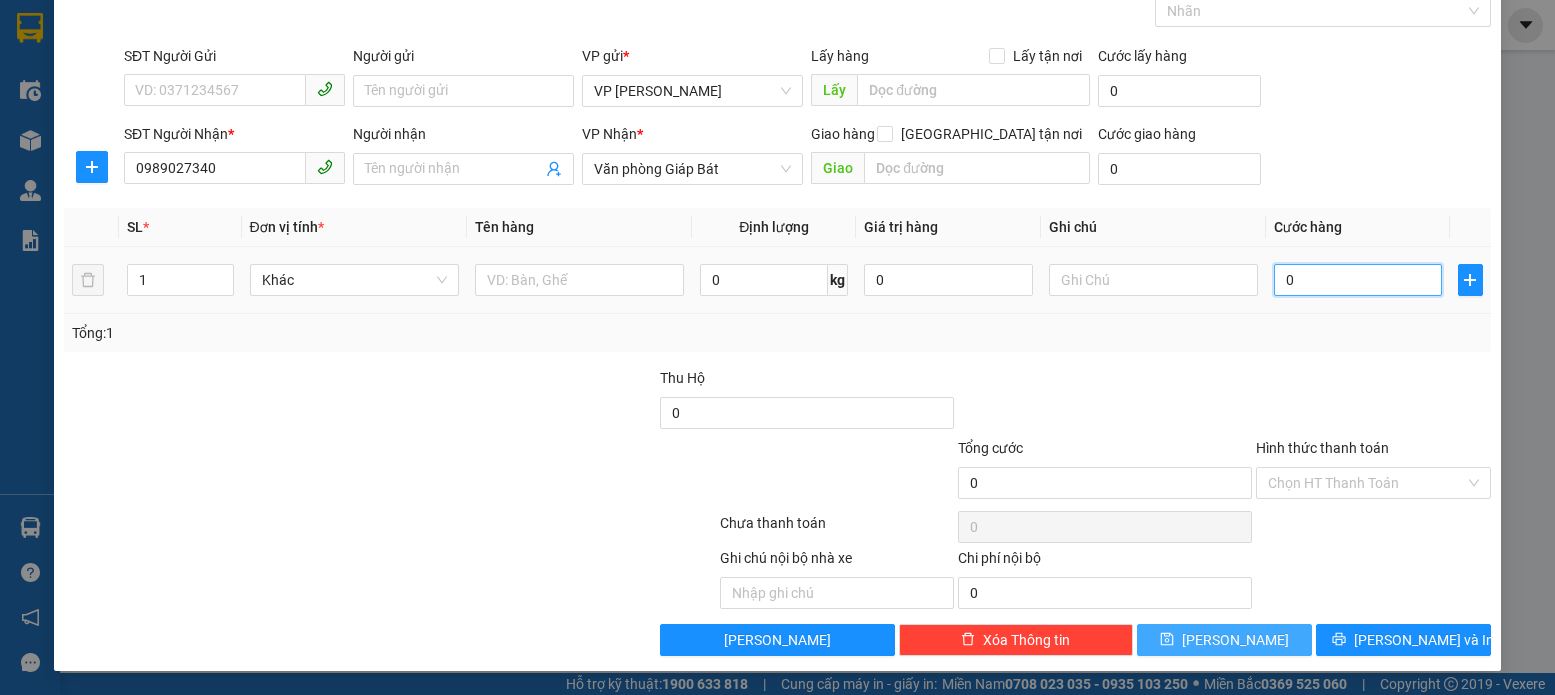 click on "0" at bounding box center [1358, 280] 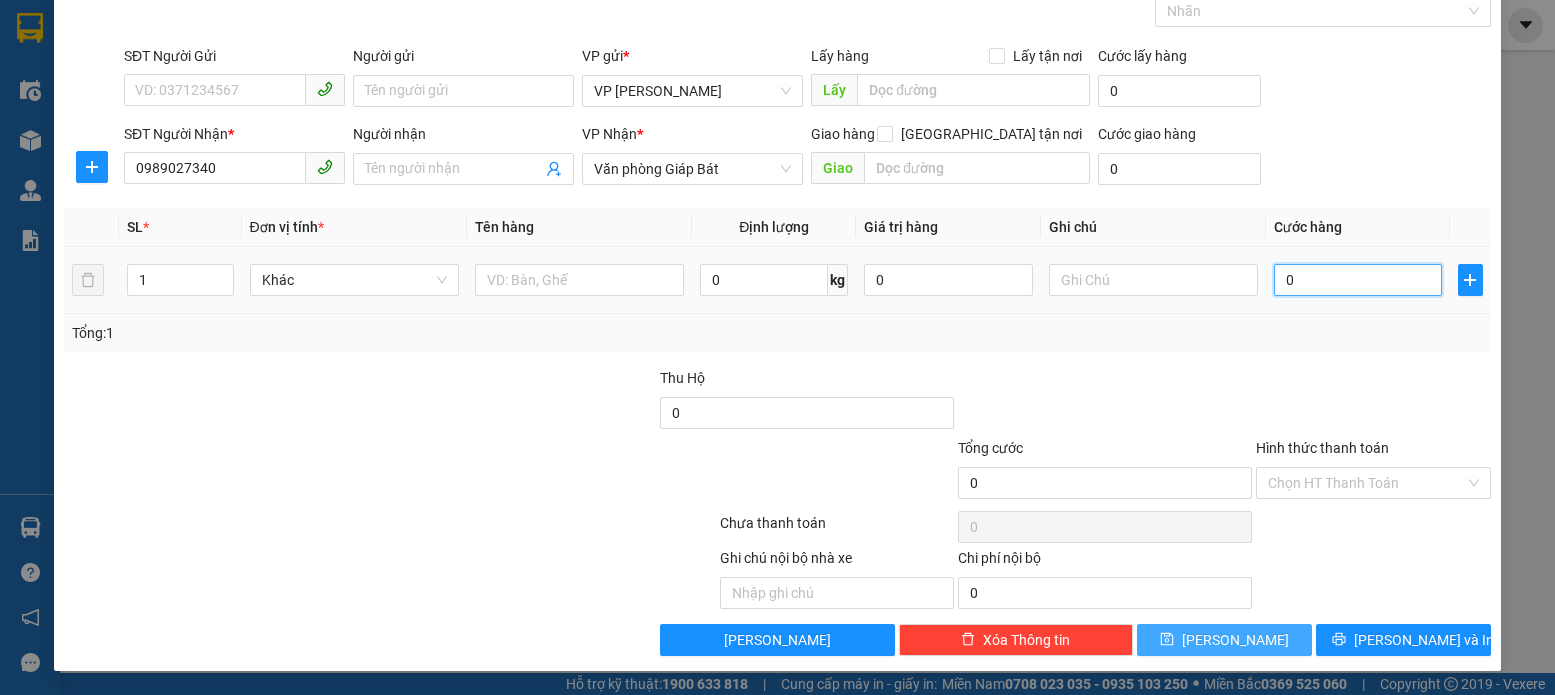 type on "6" 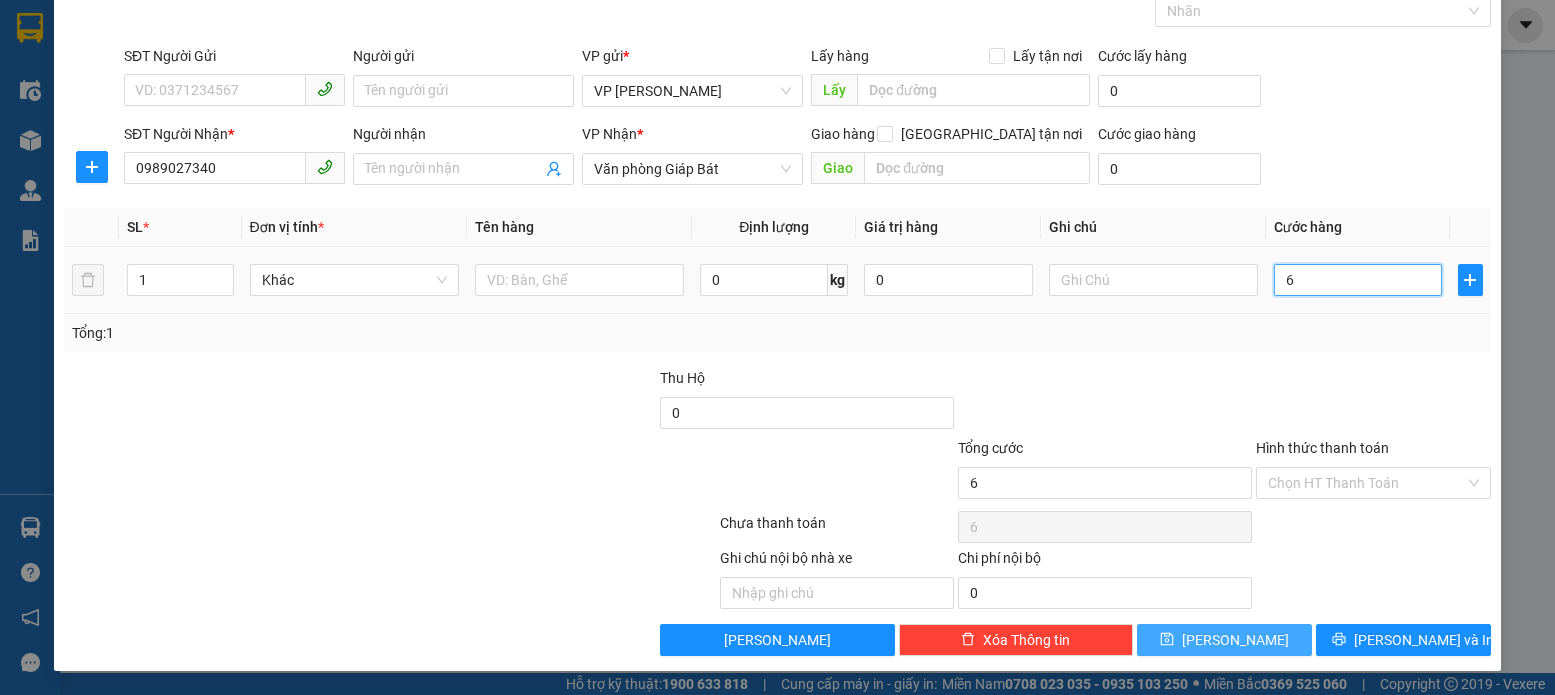 type on "60" 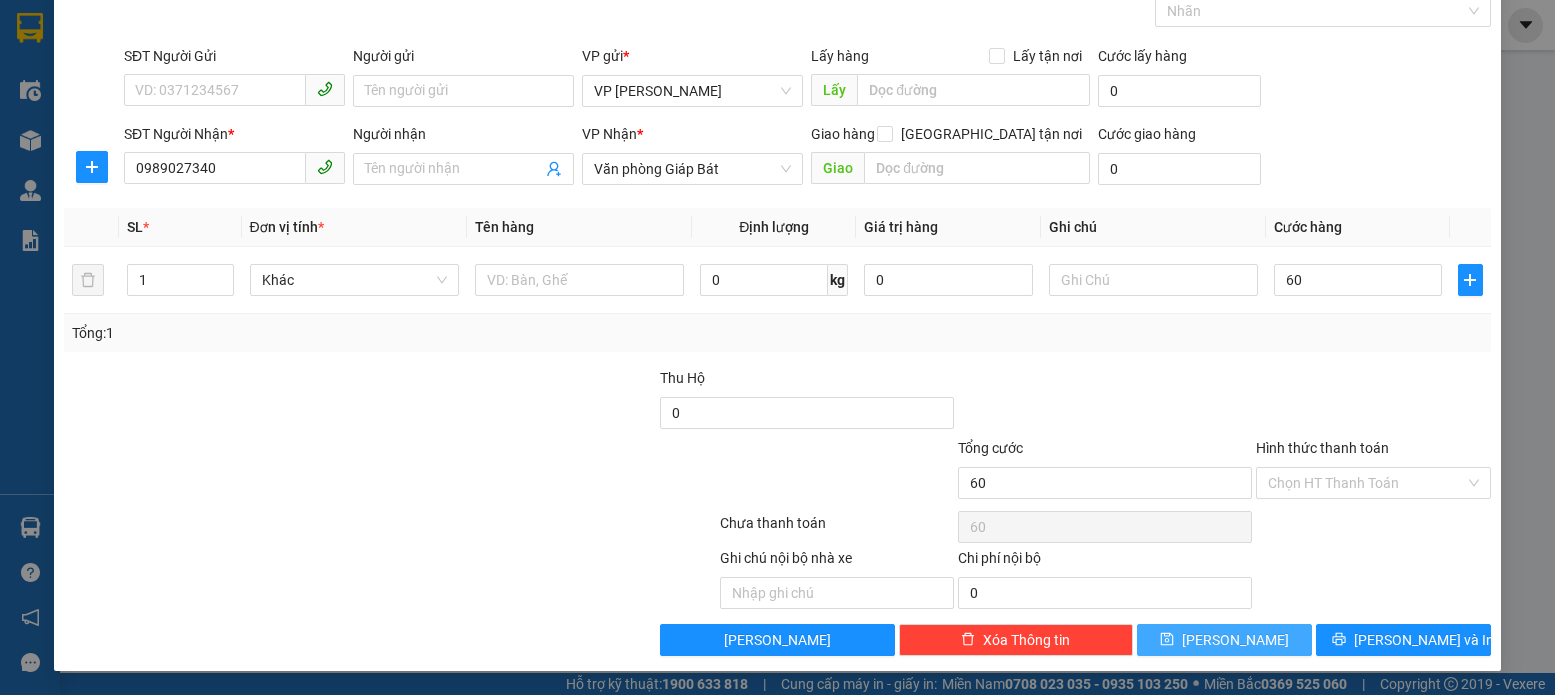 type on "60.000" 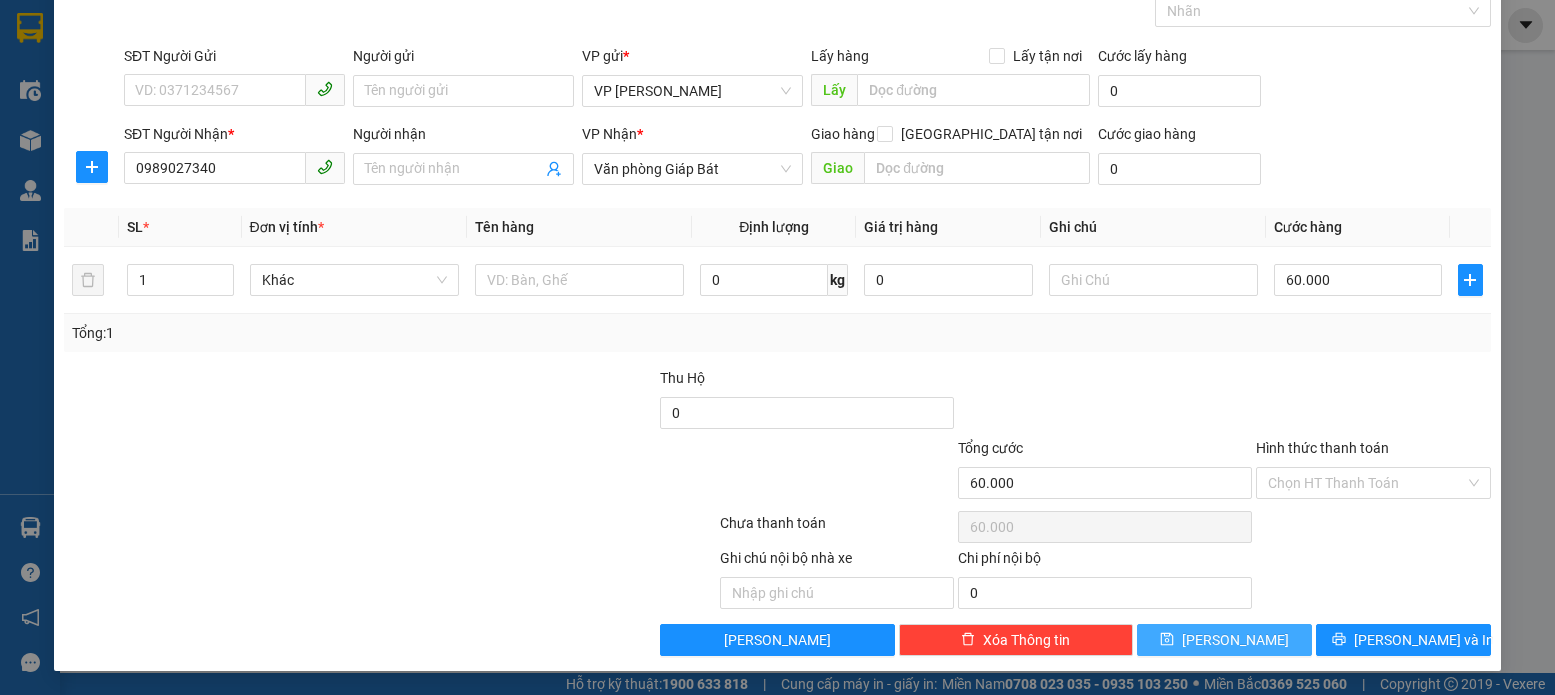 click 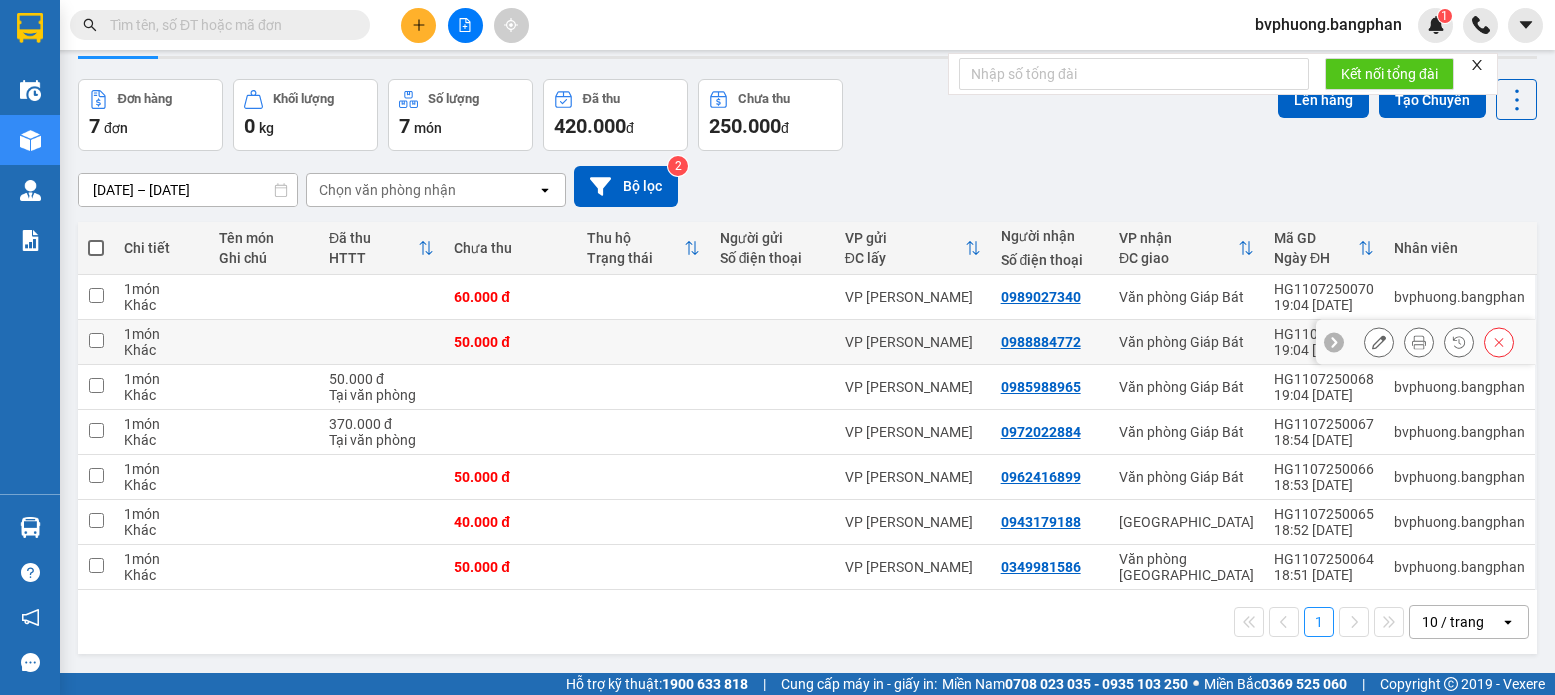 scroll, scrollTop: 92, scrollLeft: 0, axis: vertical 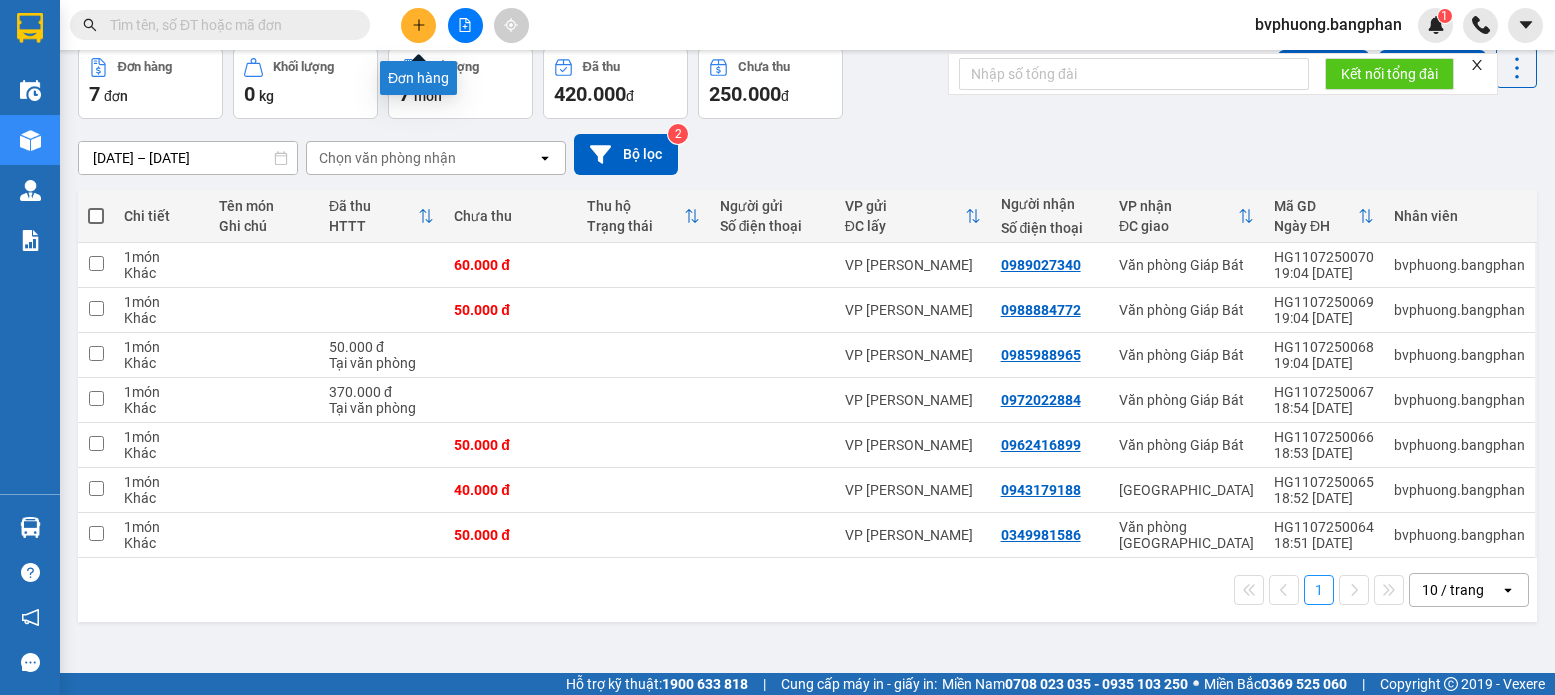 click 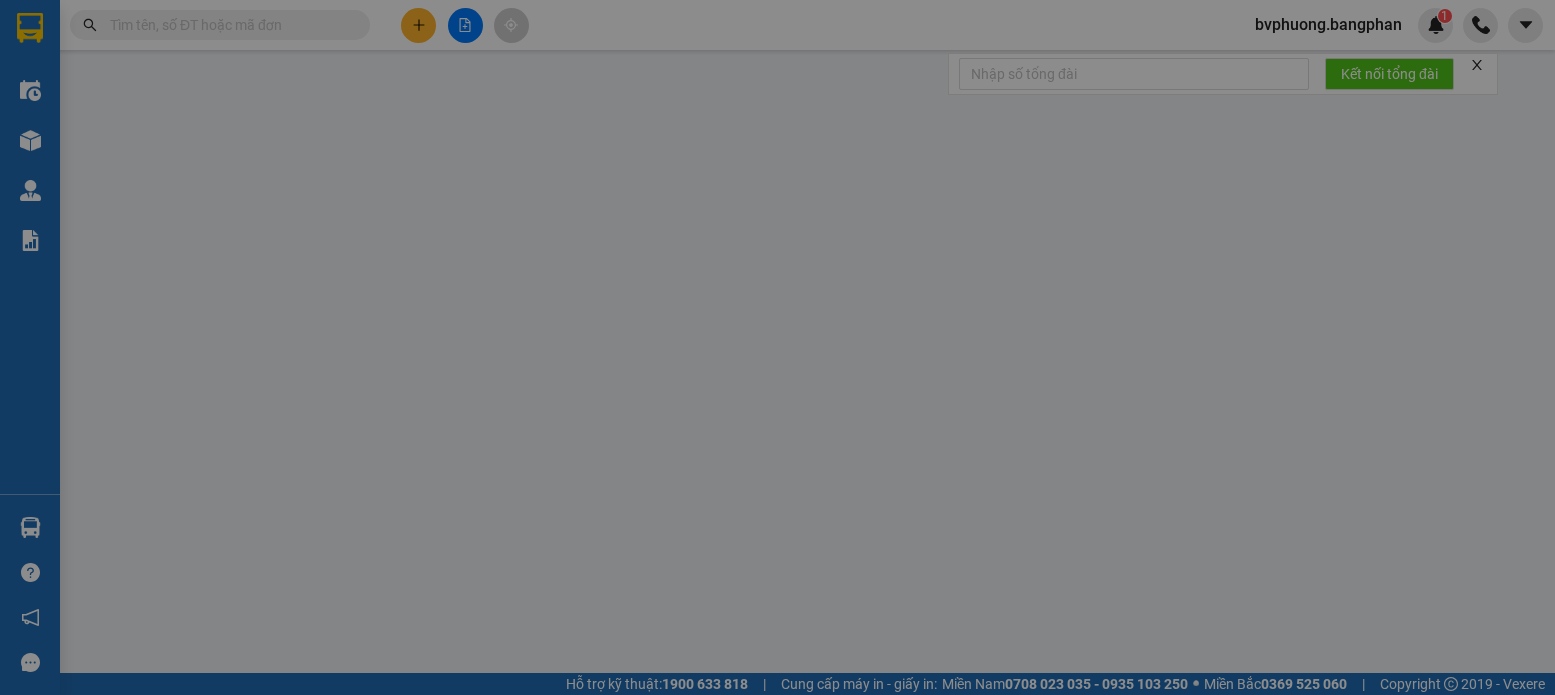 scroll, scrollTop: 0, scrollLeft: 0, axis: both 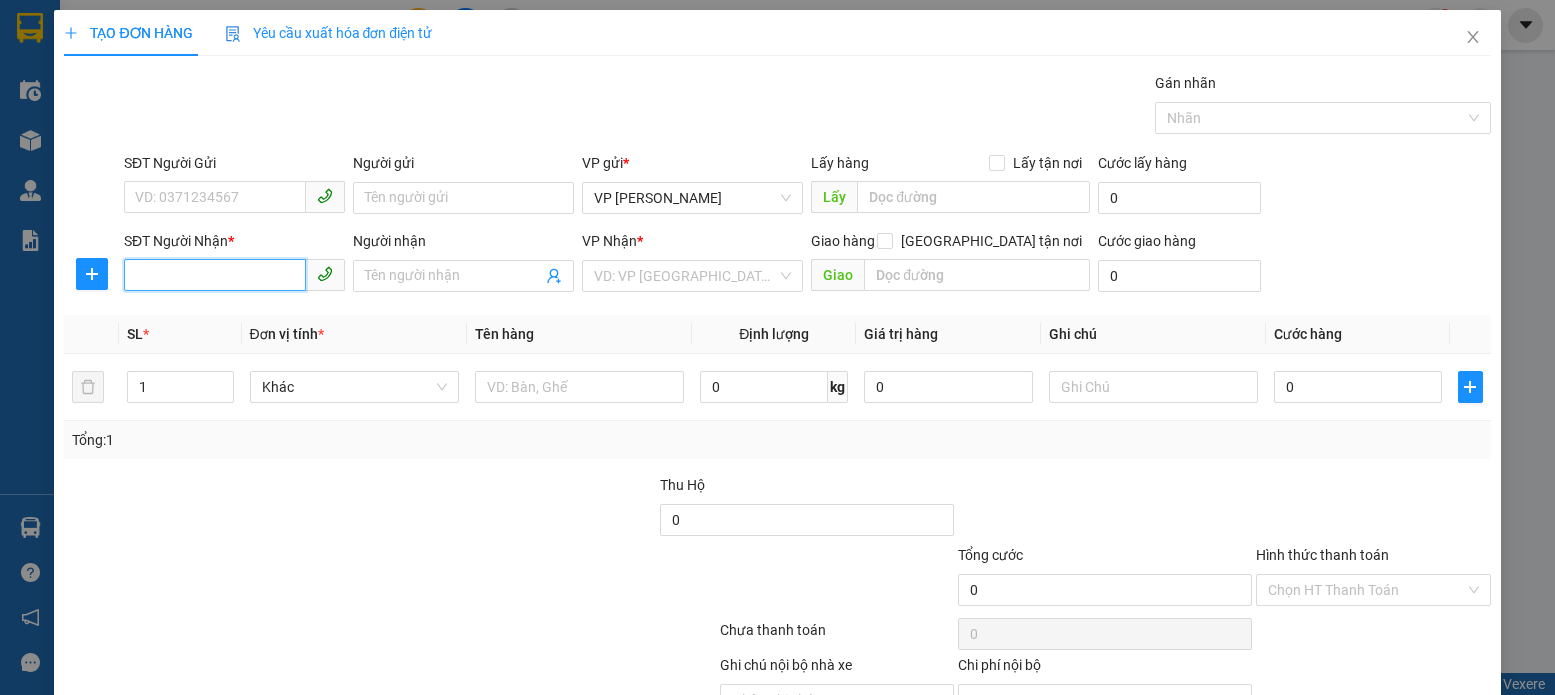 click on "SĐT Người Nhận  *" at bounding box center (215, 275) 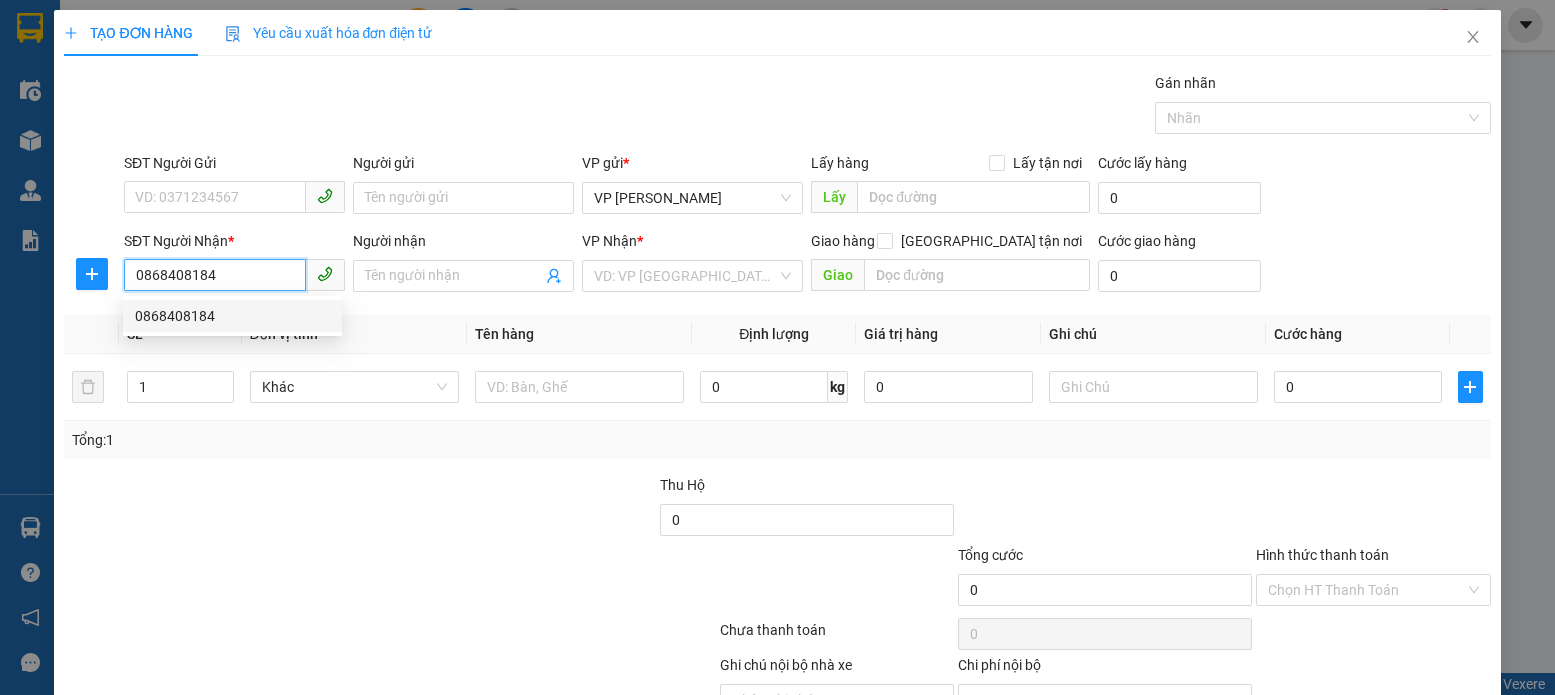 click on "0868408184" at bounding box center (232, 316) 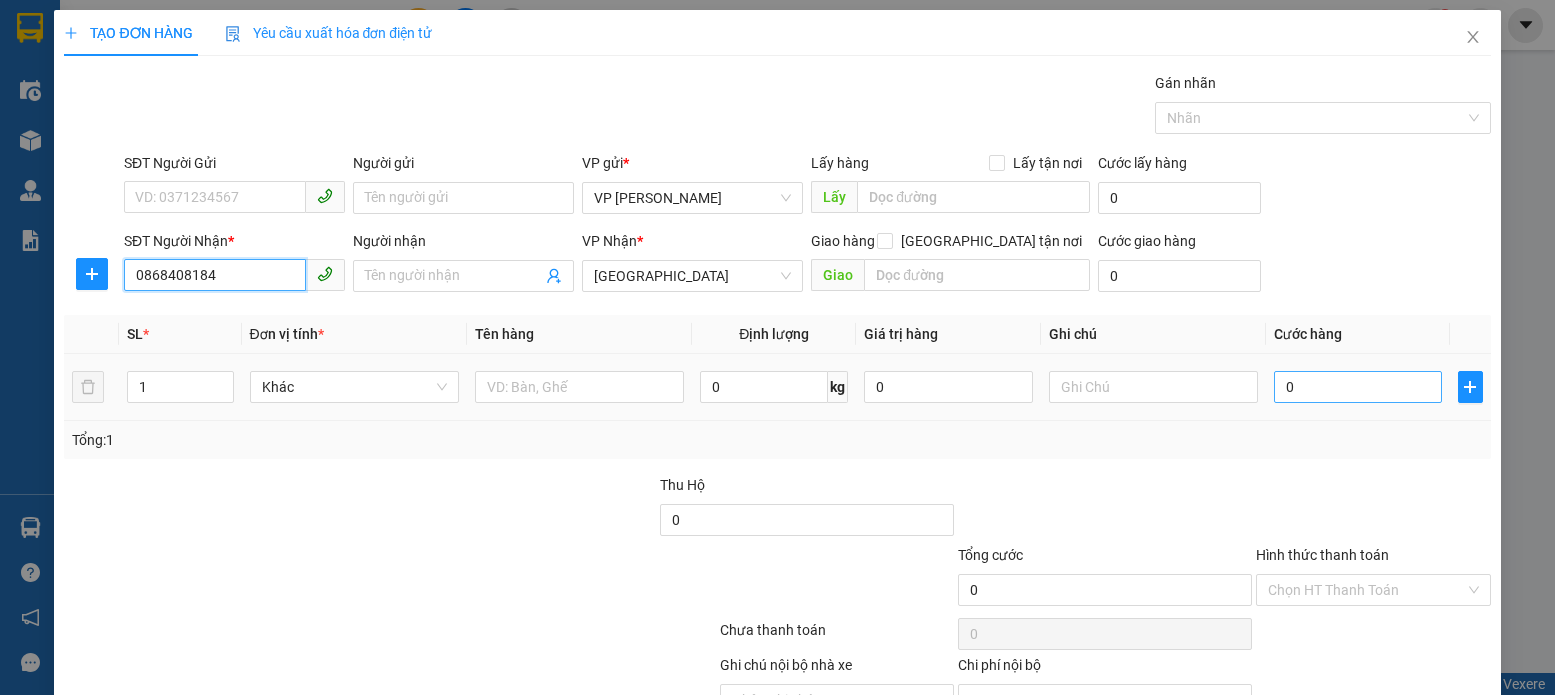 type on "0868408184" 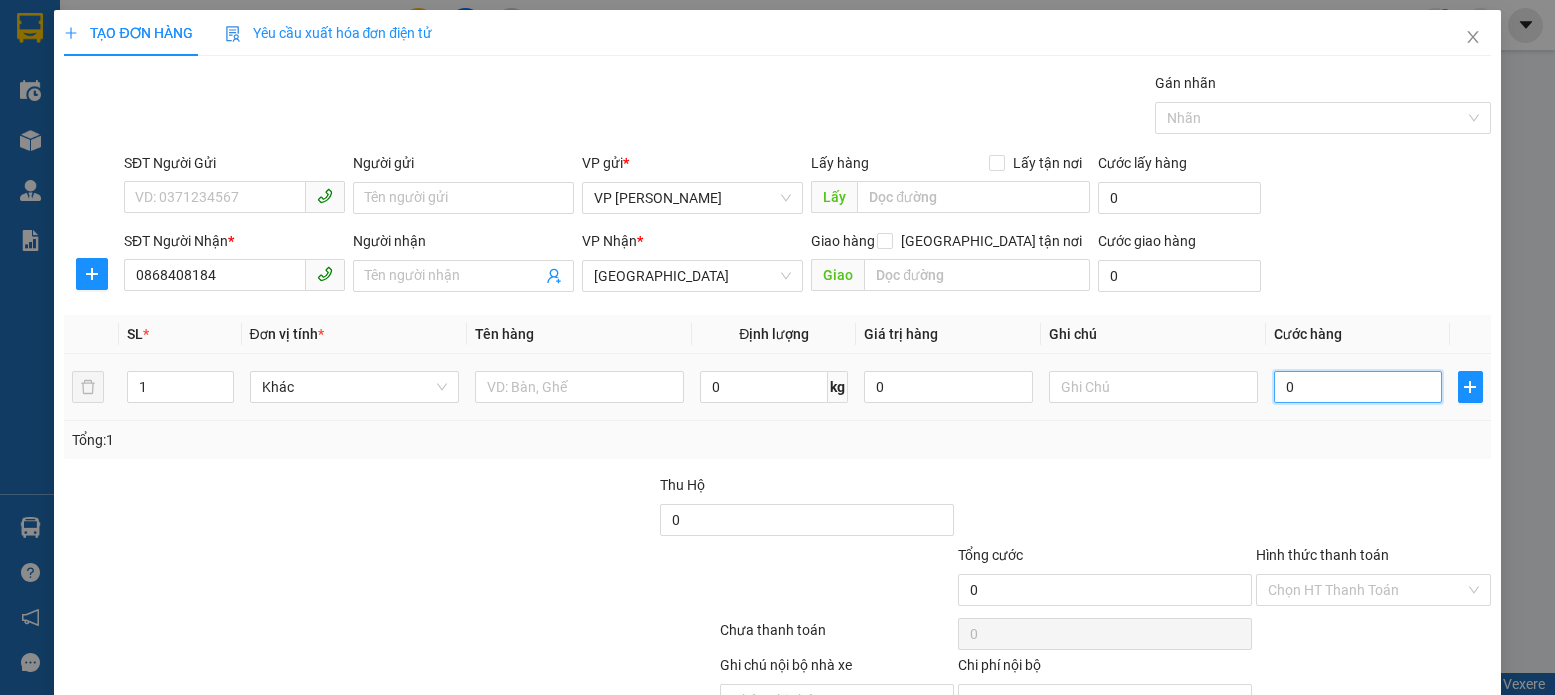 click on "0" at bounding box center [1358, 387] 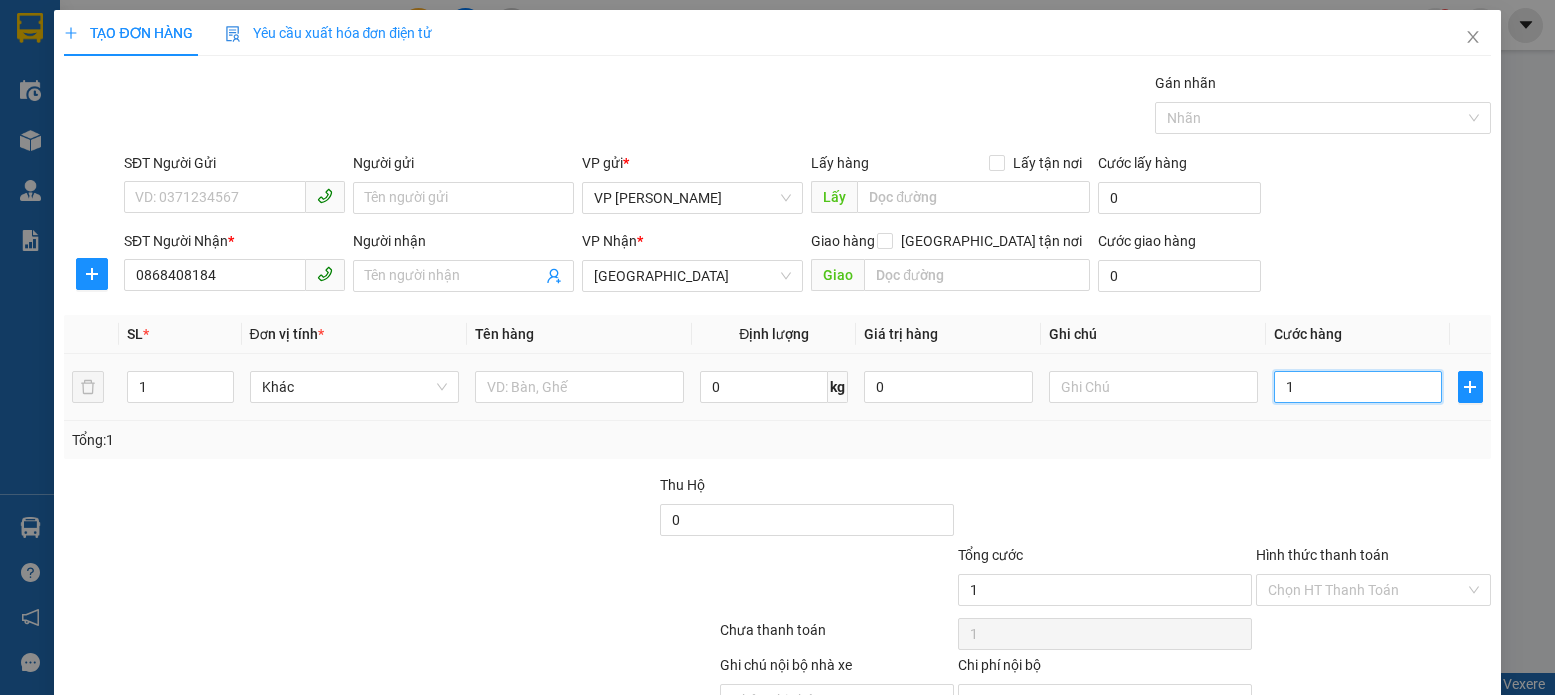 type on "10" 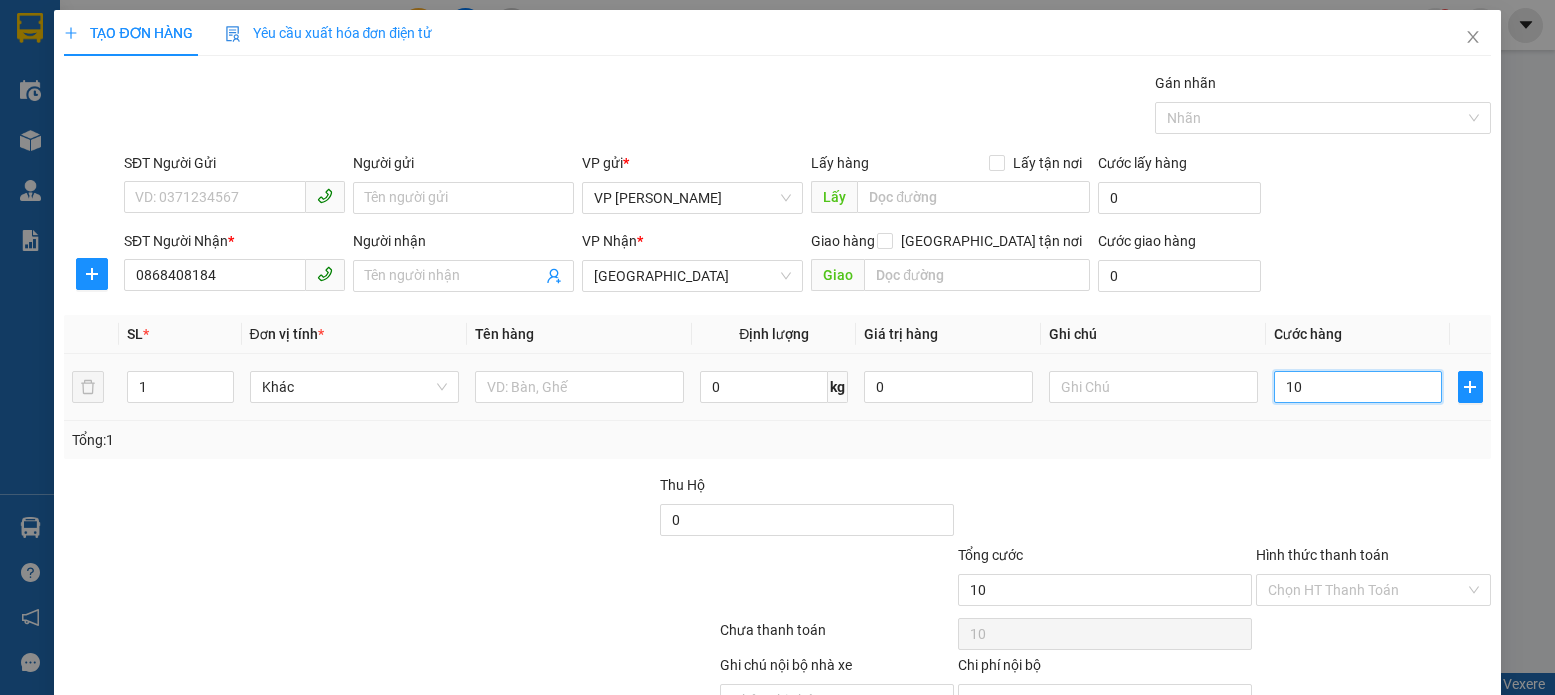 type on "100" 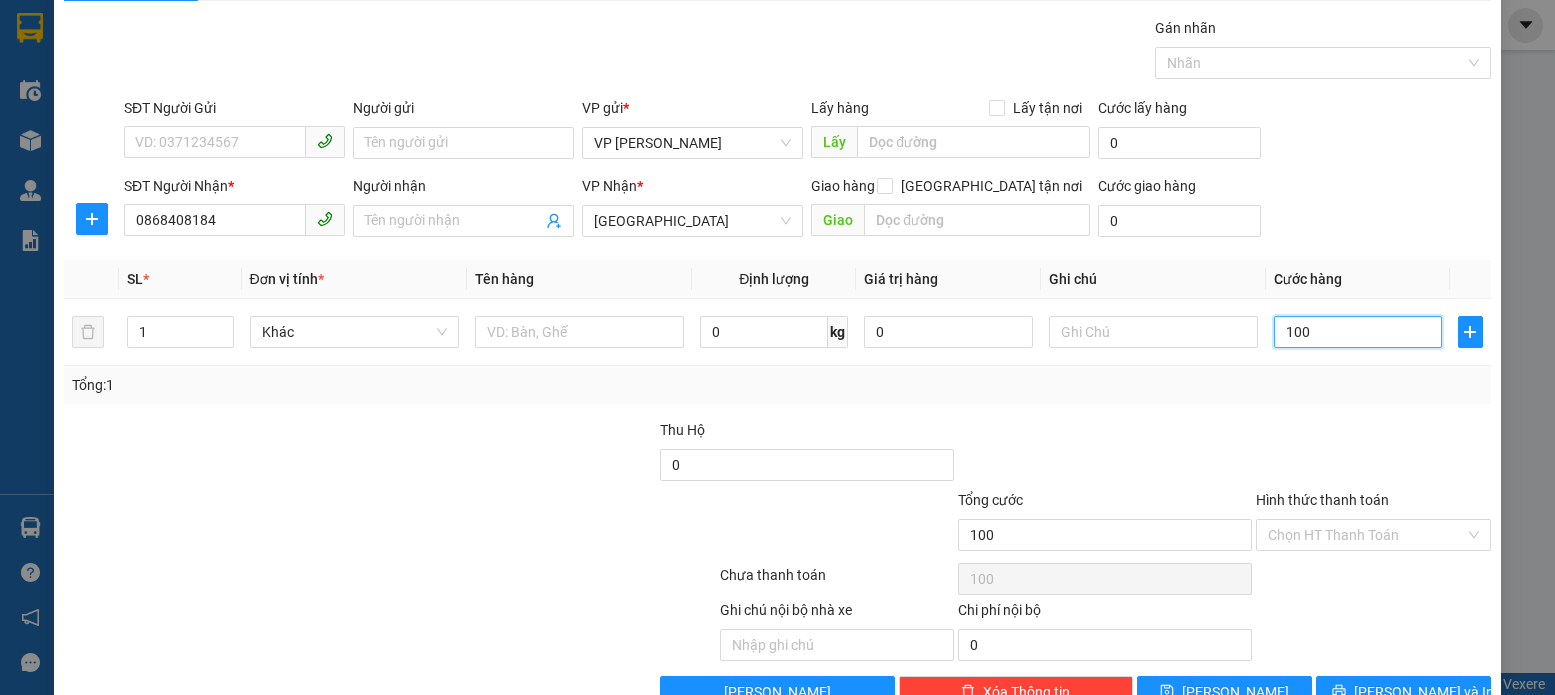 scroll, scrollTop: 107, scrollLeft: 0, axis: vertical 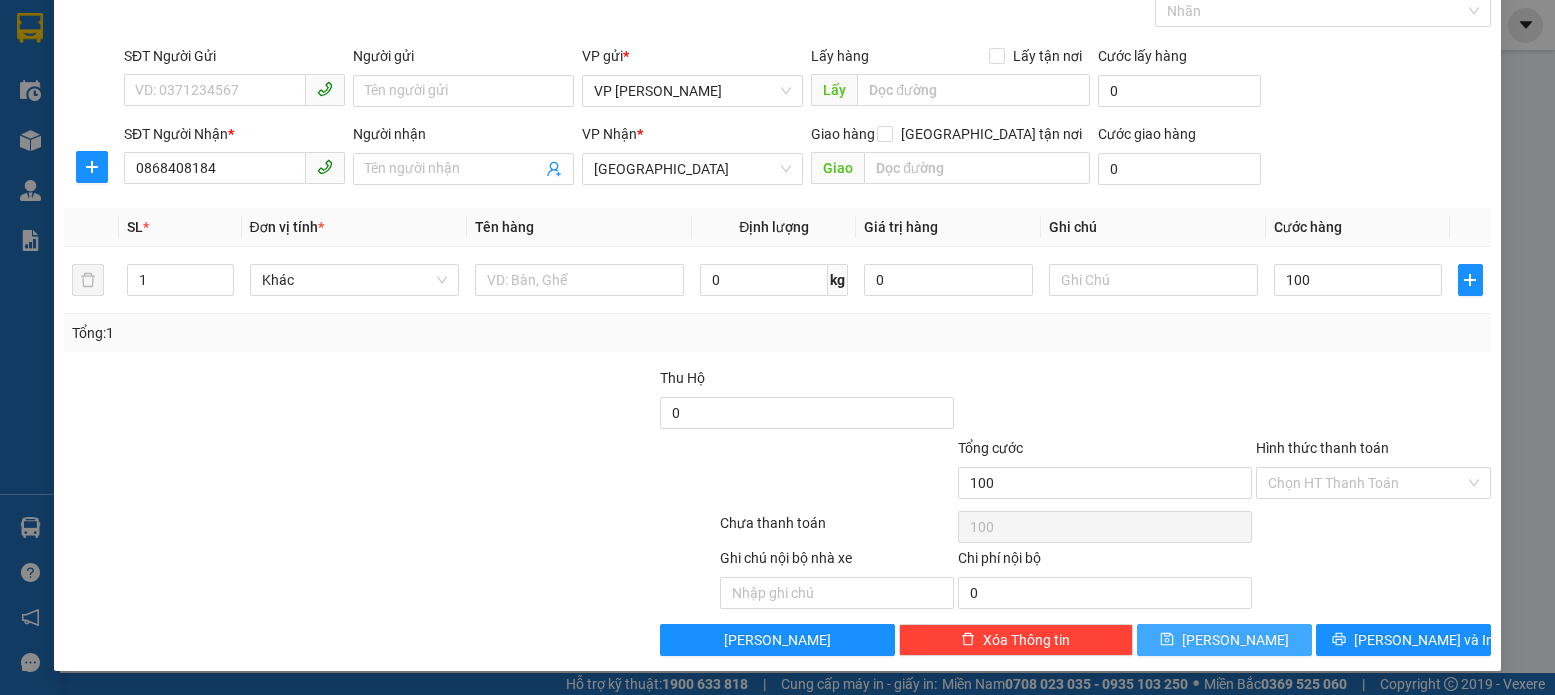 type on "100.000" 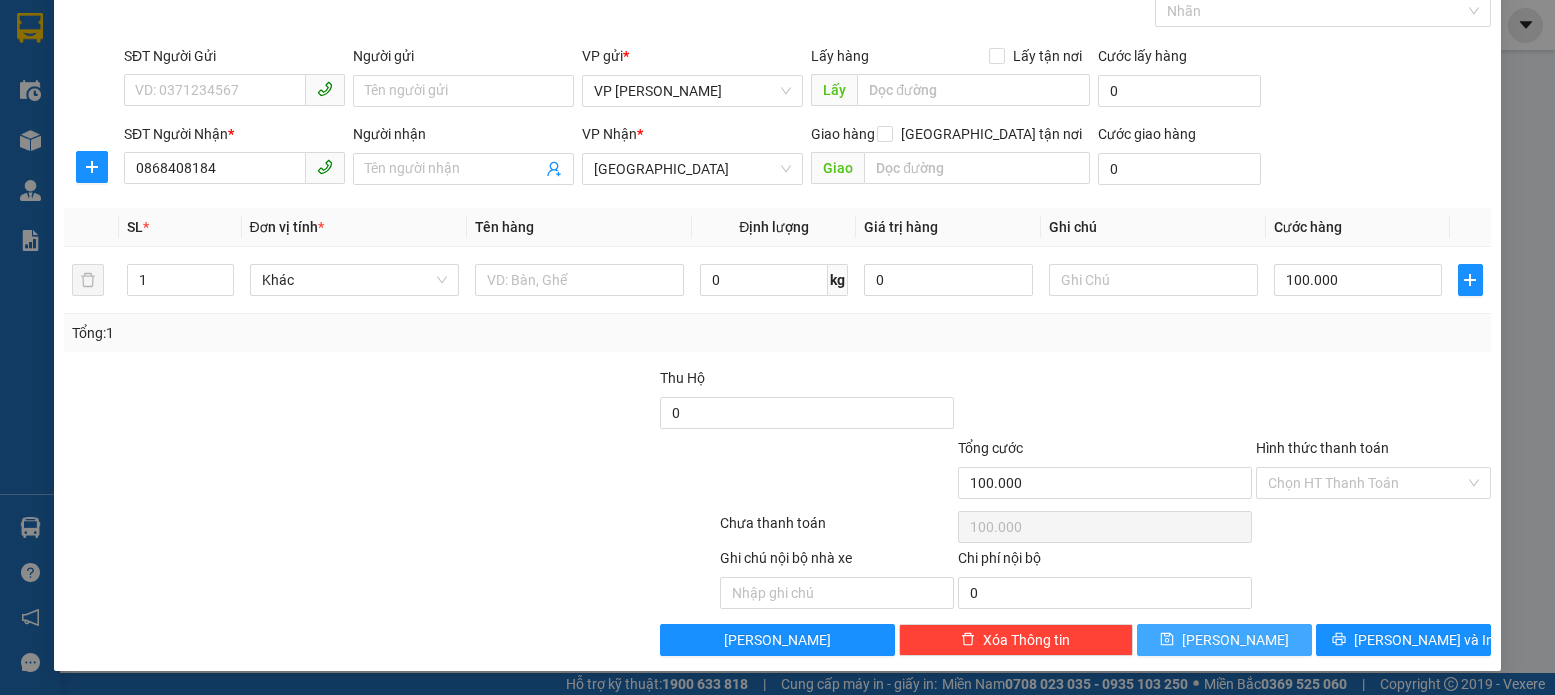 click 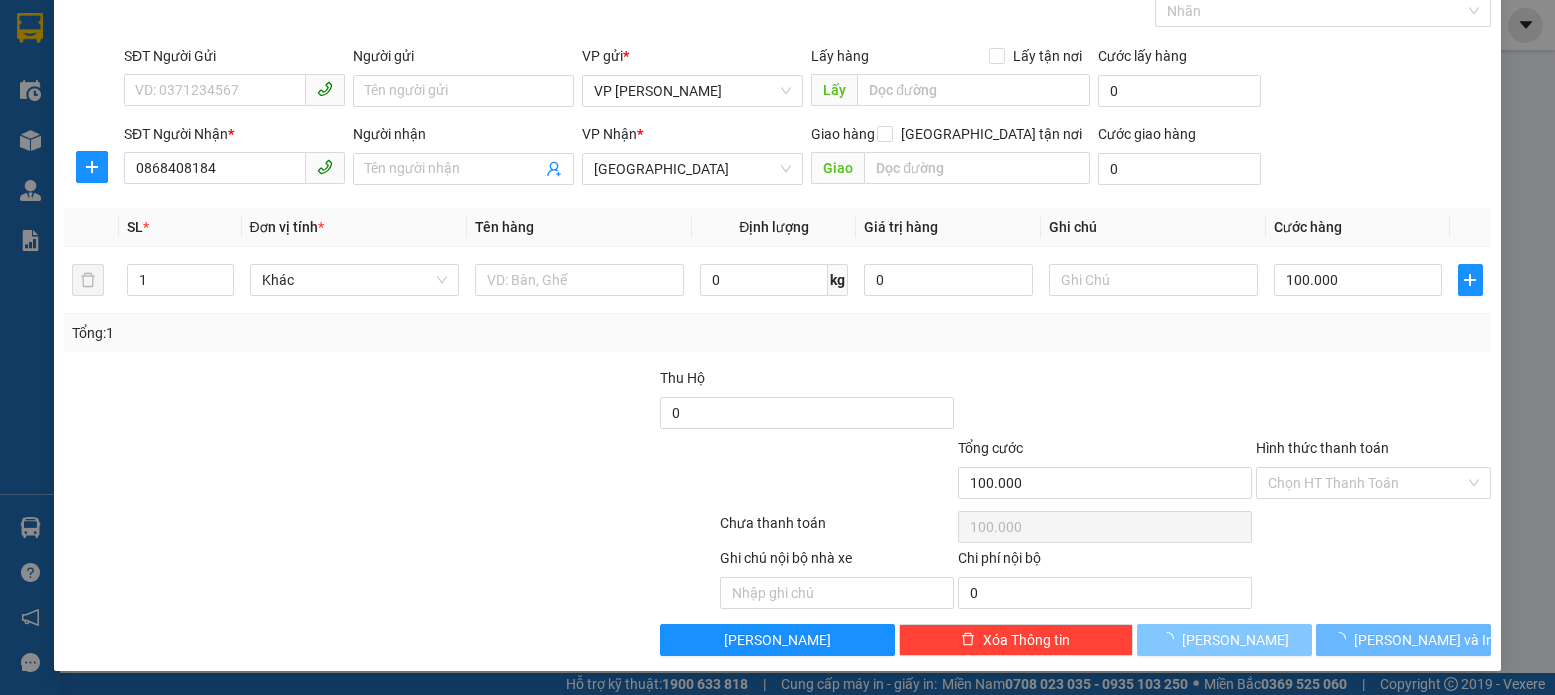 type 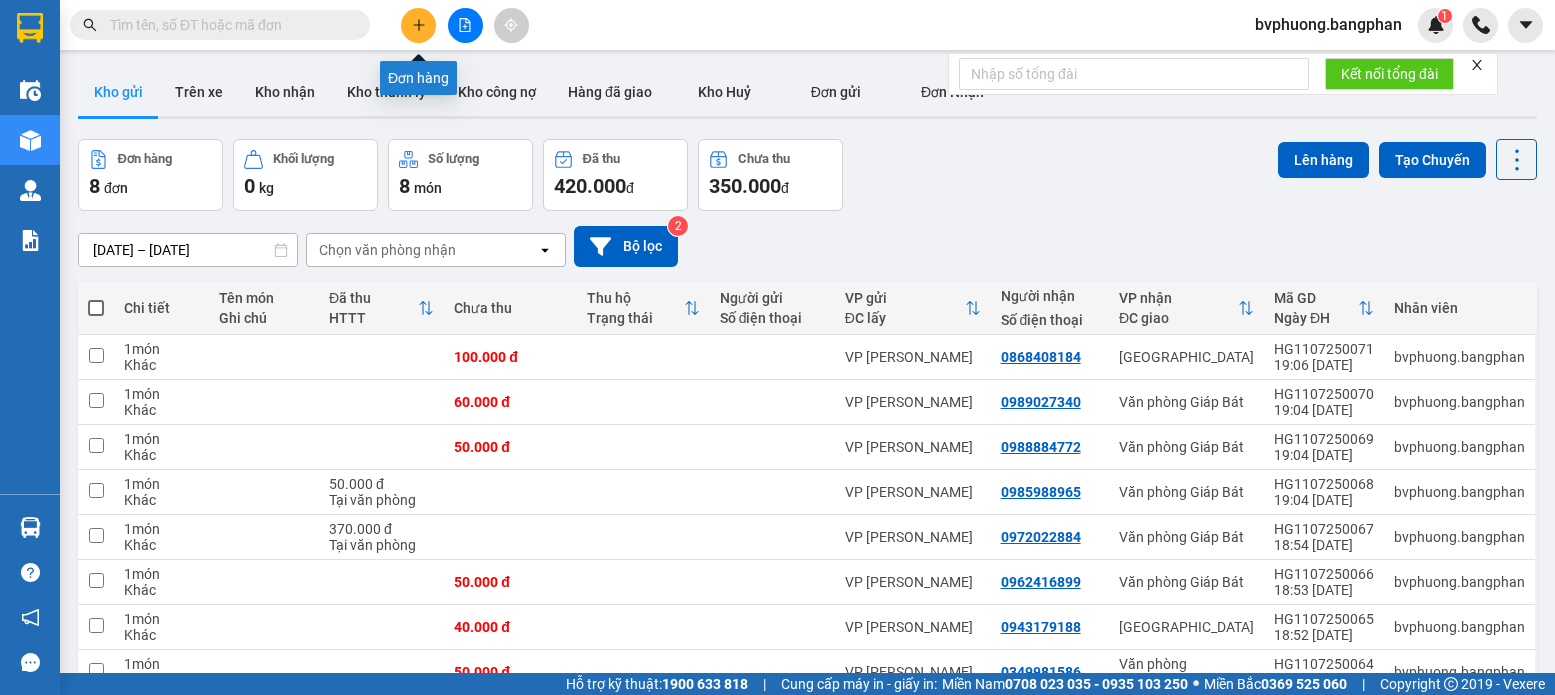 click 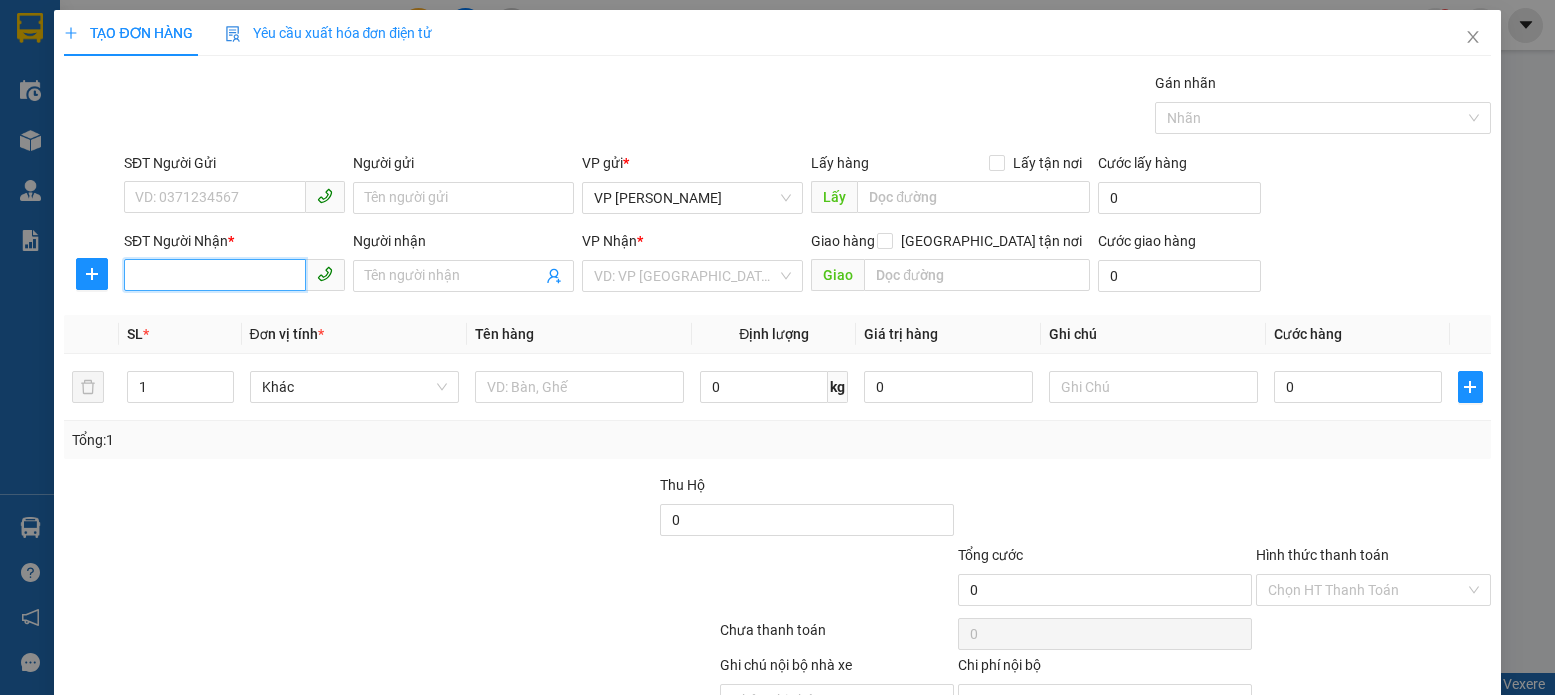 click on "SĐT Người Nhận  *" at bounding box center (215, 275) 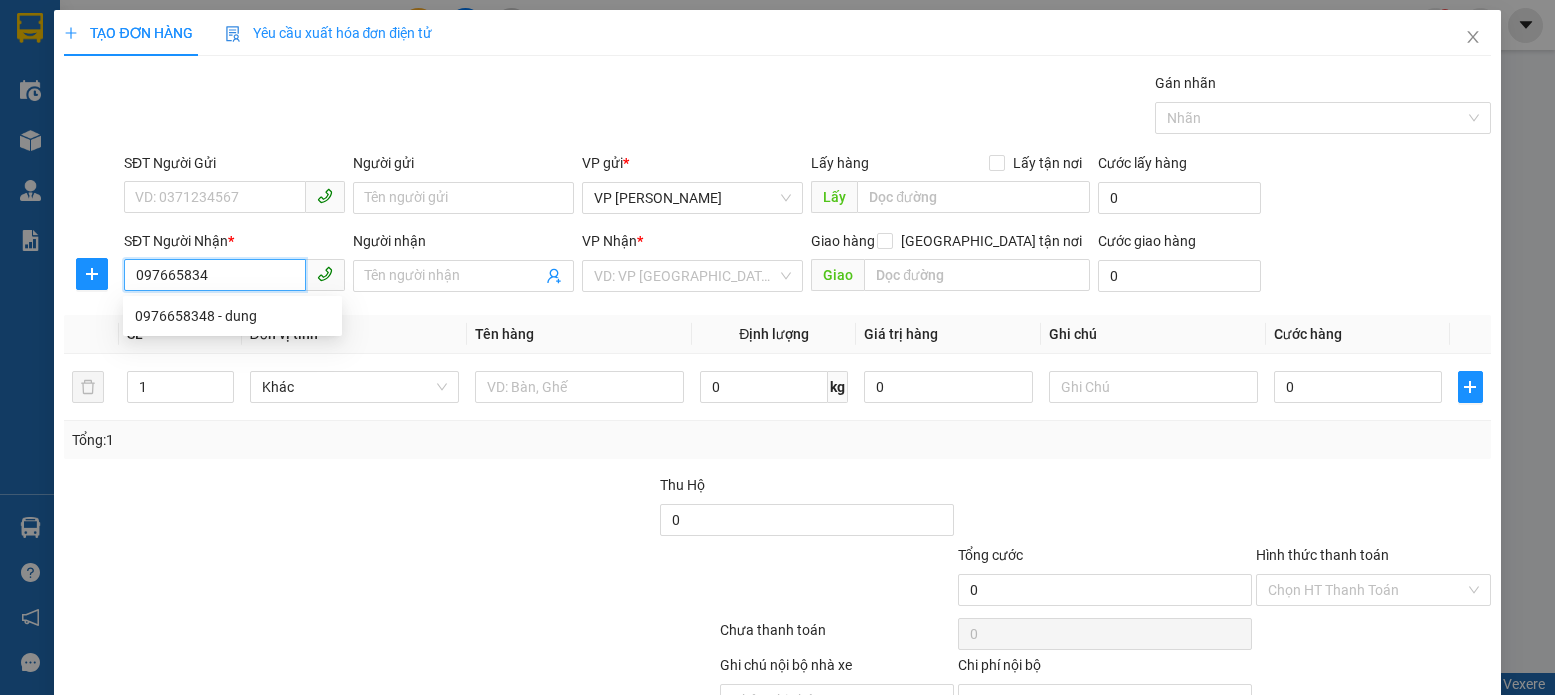 type on "0976658348" 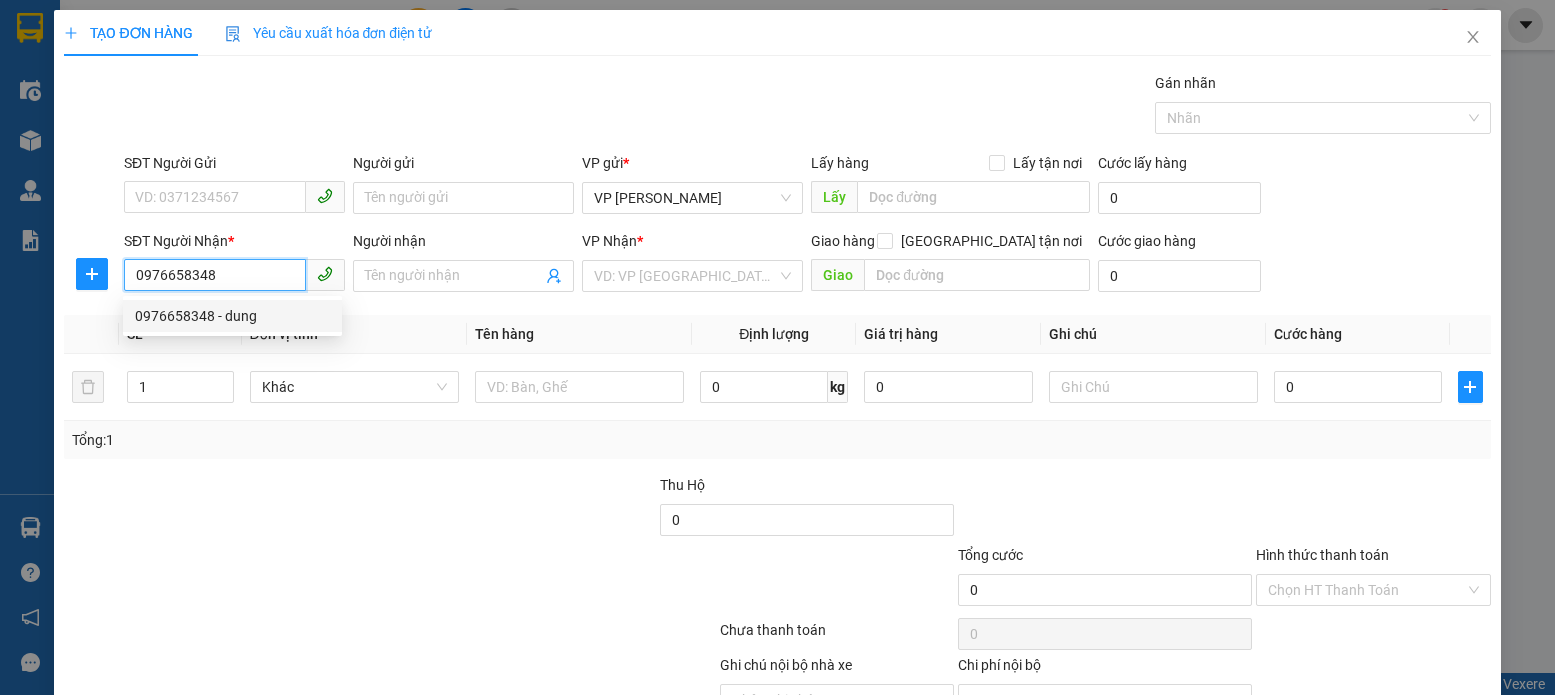 click on "0976658348 - dung" at bounding box center [232, 316] 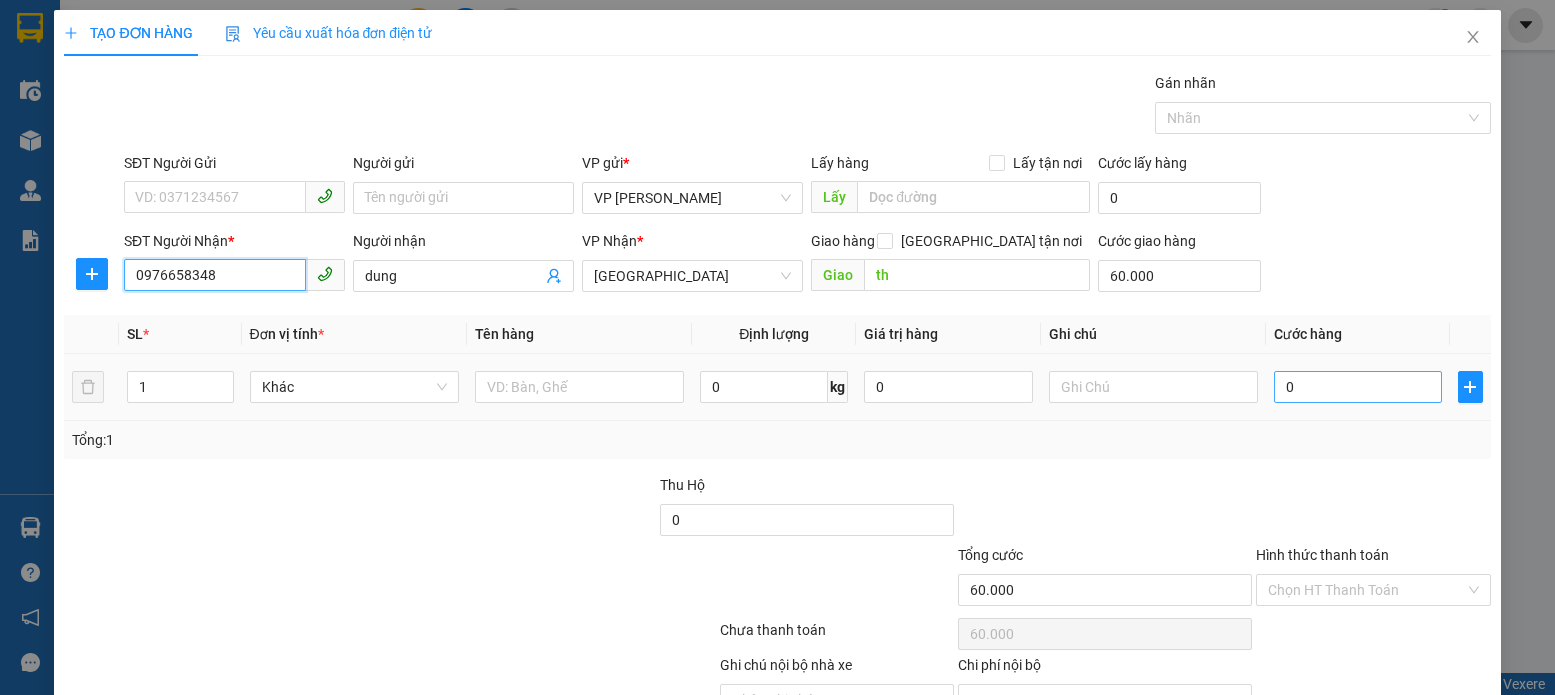 type on "0976658348" 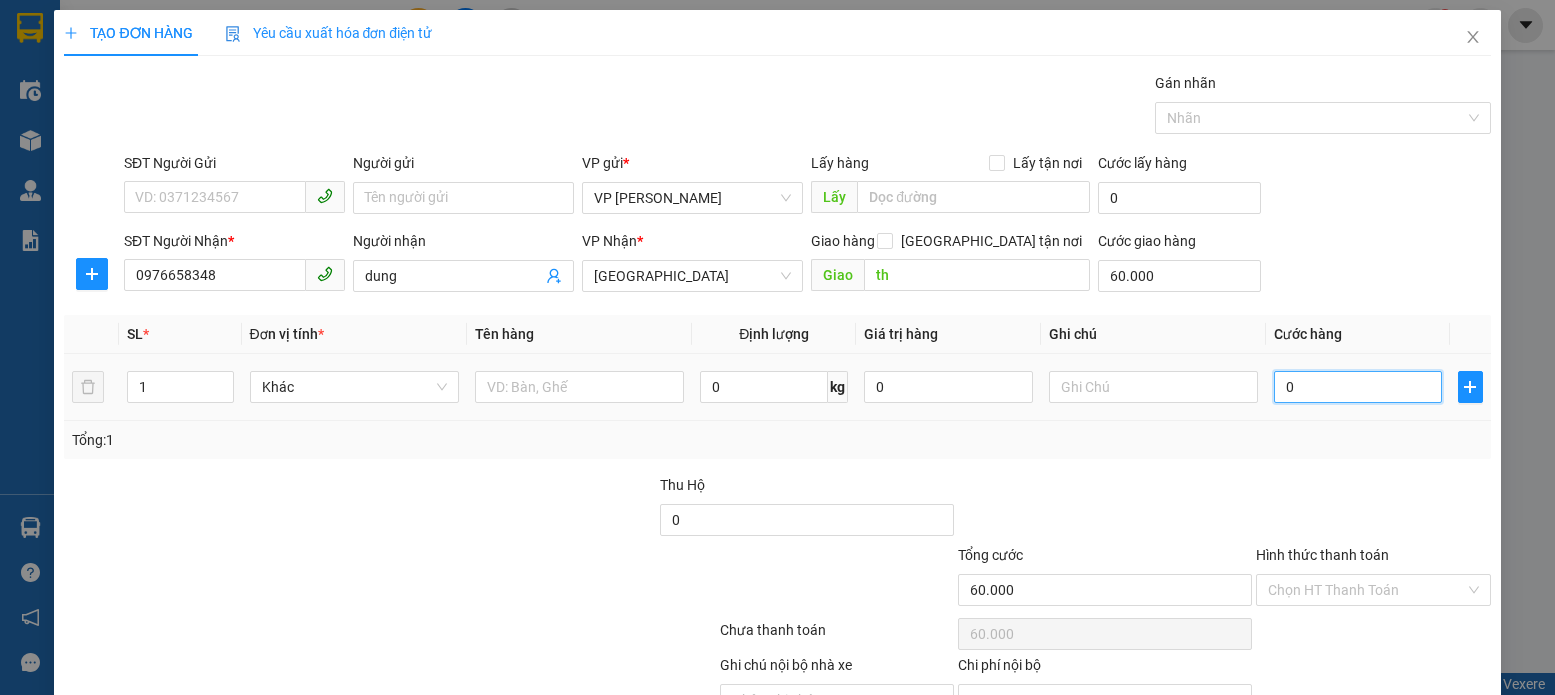 click on "0" at bounding box center [1358, 387] 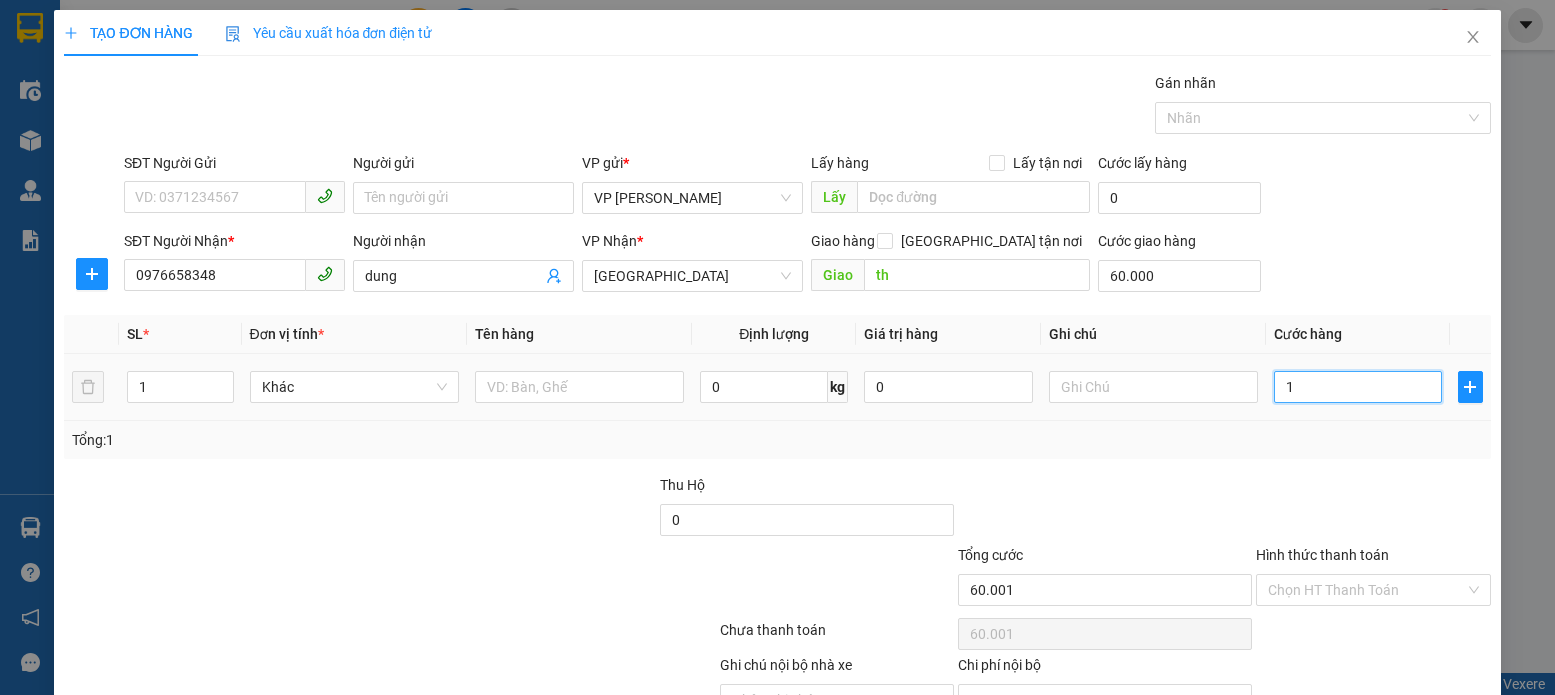 type on "15" 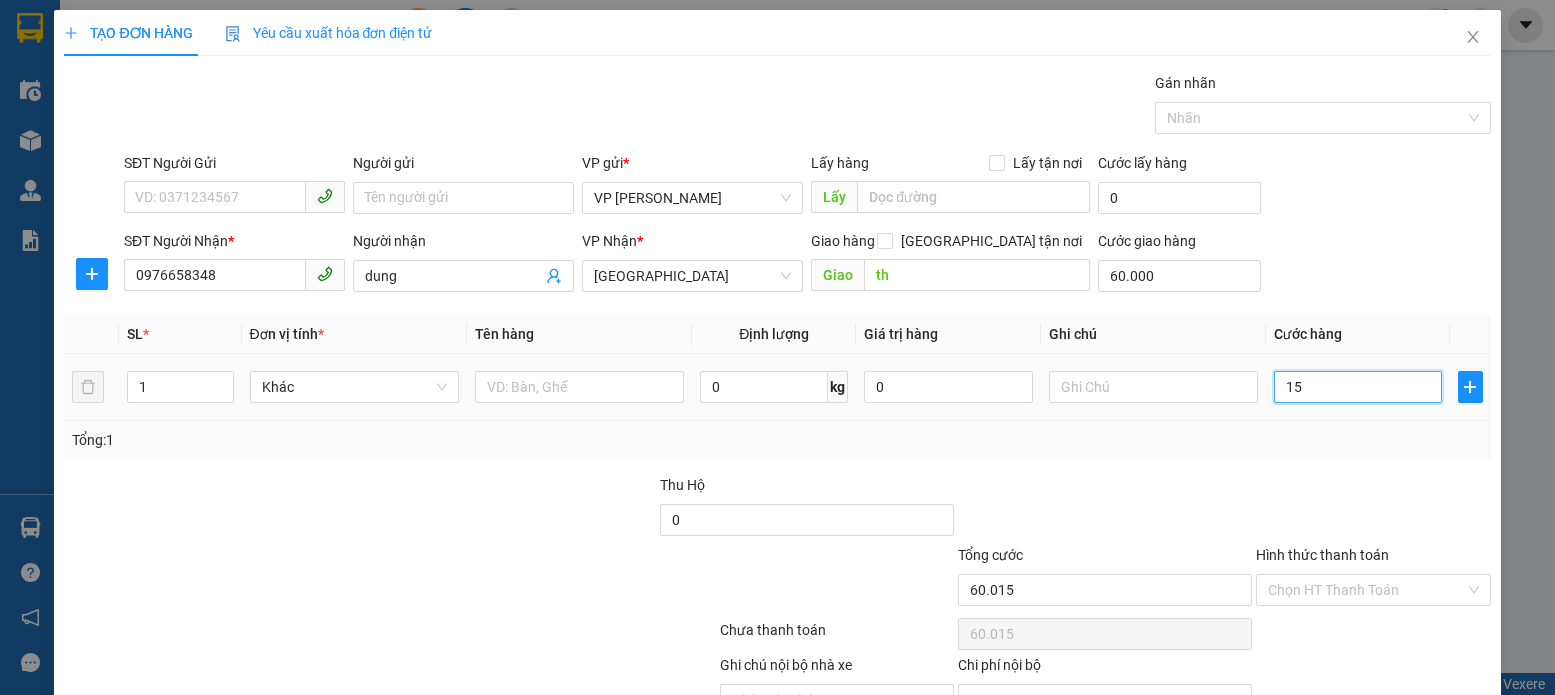 type on "150" 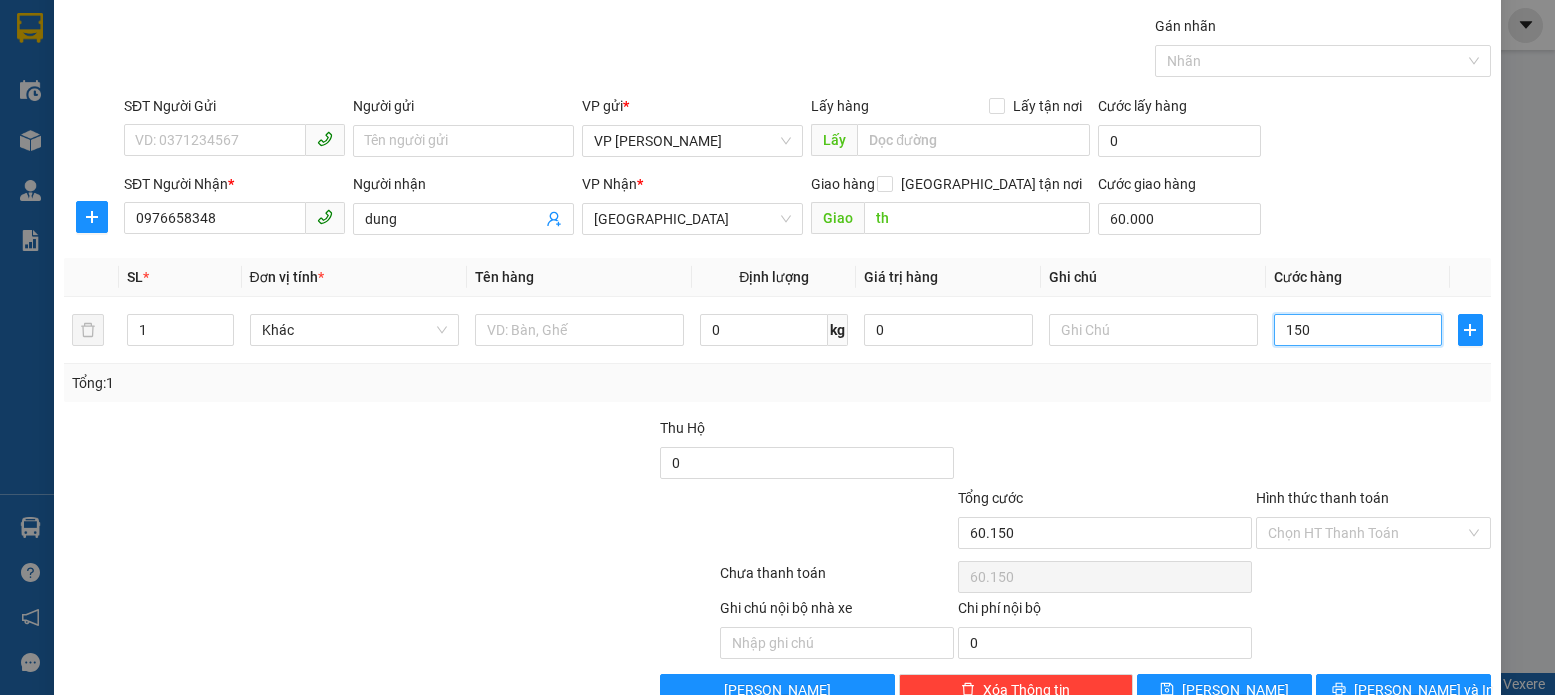 scroll, scrollTop: 107, scrollLeft: 0, axis: vertical 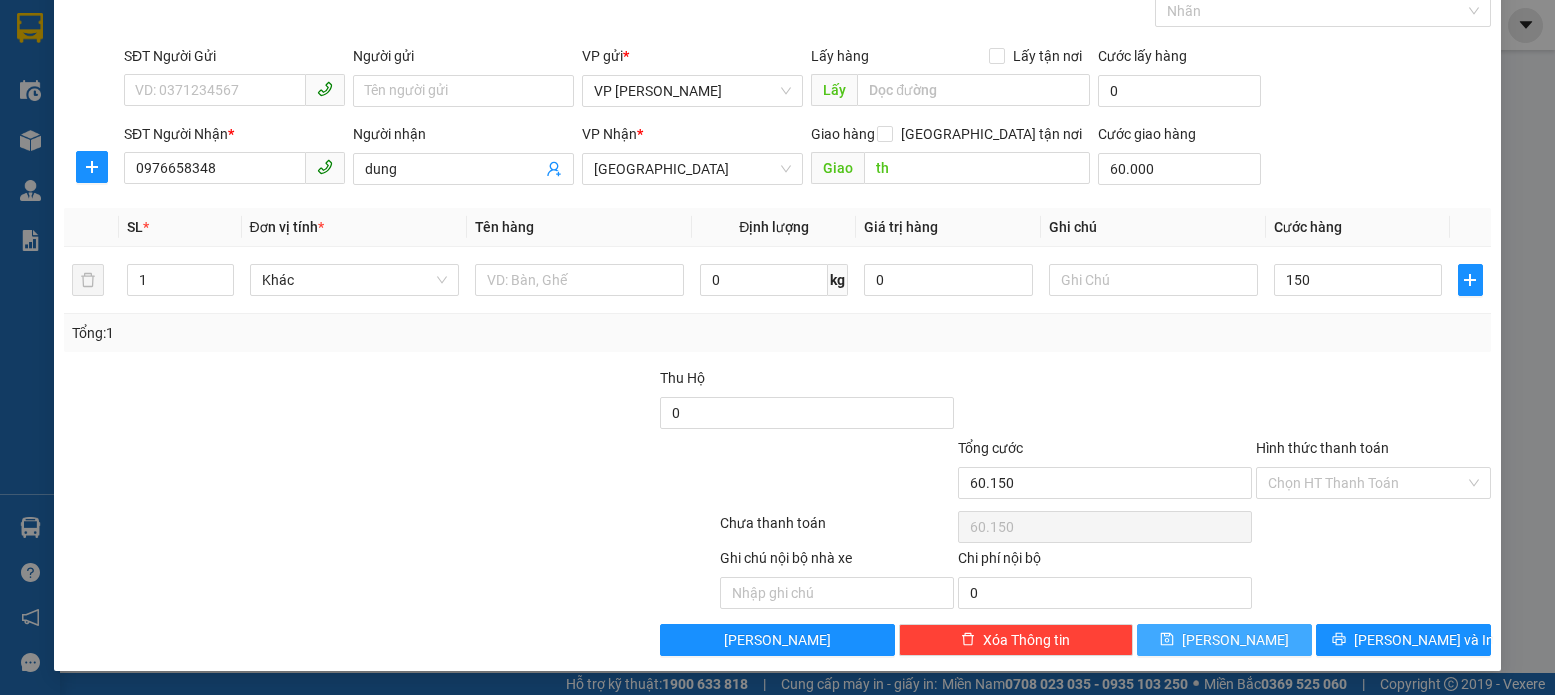 type on "150.000" 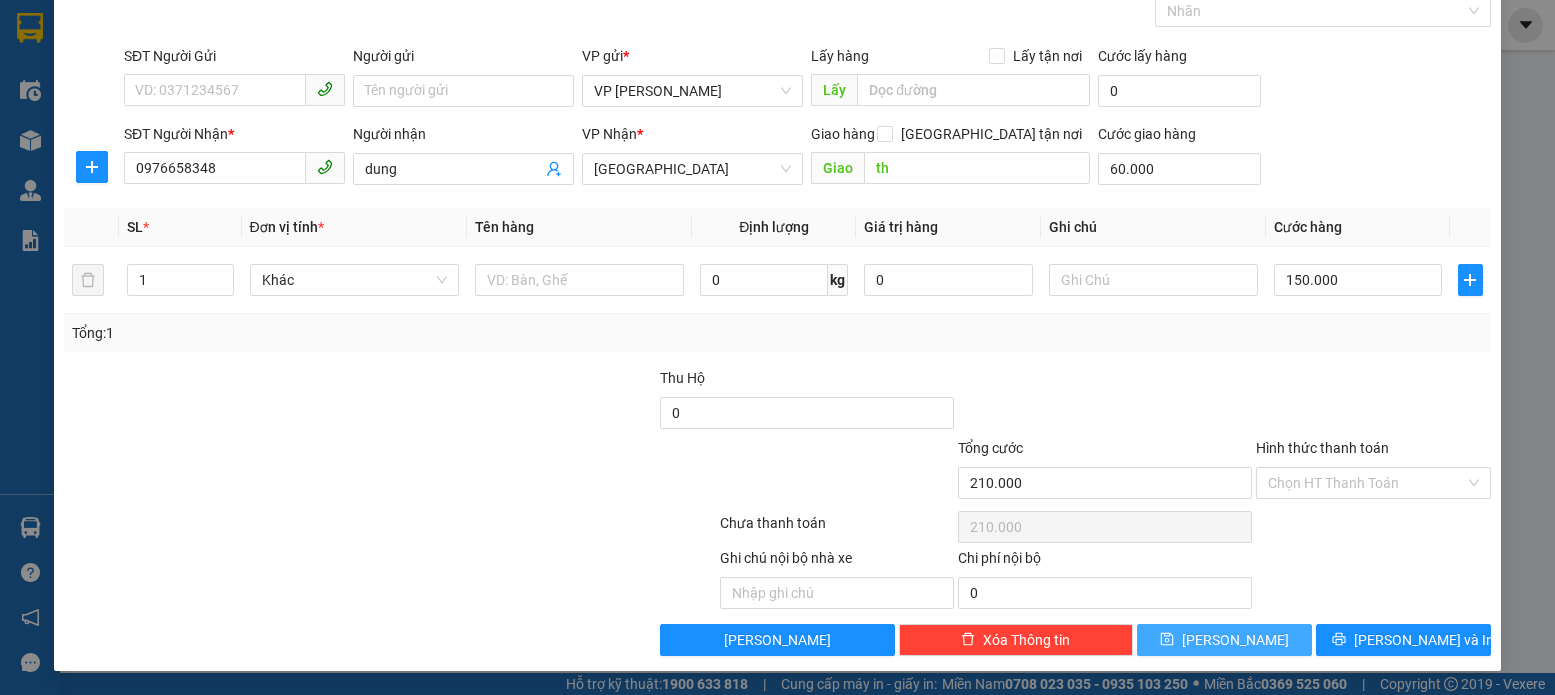 click 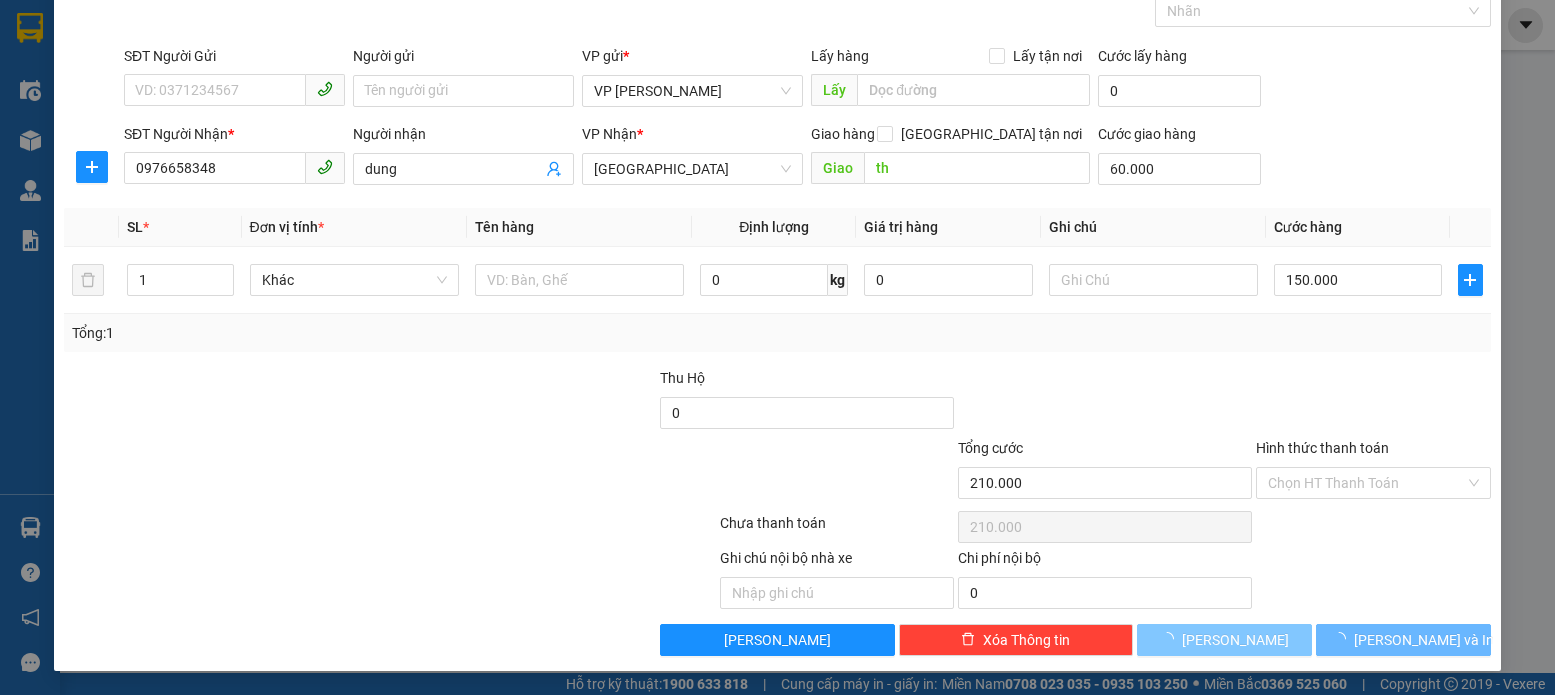 type 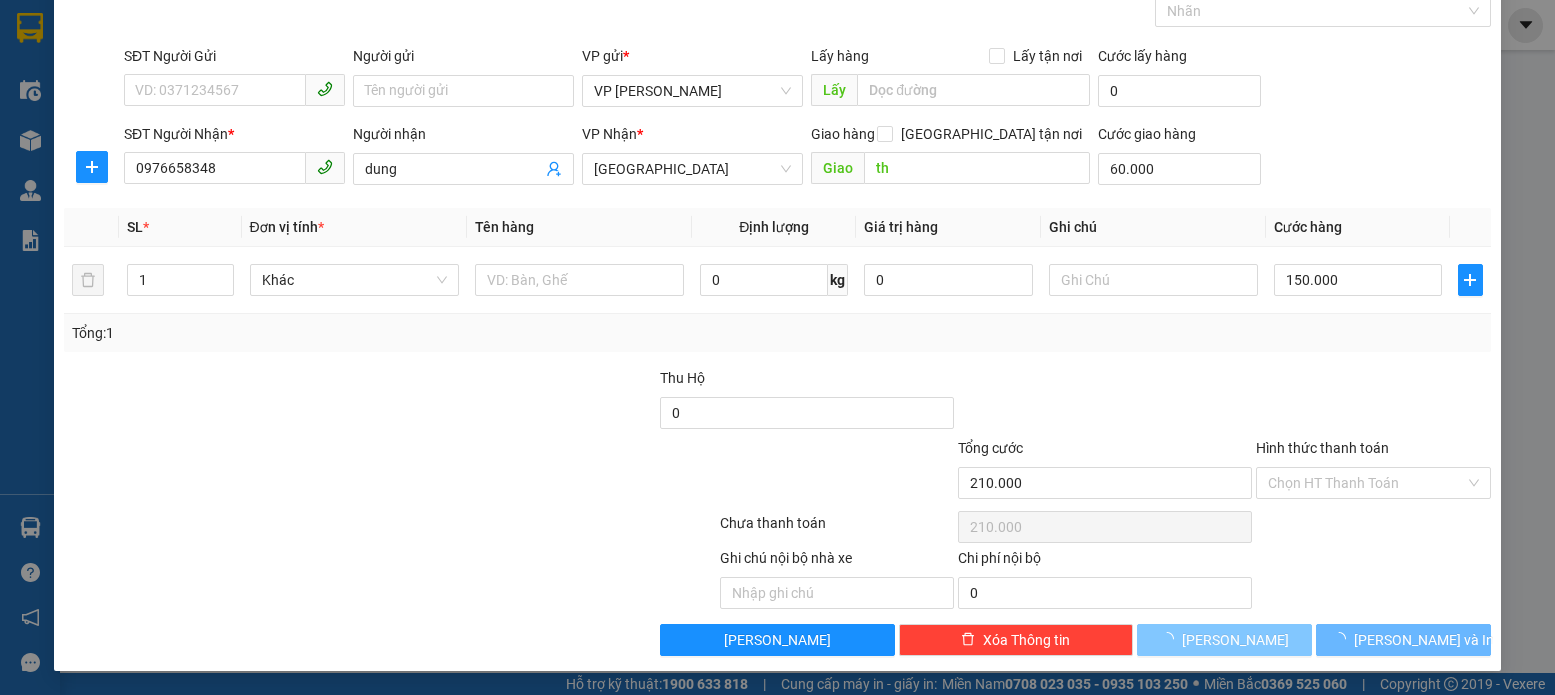 type 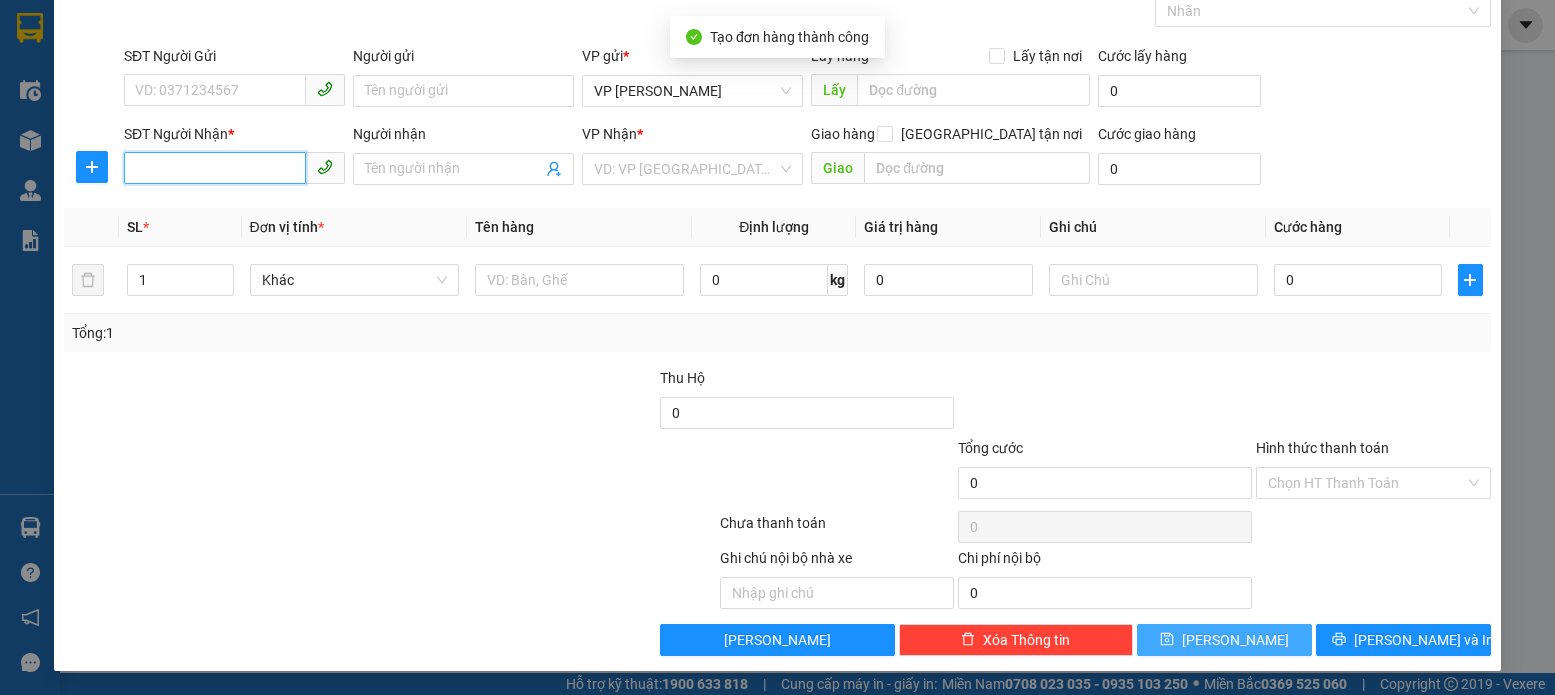 click on "SĐT Người Nhận  *" at bounding box center [215, 168] 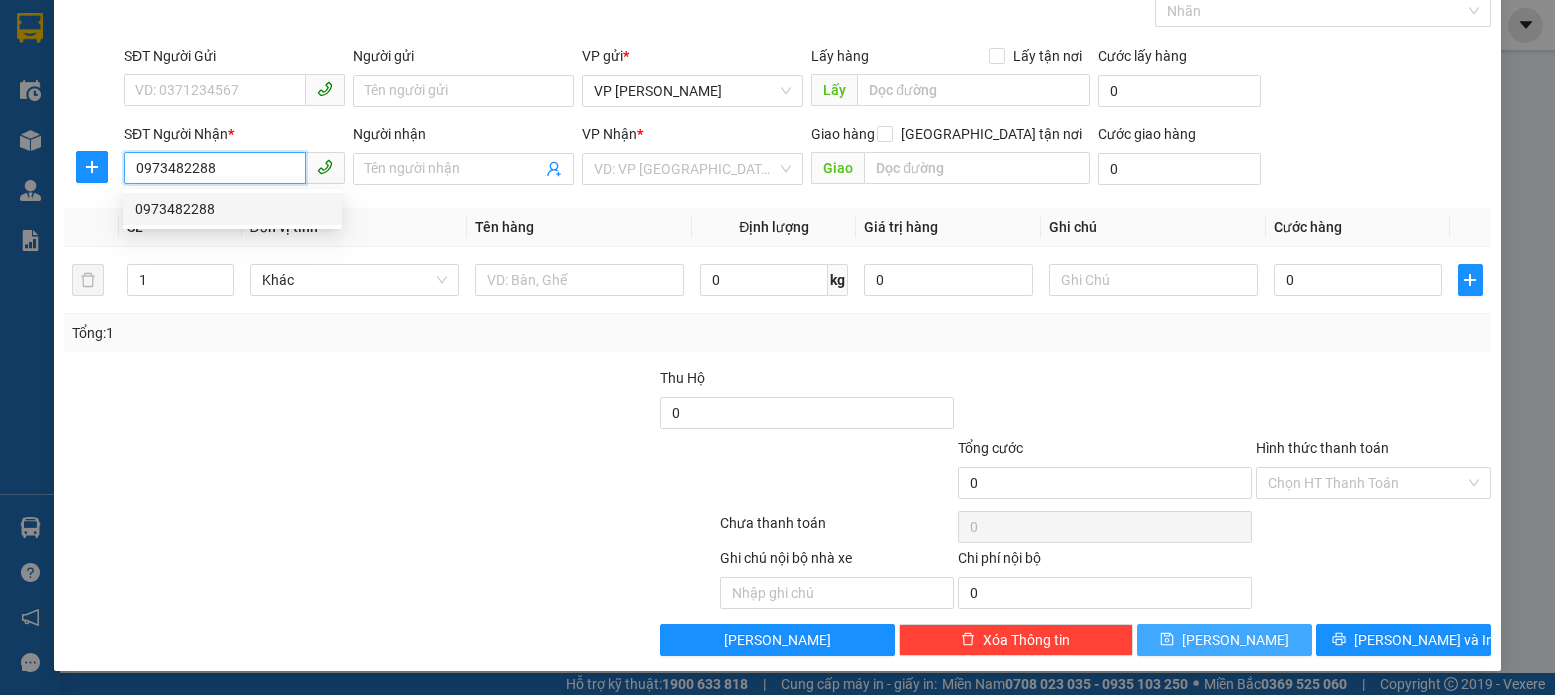 click on "0973482288" at bounding box center (232, 209) 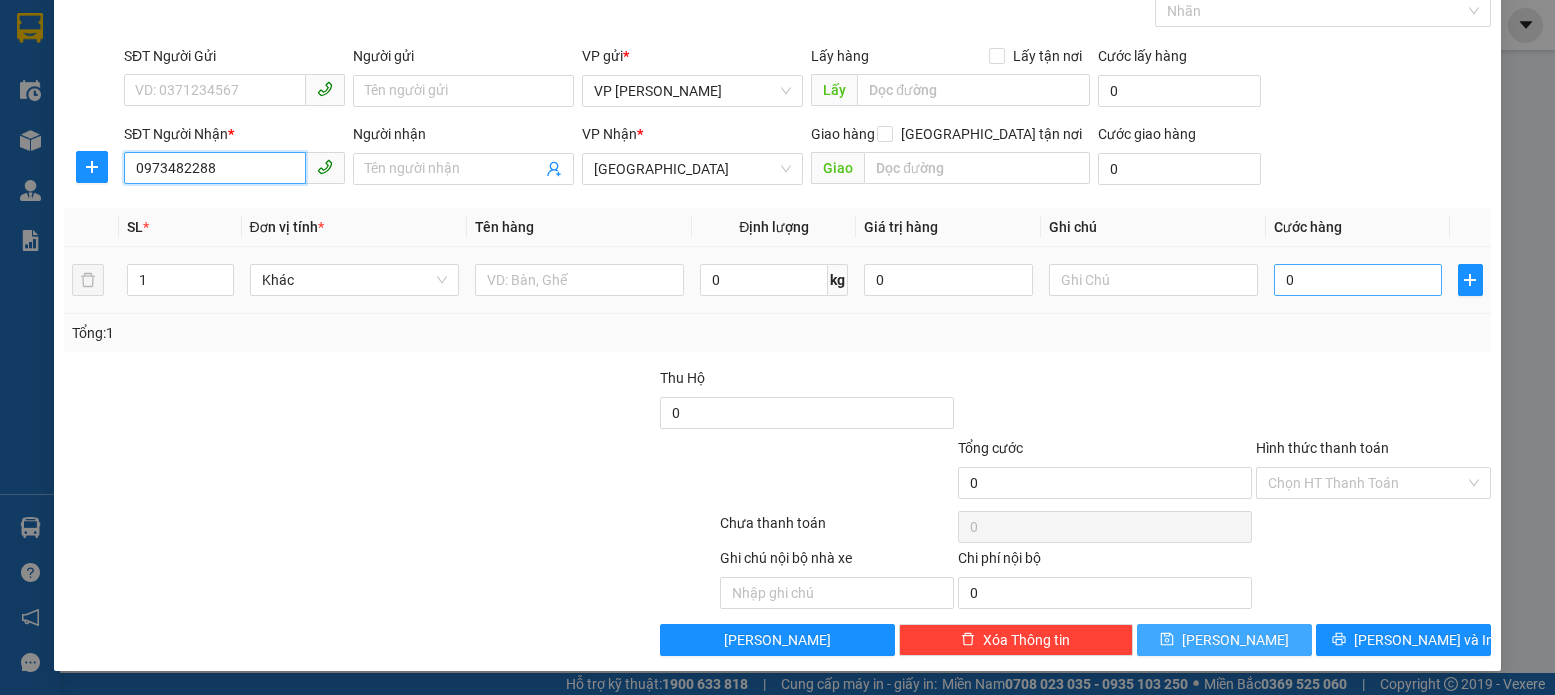 type on "0973482288" 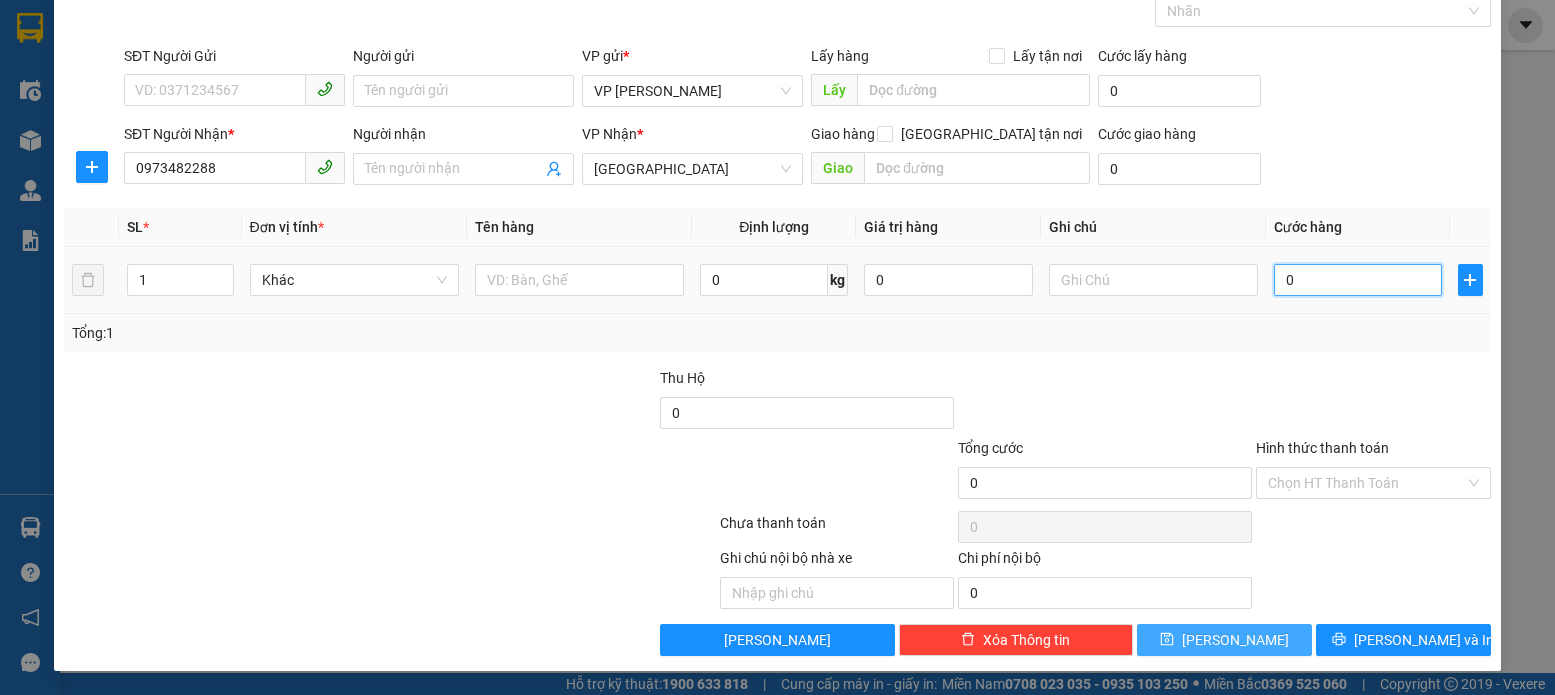 click on "0" at bounding box center [1358, 280] 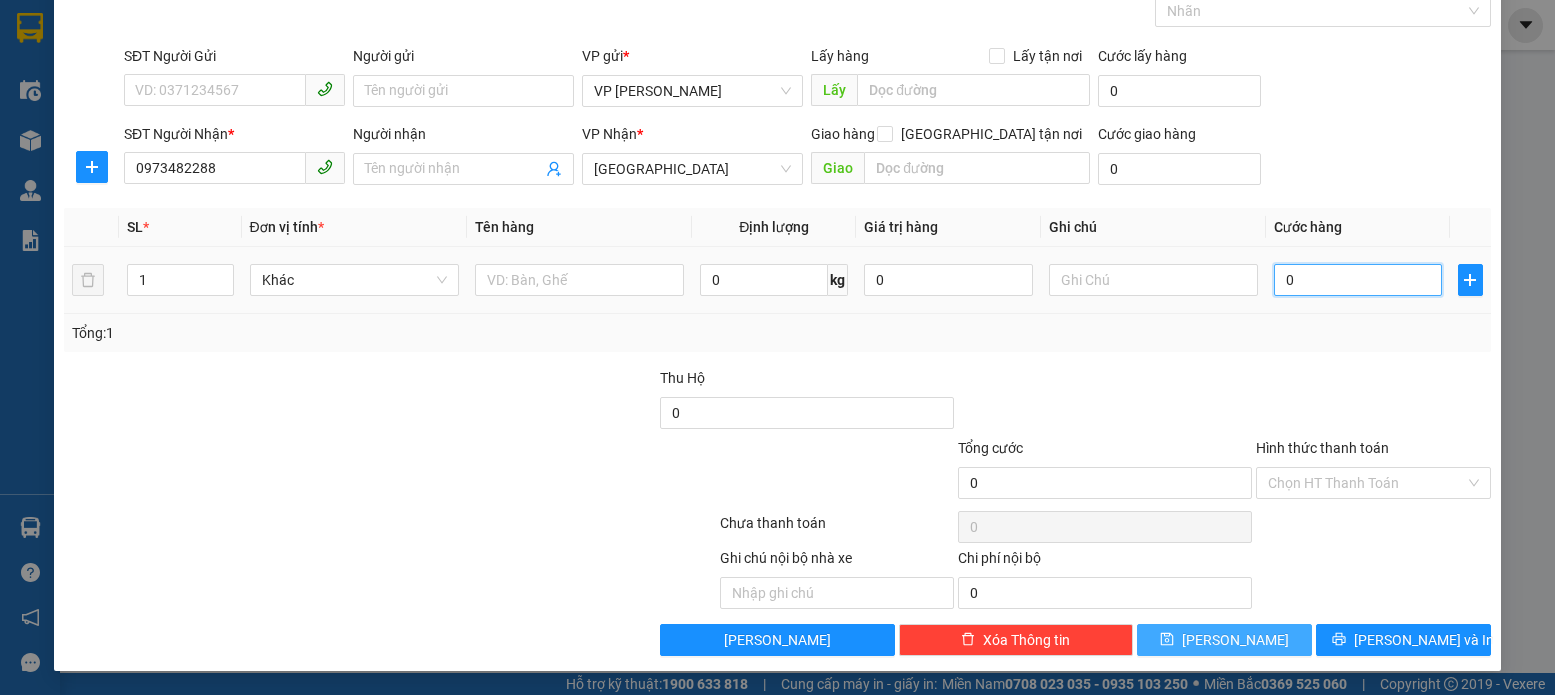 type on "8" 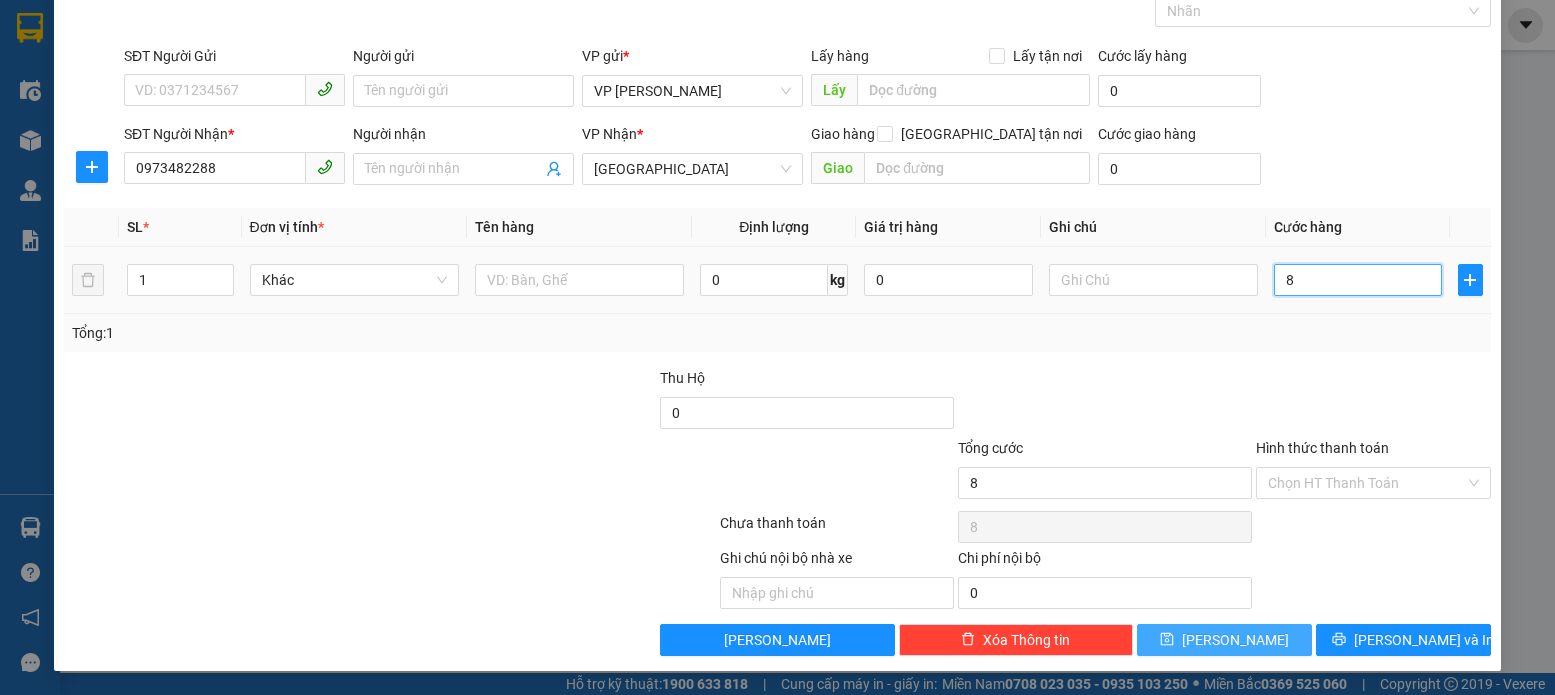 type on "80" 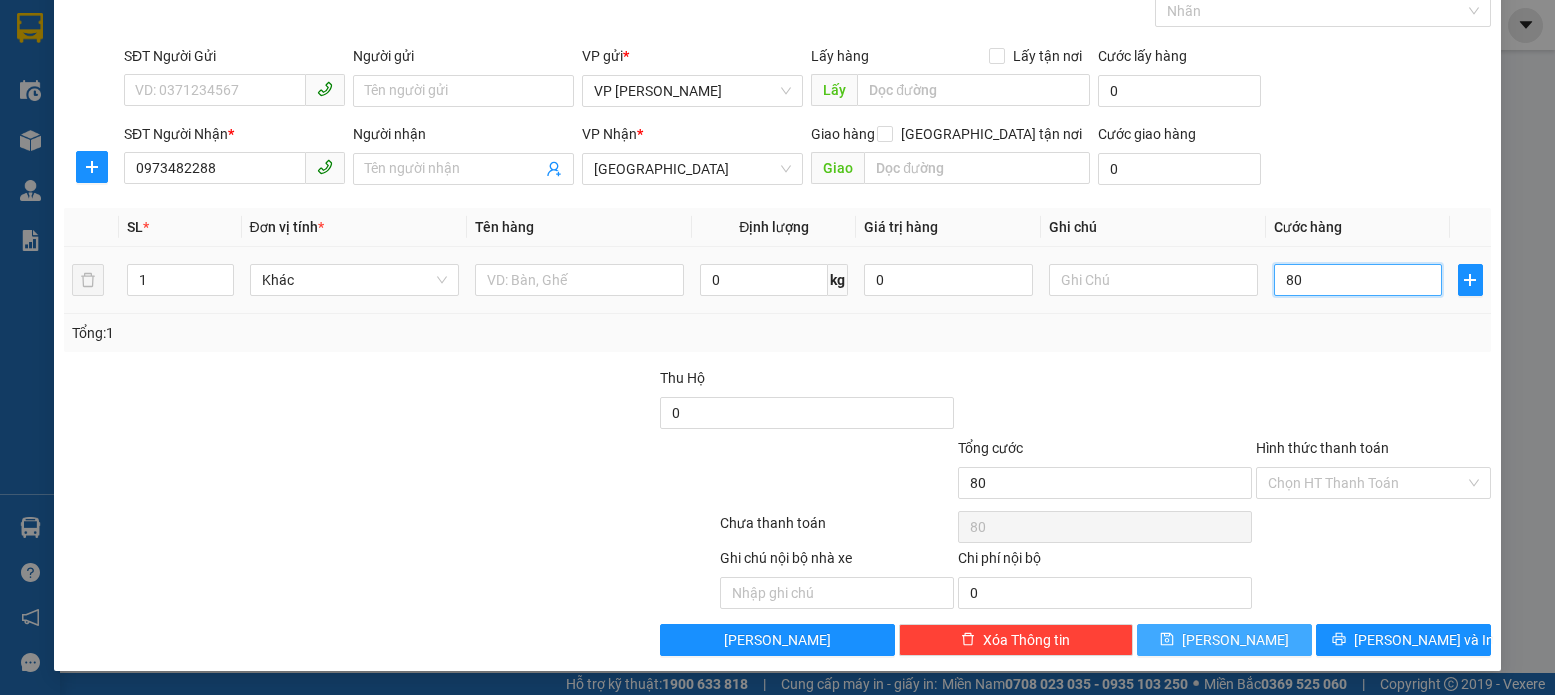 type on "800" 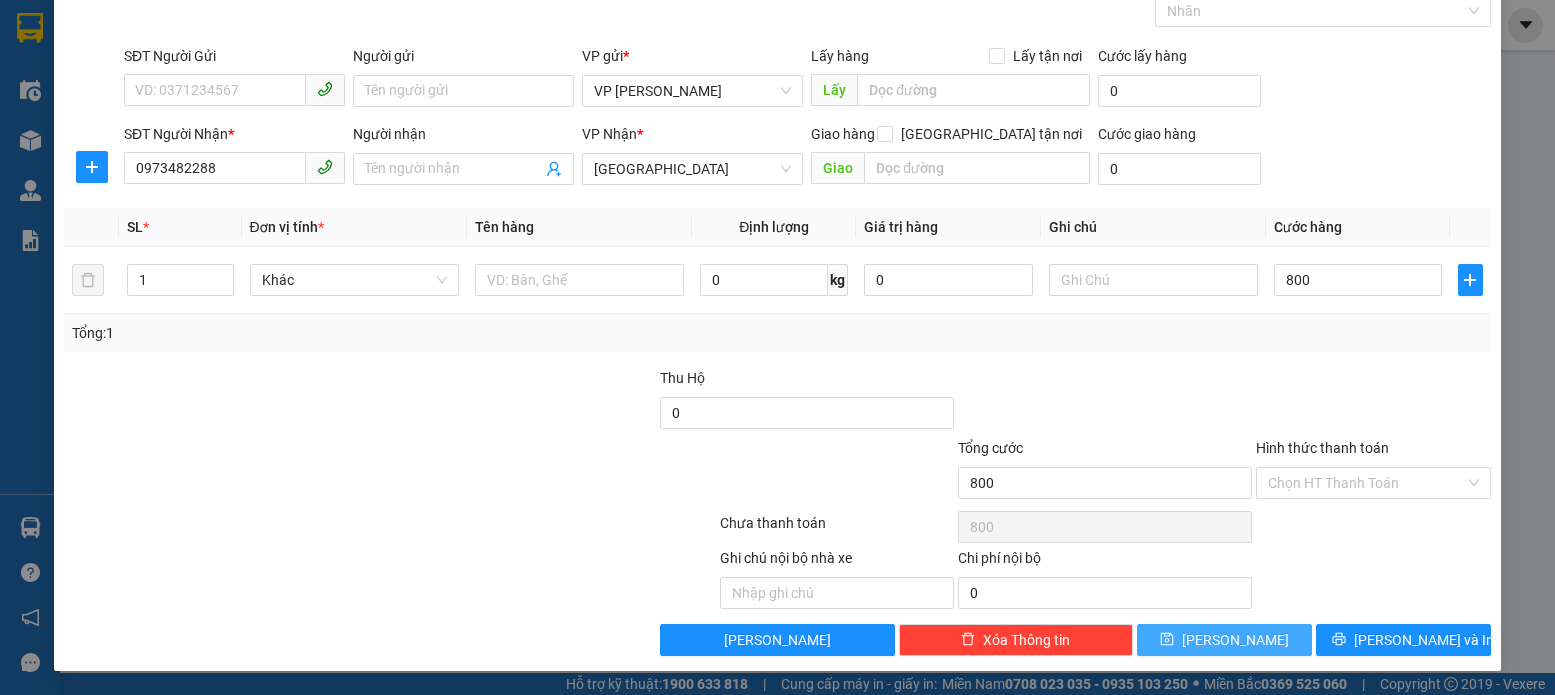 type on "800.000" 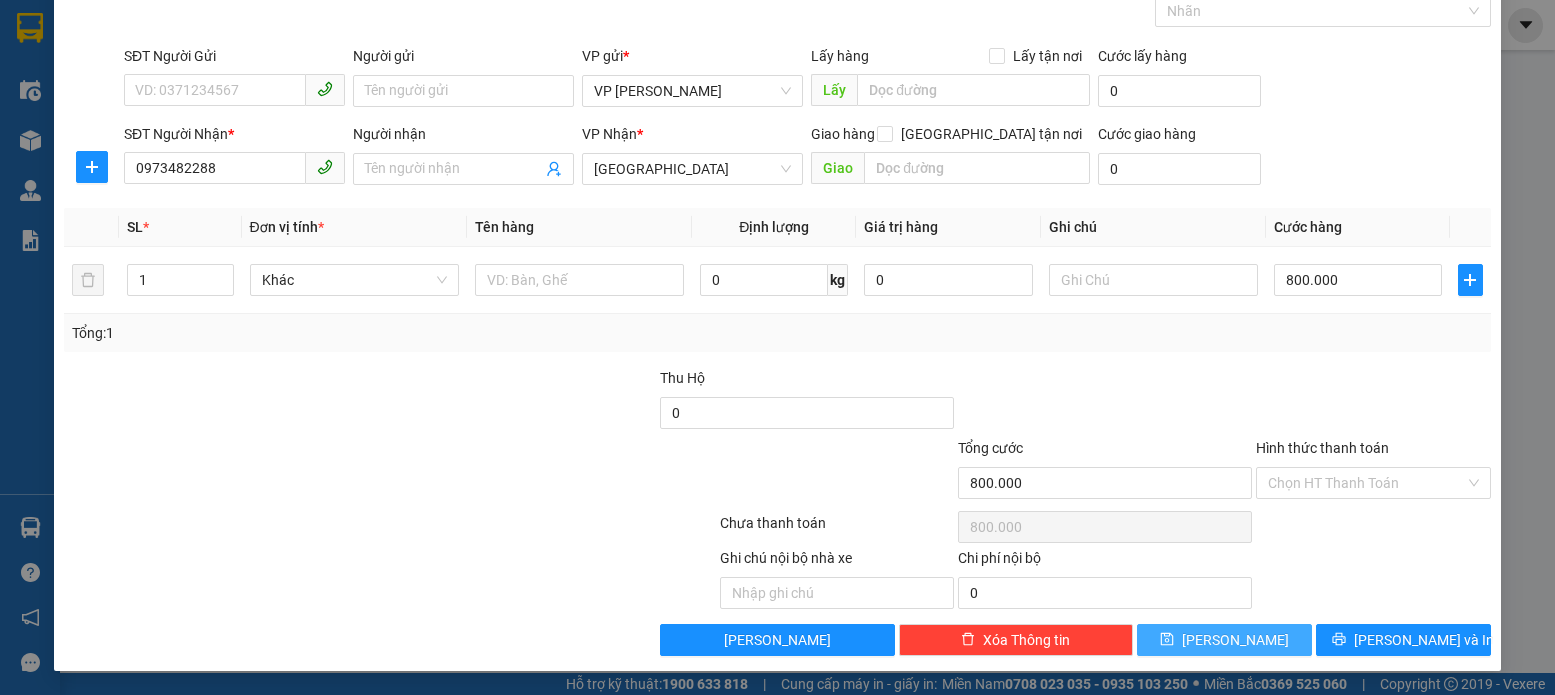 click 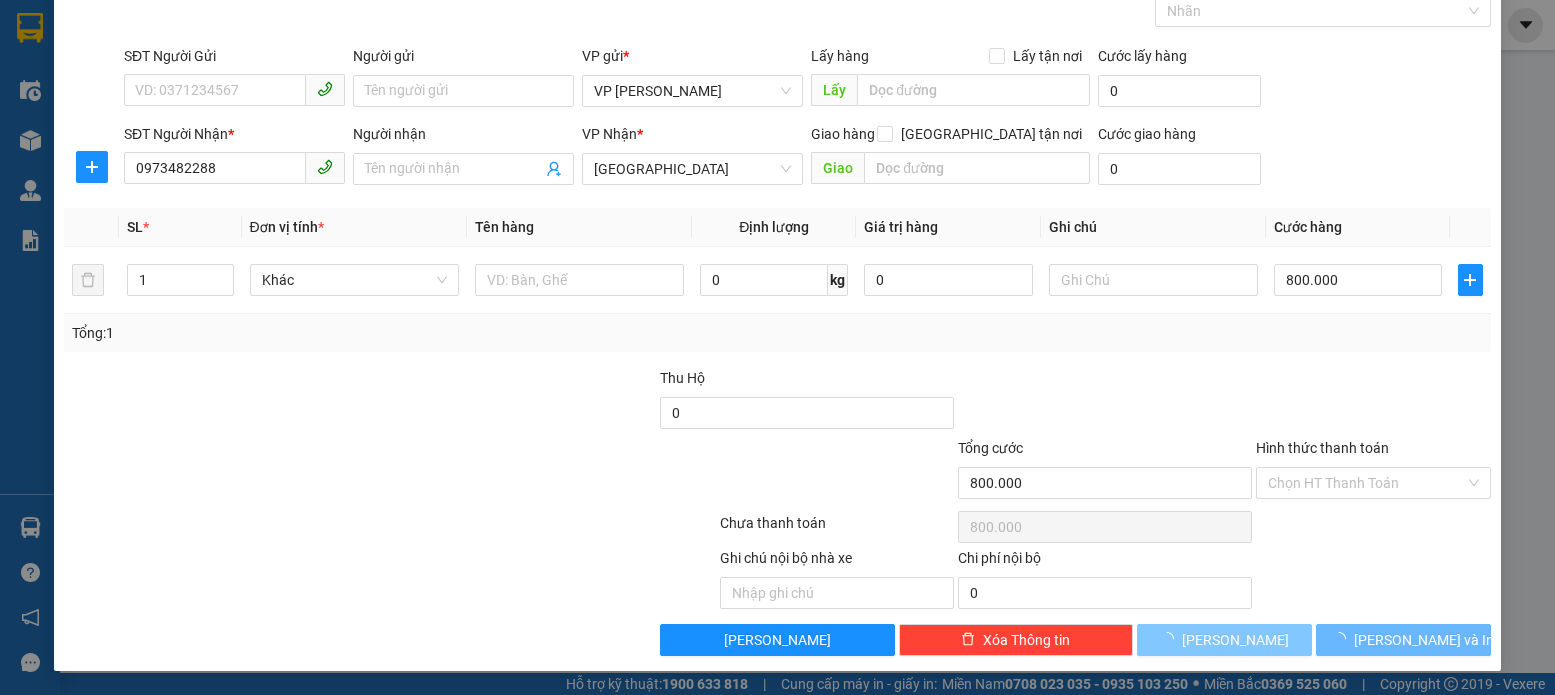 type 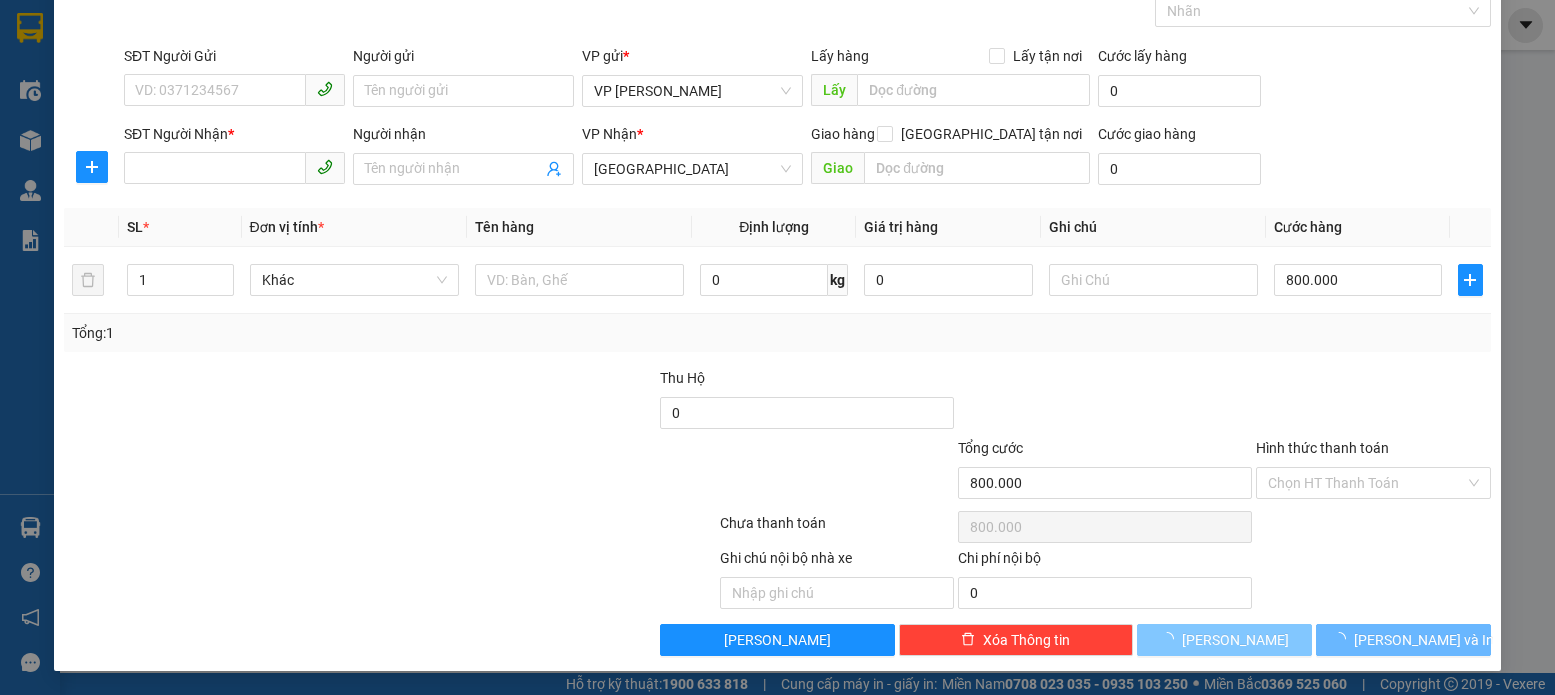 type on "0" 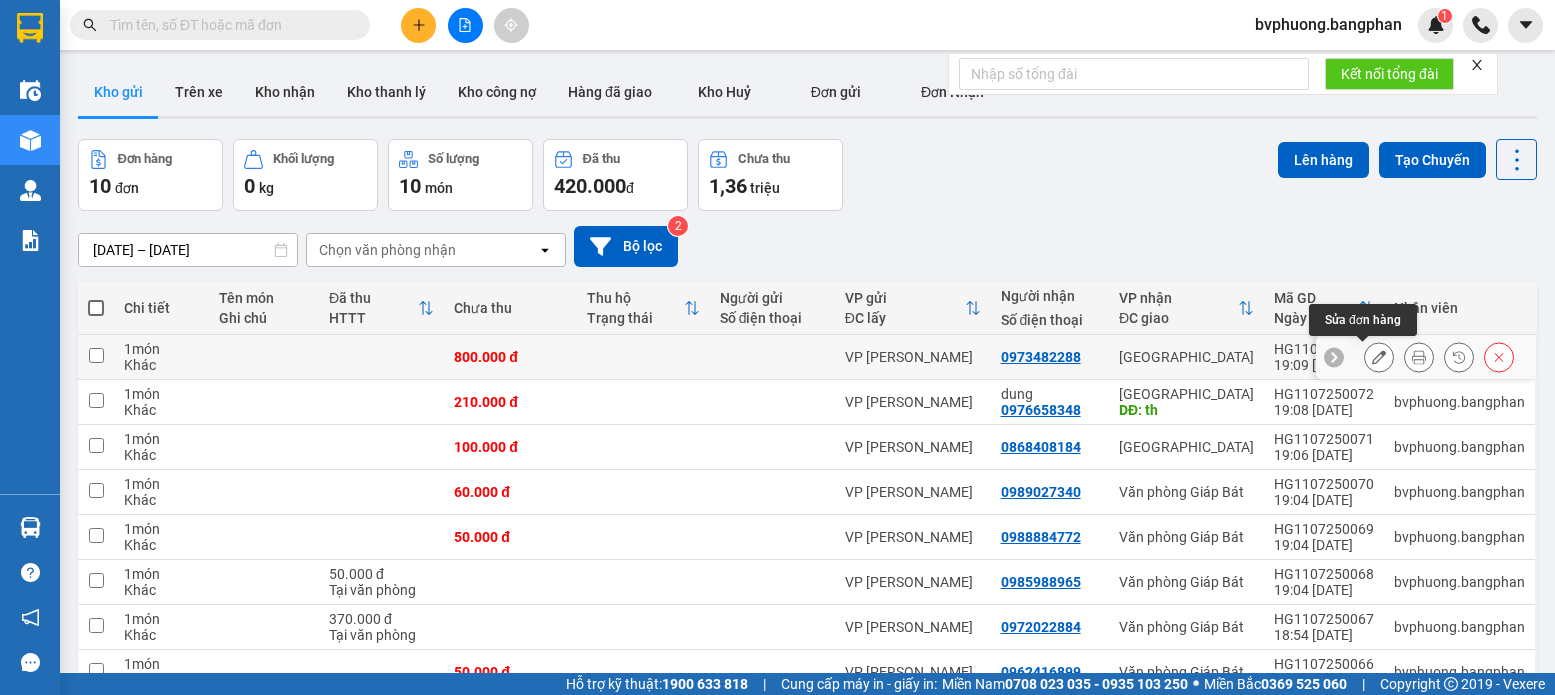 click 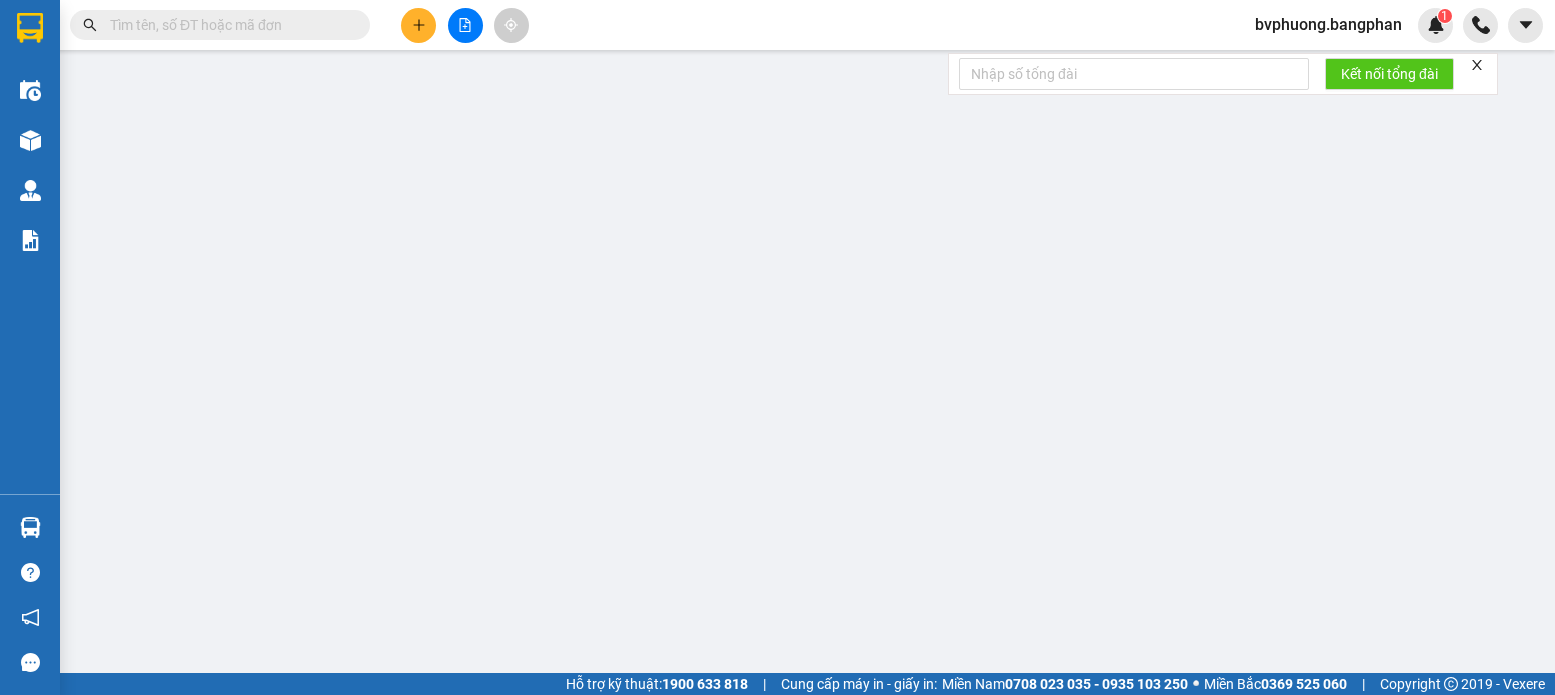 type on "0973482288" 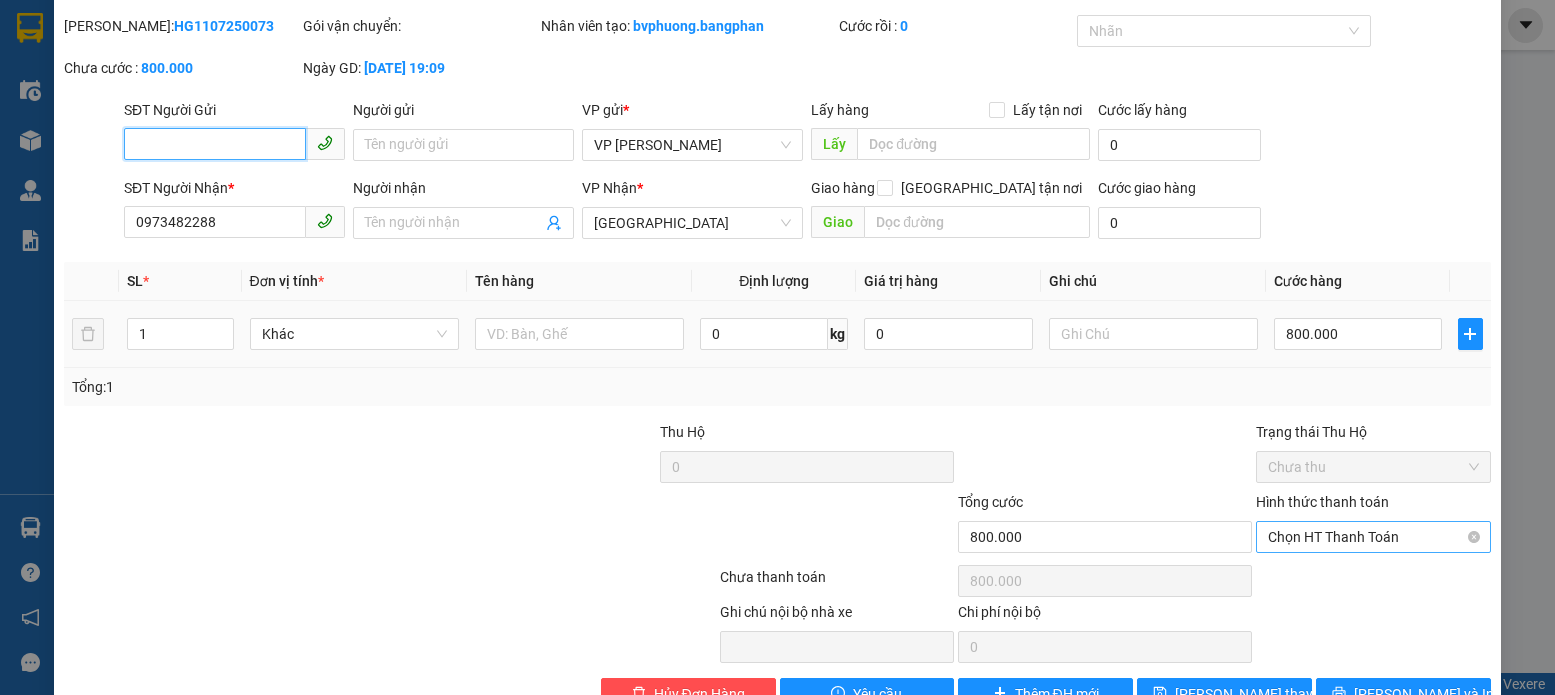 scroll, scrollTop: 111, scrollLeft: 0, axis: vertical 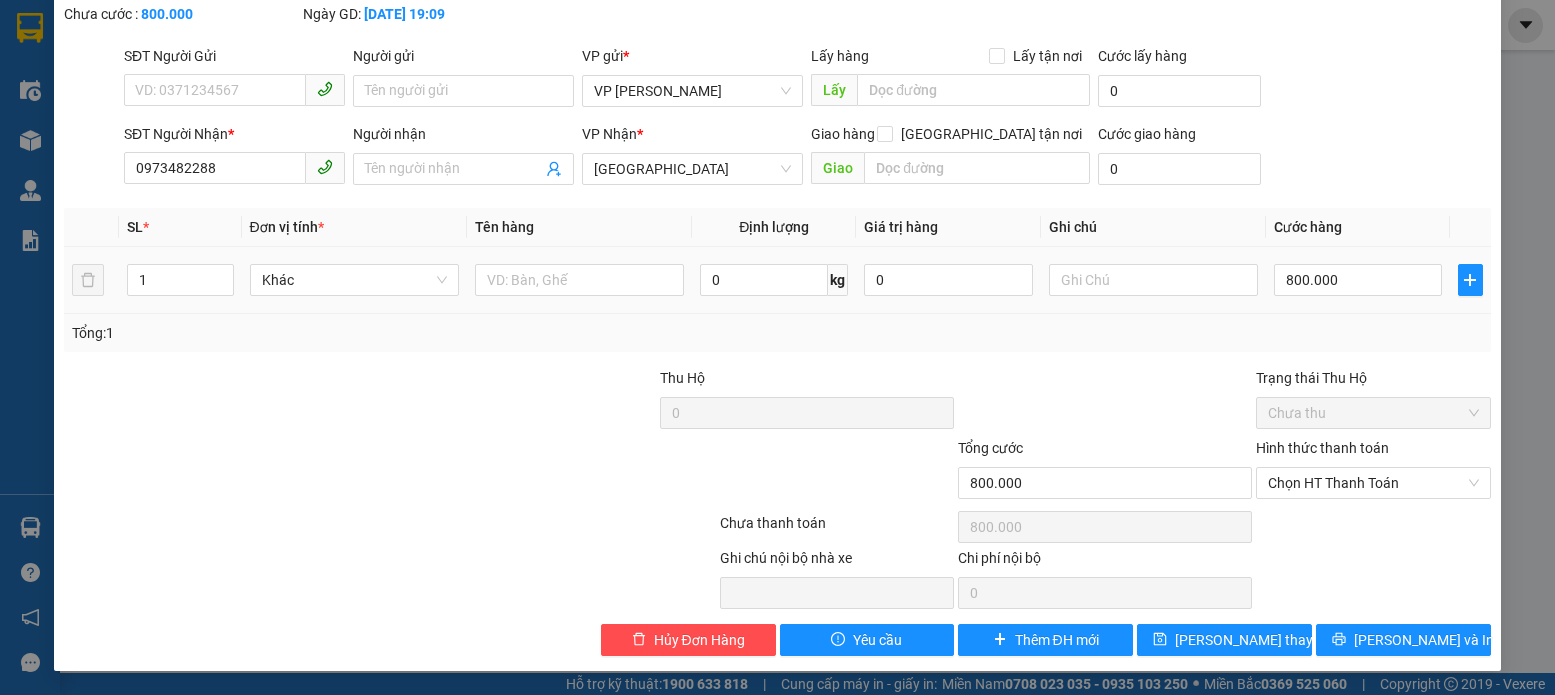 click on "Hình thức thanh toán" at bounding box center [1322, 448] 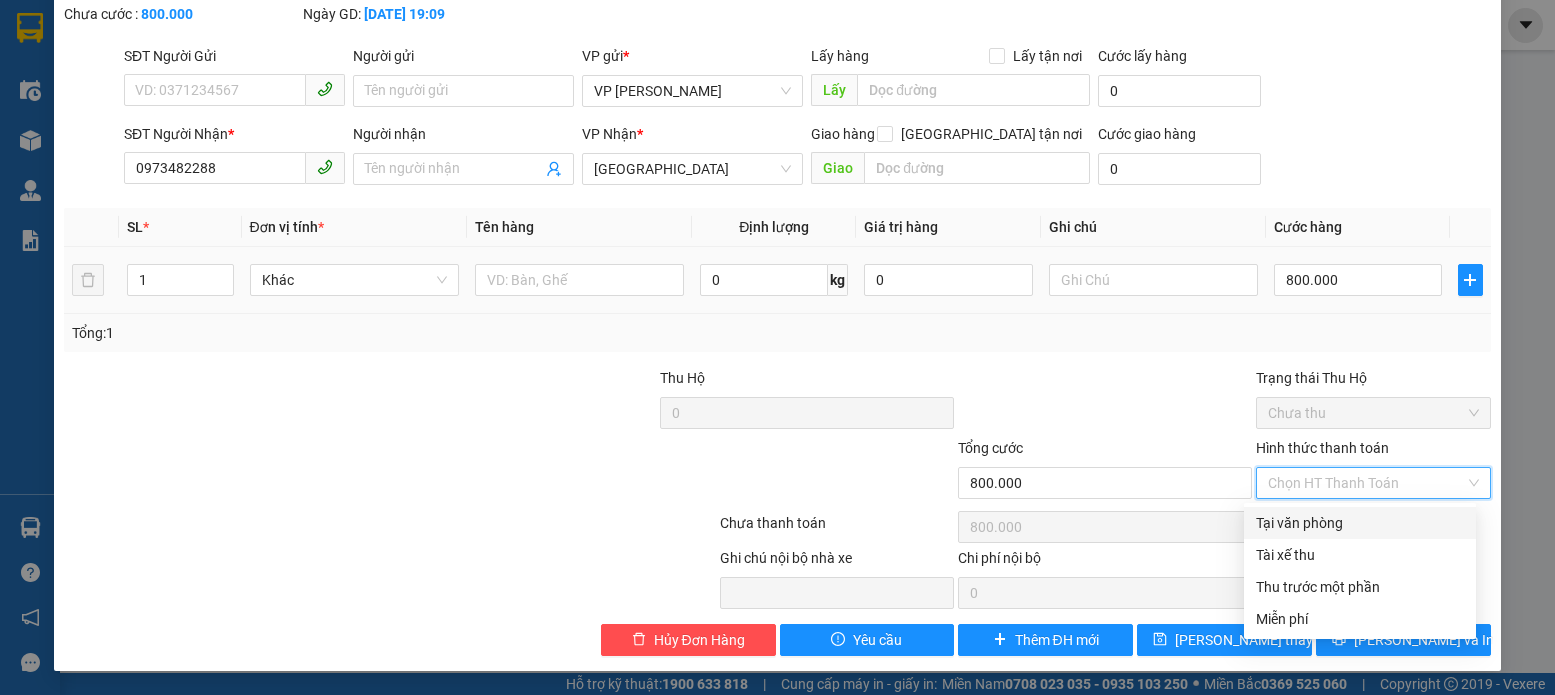 click on "Tại văn phòng" at bounding box center [1360, 523] 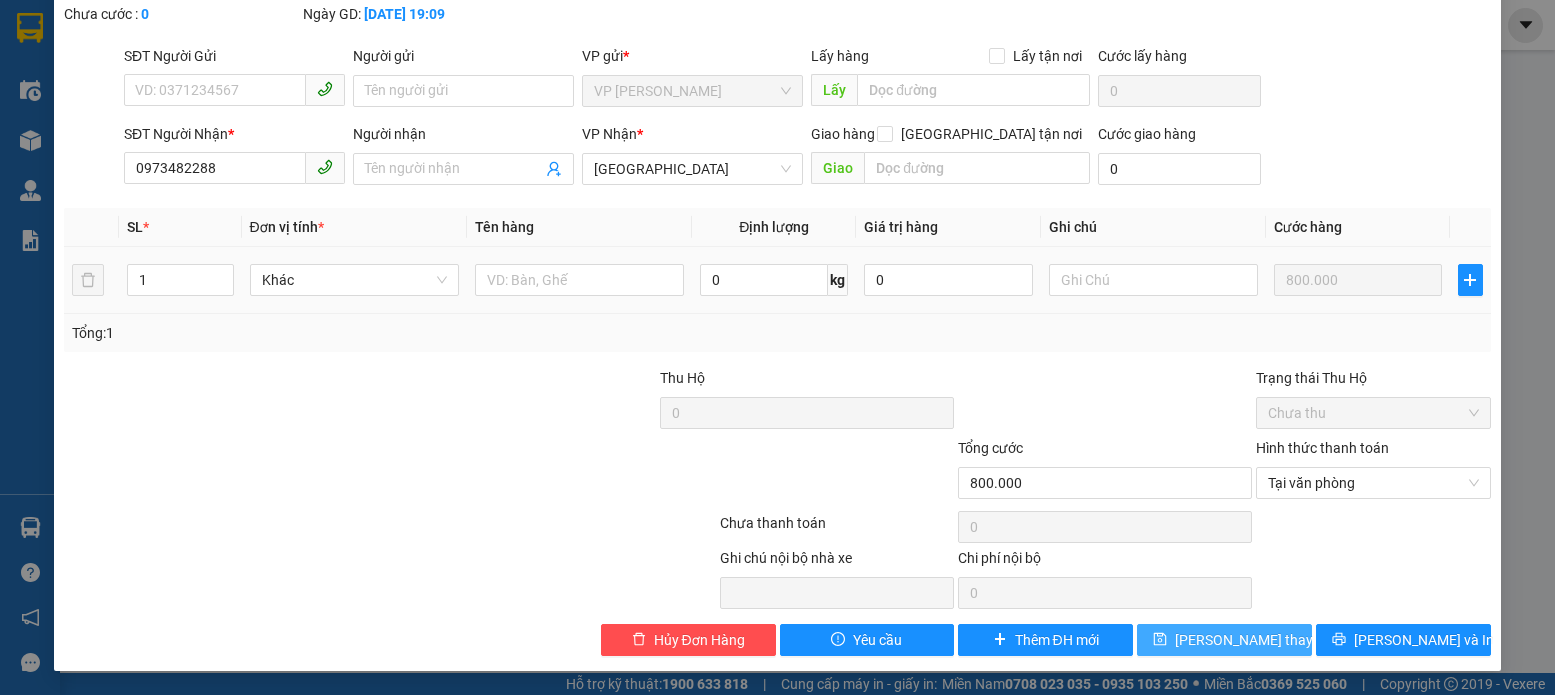 click 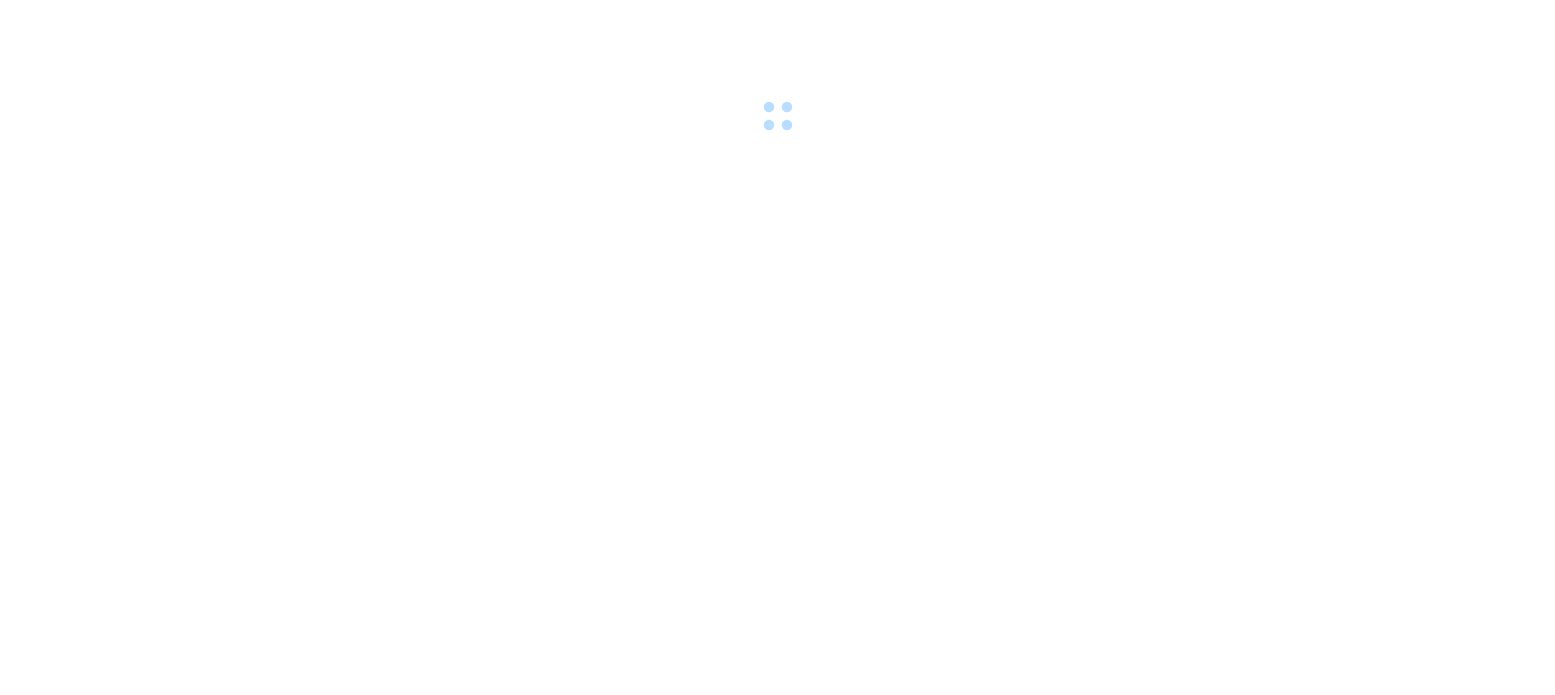 scroll, scrollTop: 0, scrollLeft: 0, axis: both 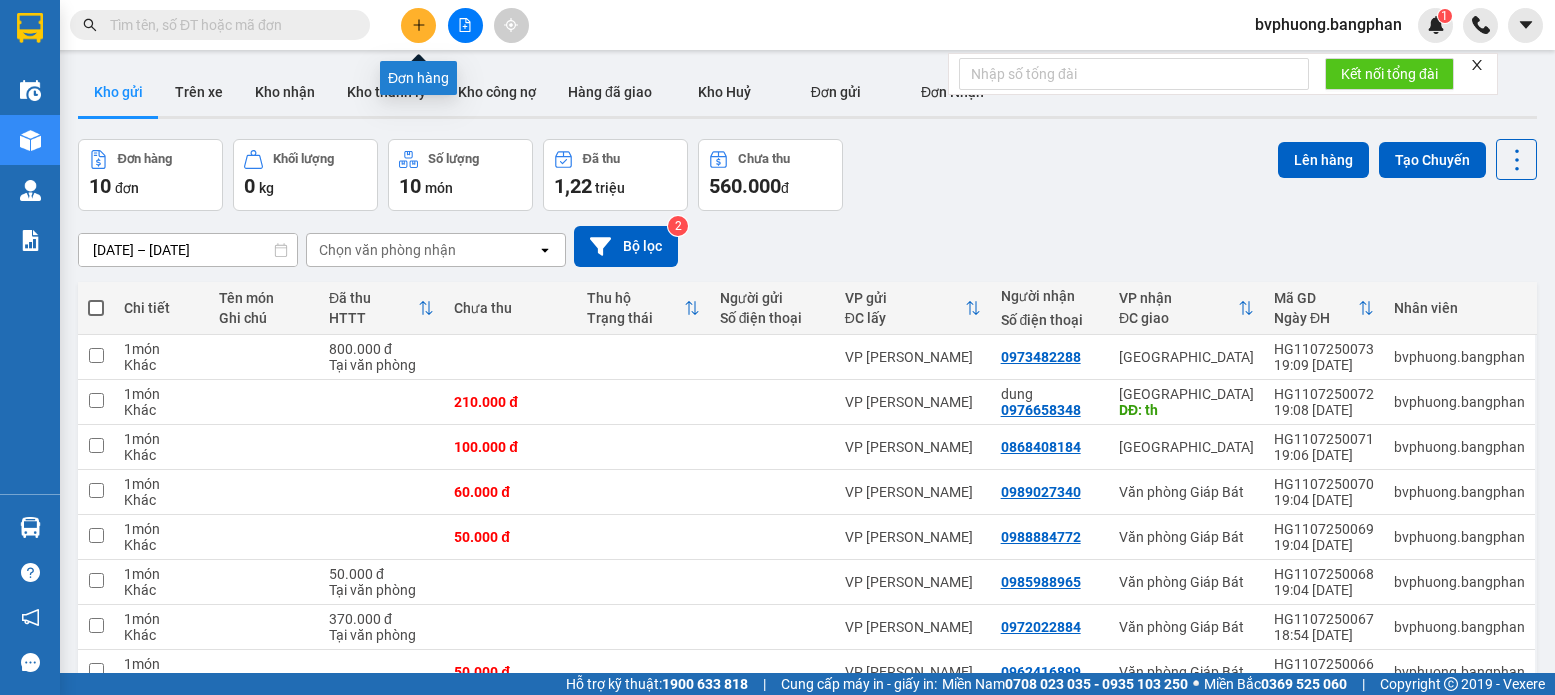 click at bounding box center [418, 25] 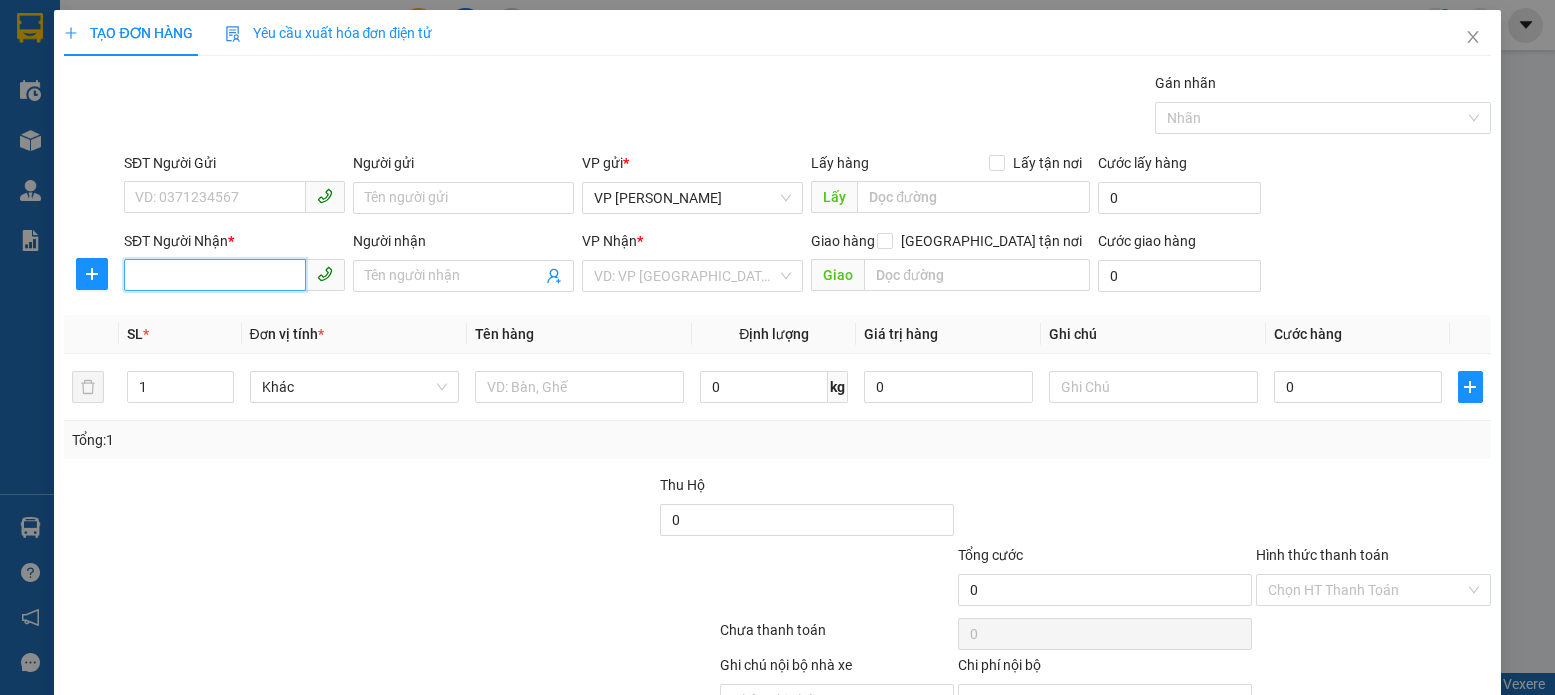 click on "SĐT Người Nhận  *" at bounding box center (215, 275) 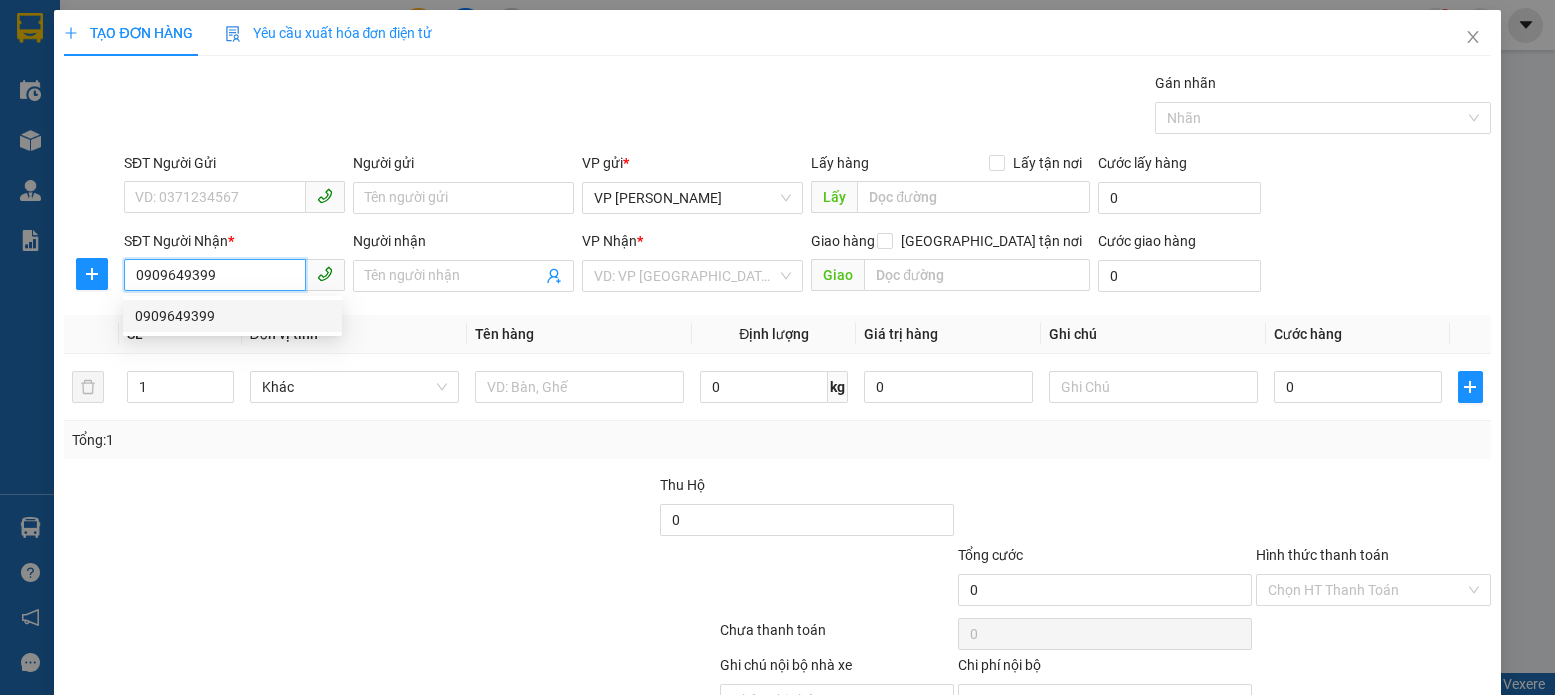 click on "0909649399" at bounding box center (232, 316) 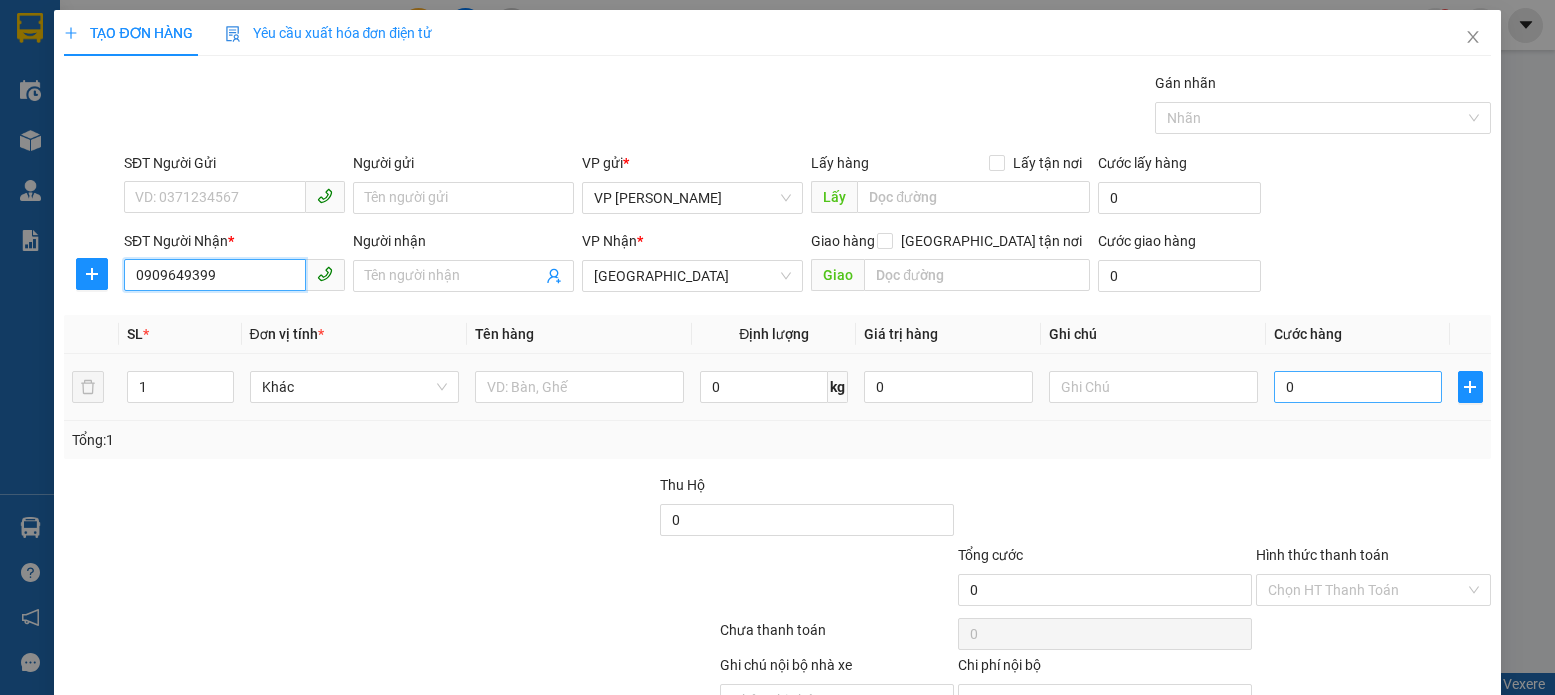 type on "0909649399" 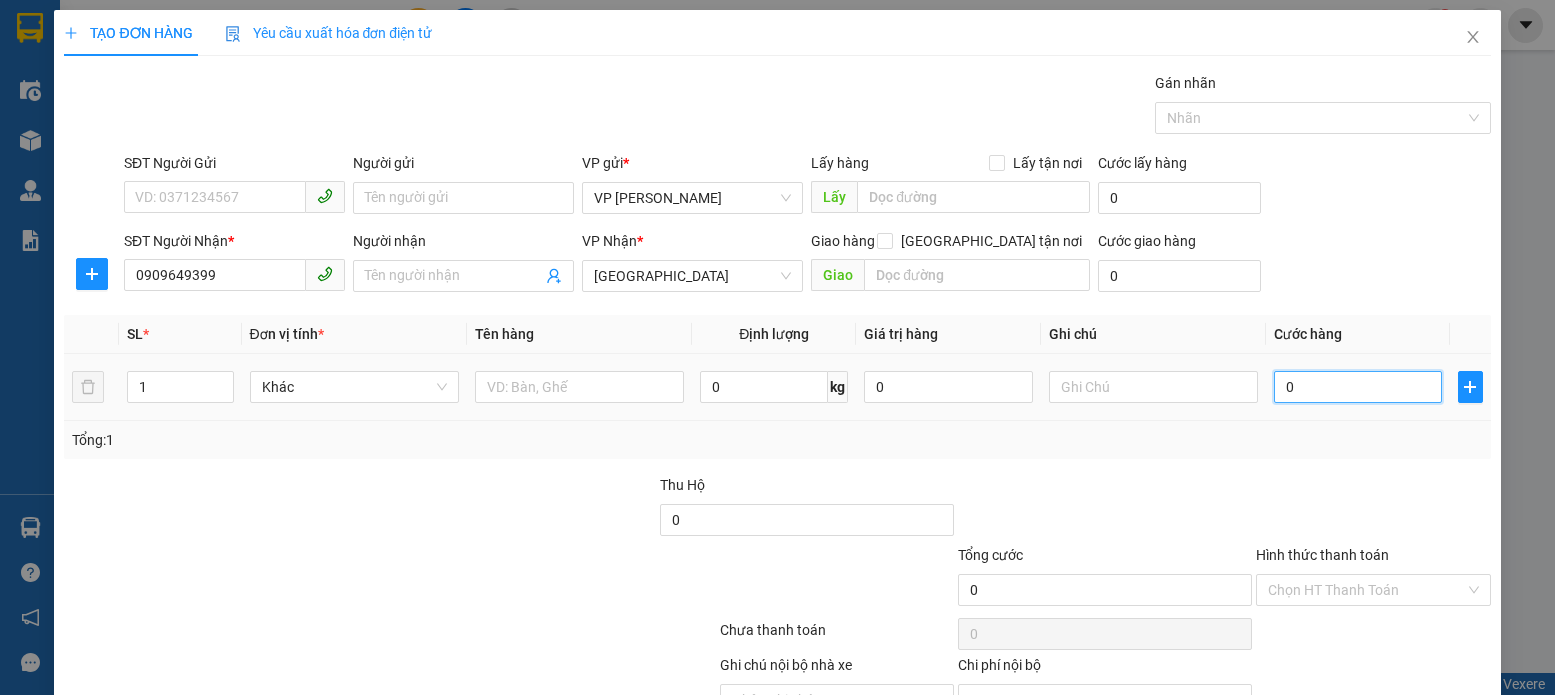 click on "0" at bounding box center (1358, 387) 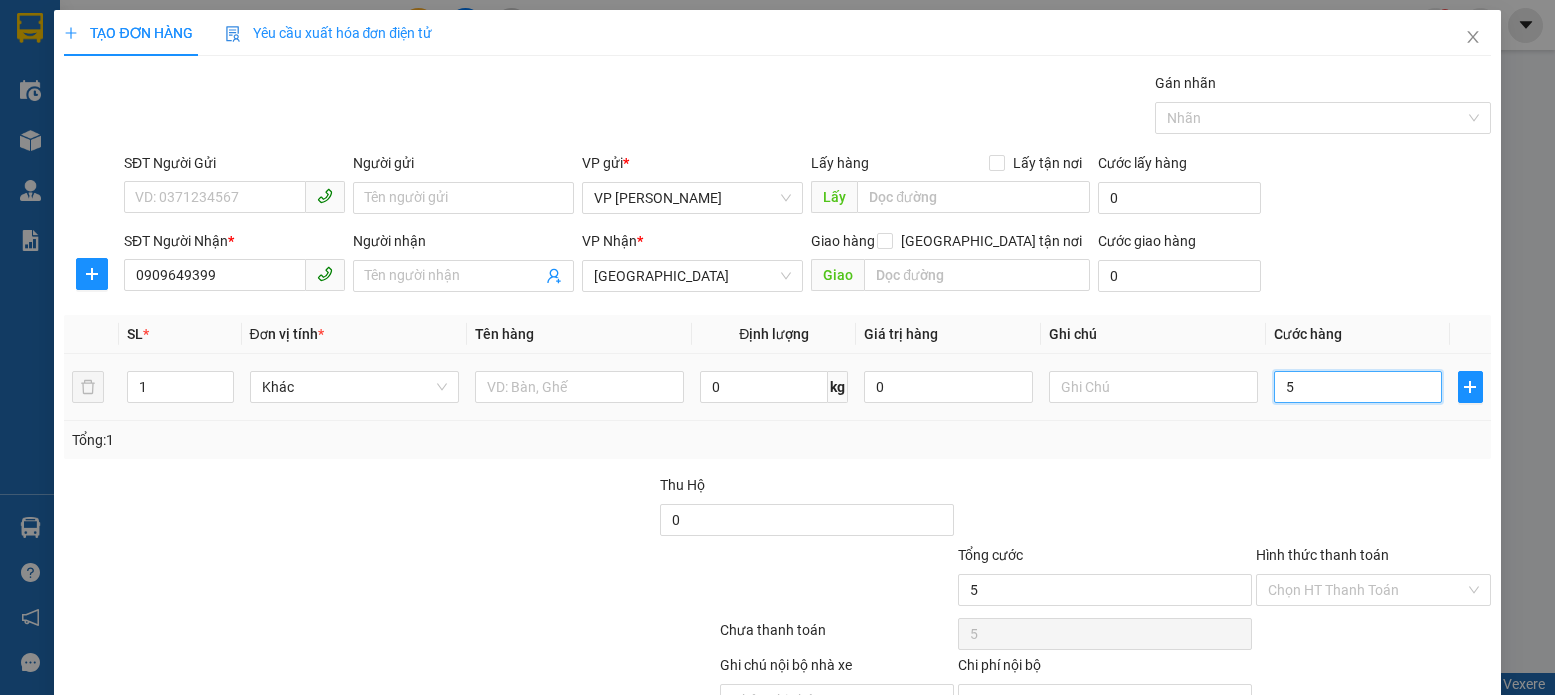 type on "50" 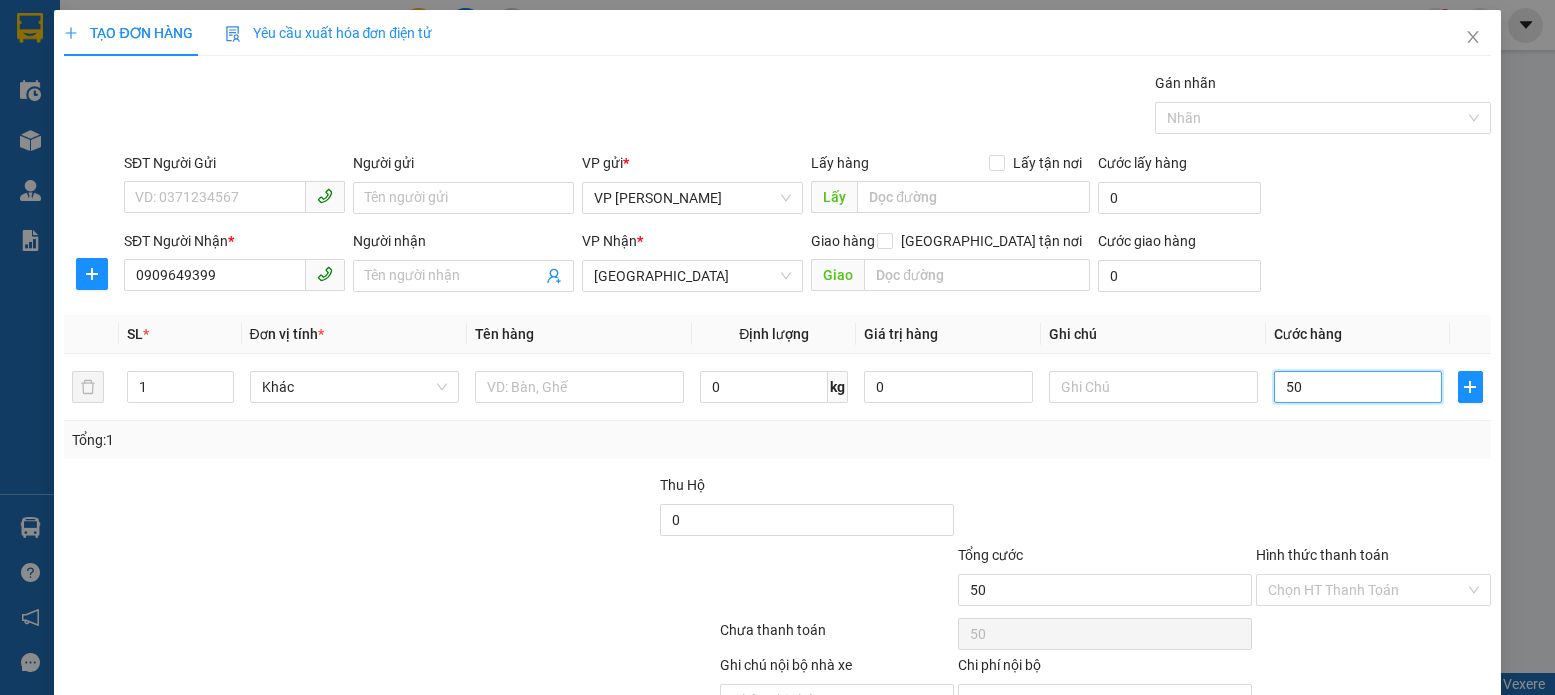 scroll, scrollTop: 107, scrollLeft: 0, axis: vertical 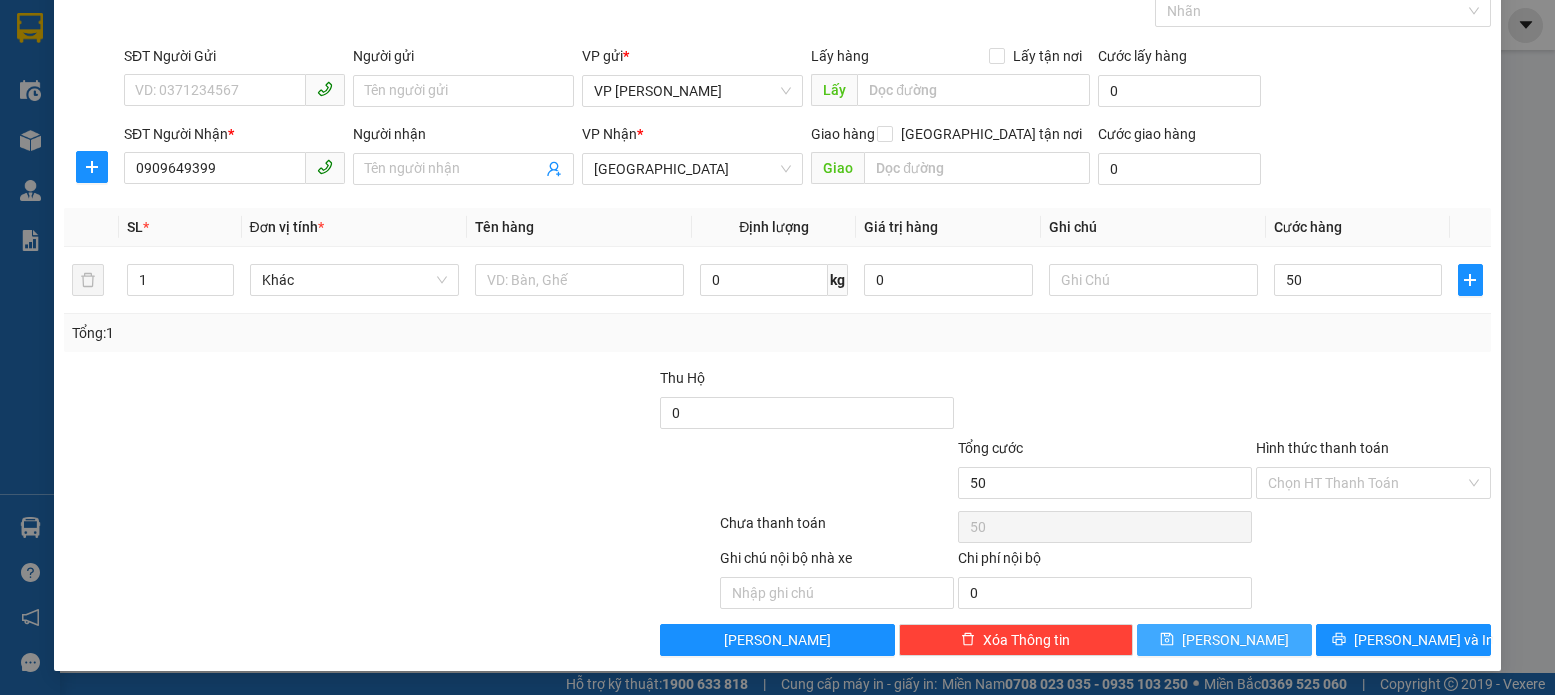type on "50.000" 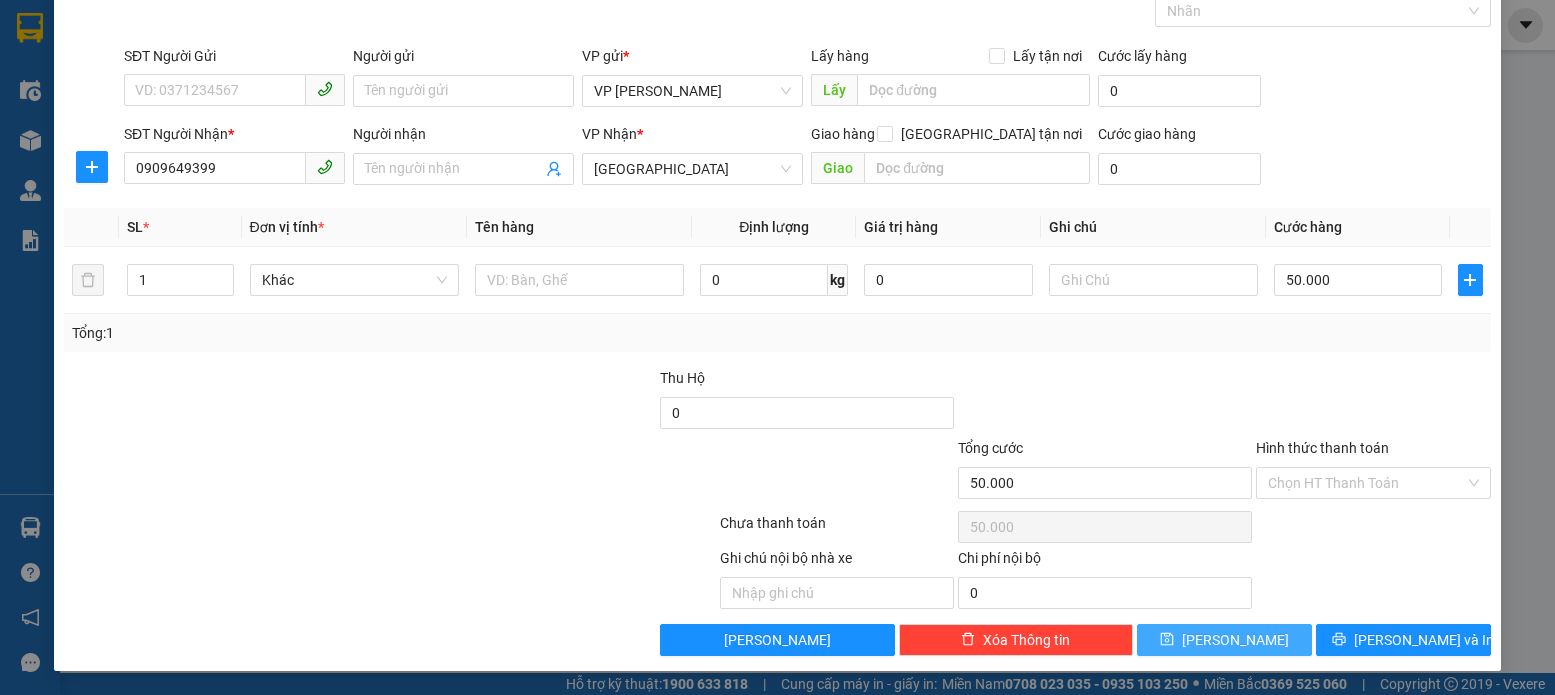 click 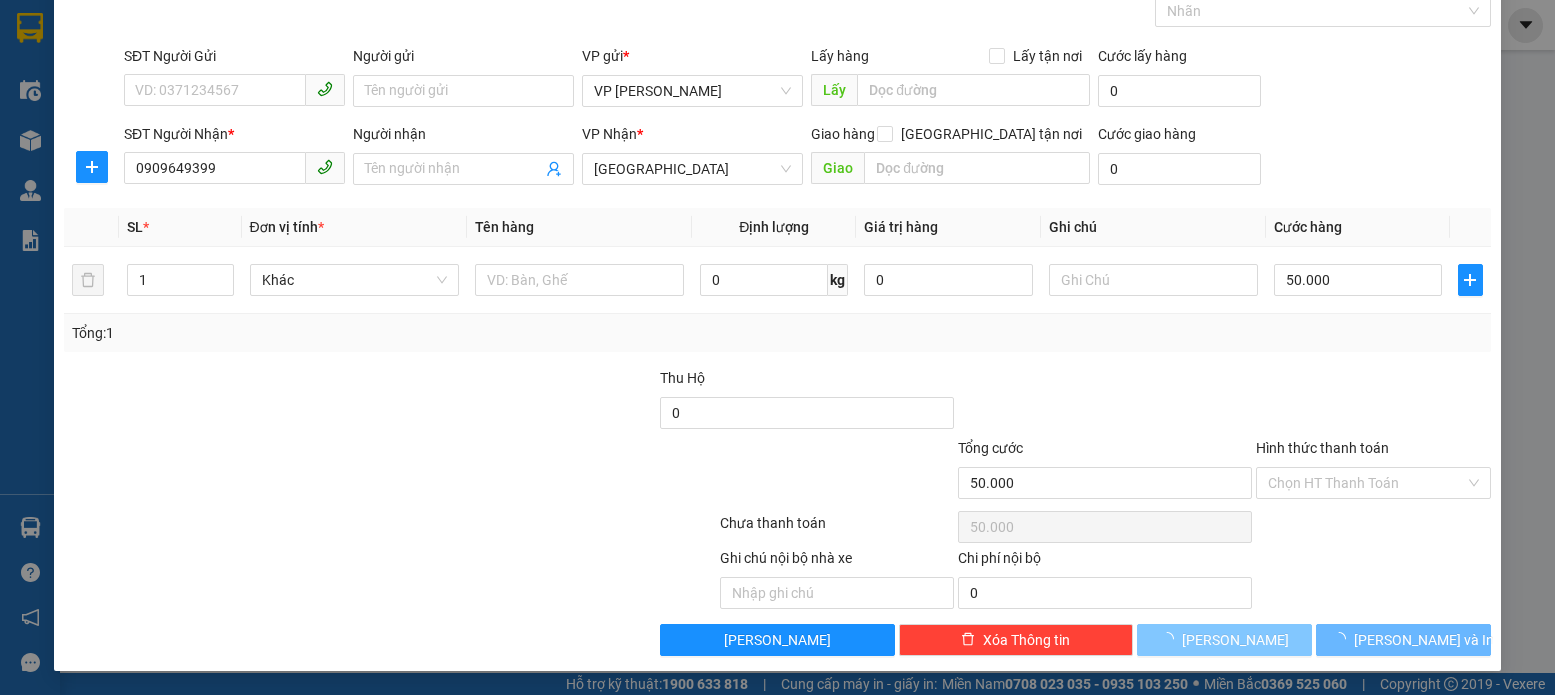 type 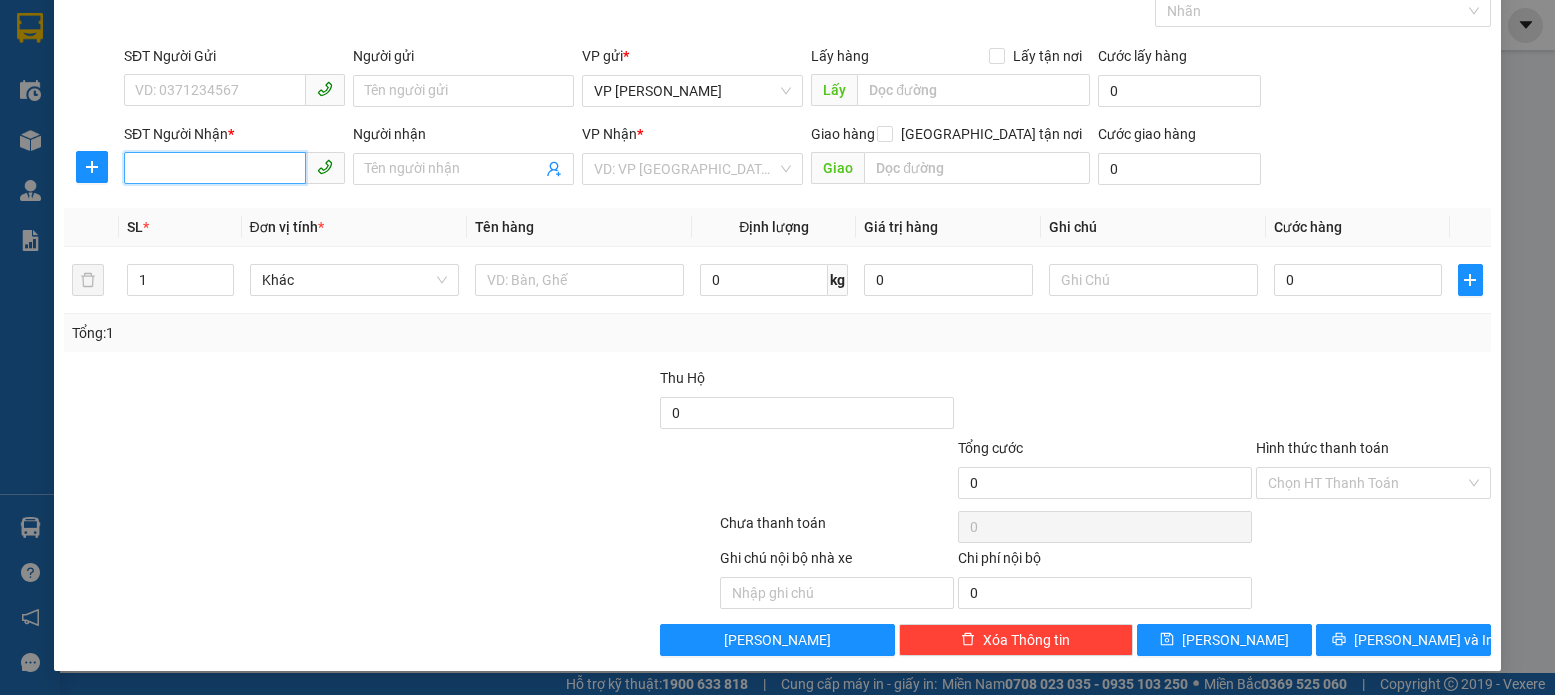 click on "SĐT Người Nhận  *" at bounding box center [215, 168] 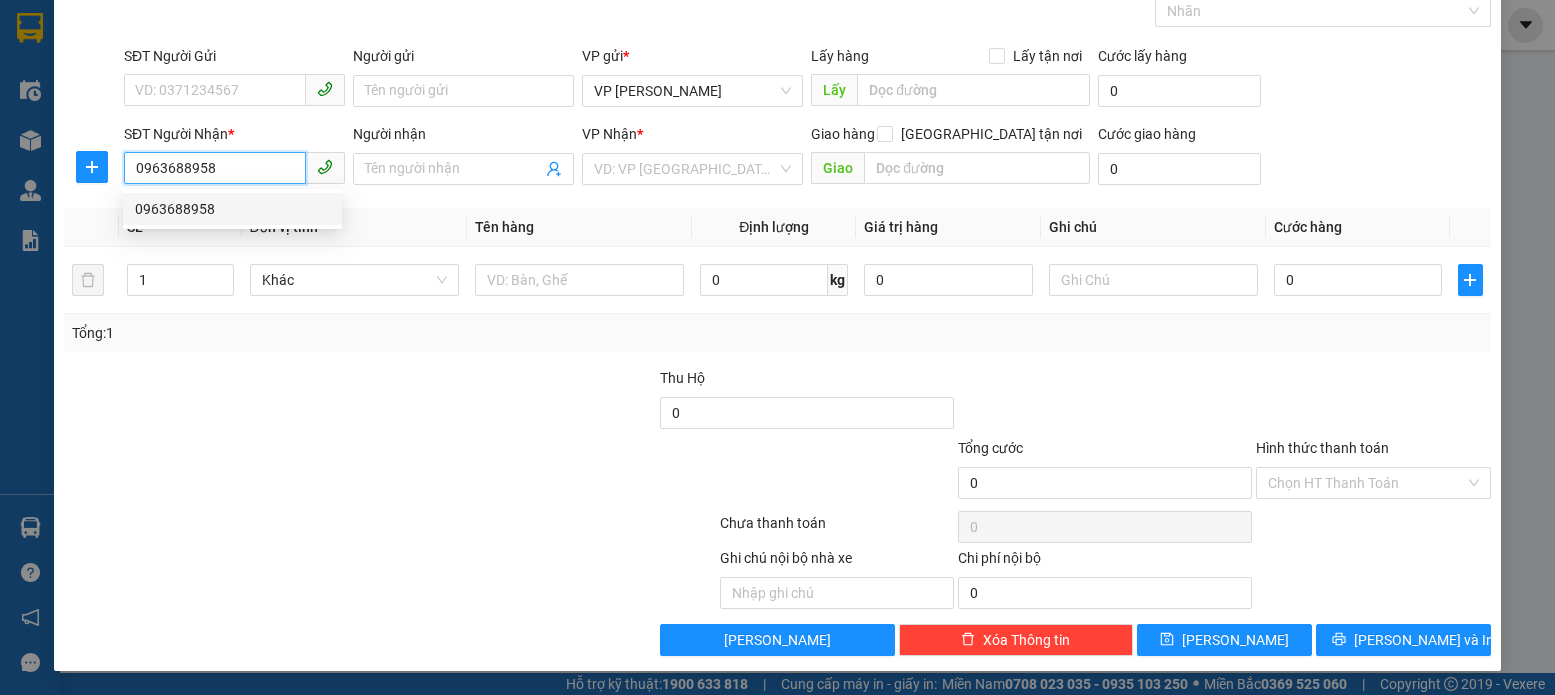 click on "0963688958" at bounding box center [232, 209] 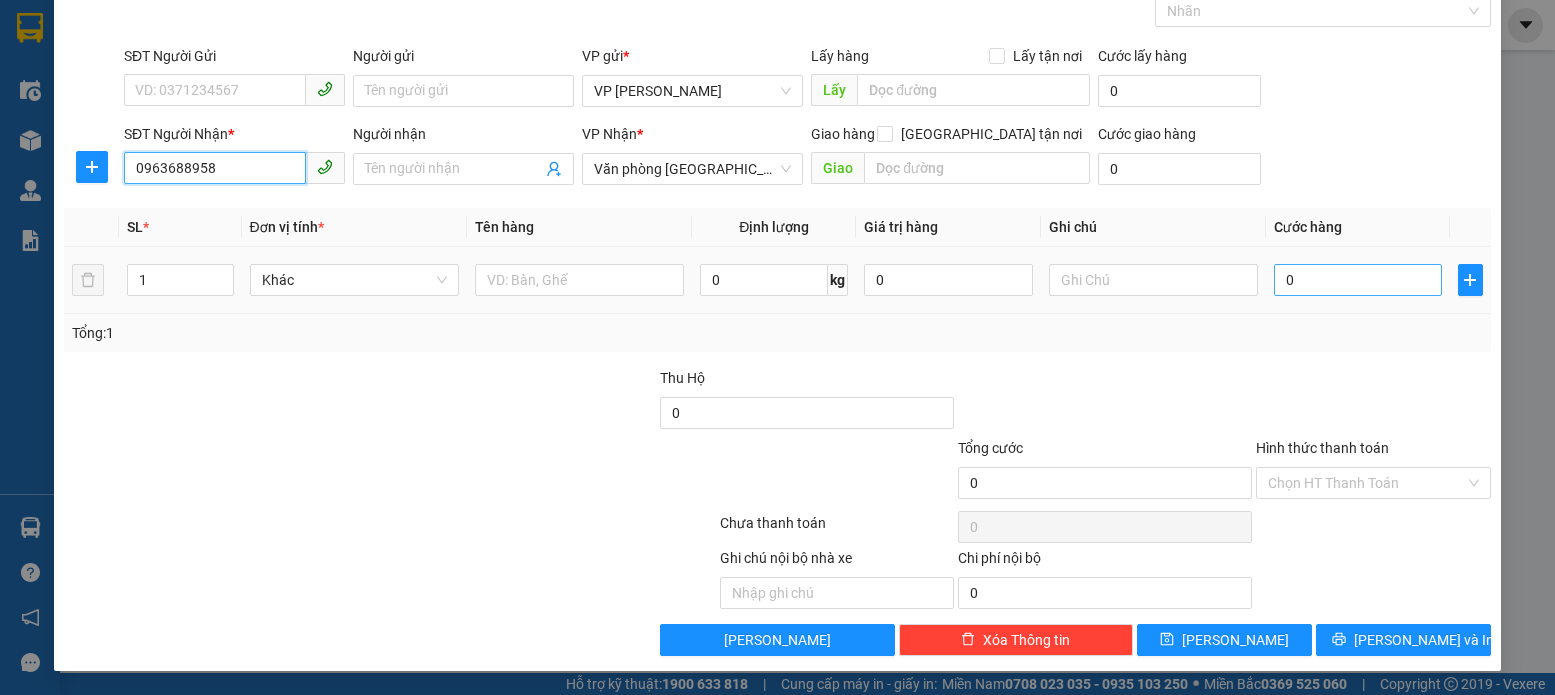 type on "0963688958" 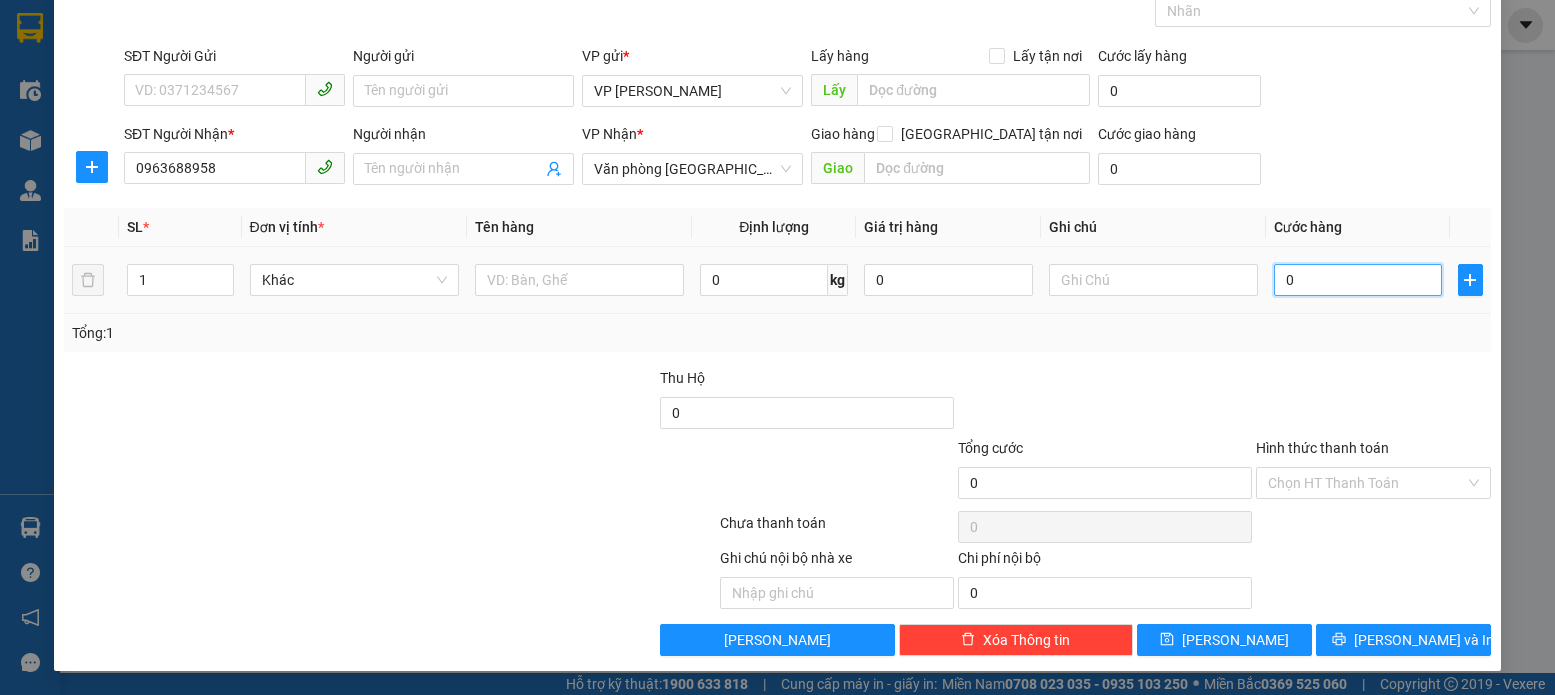 click on "0" at bounding box center [1358, 280] 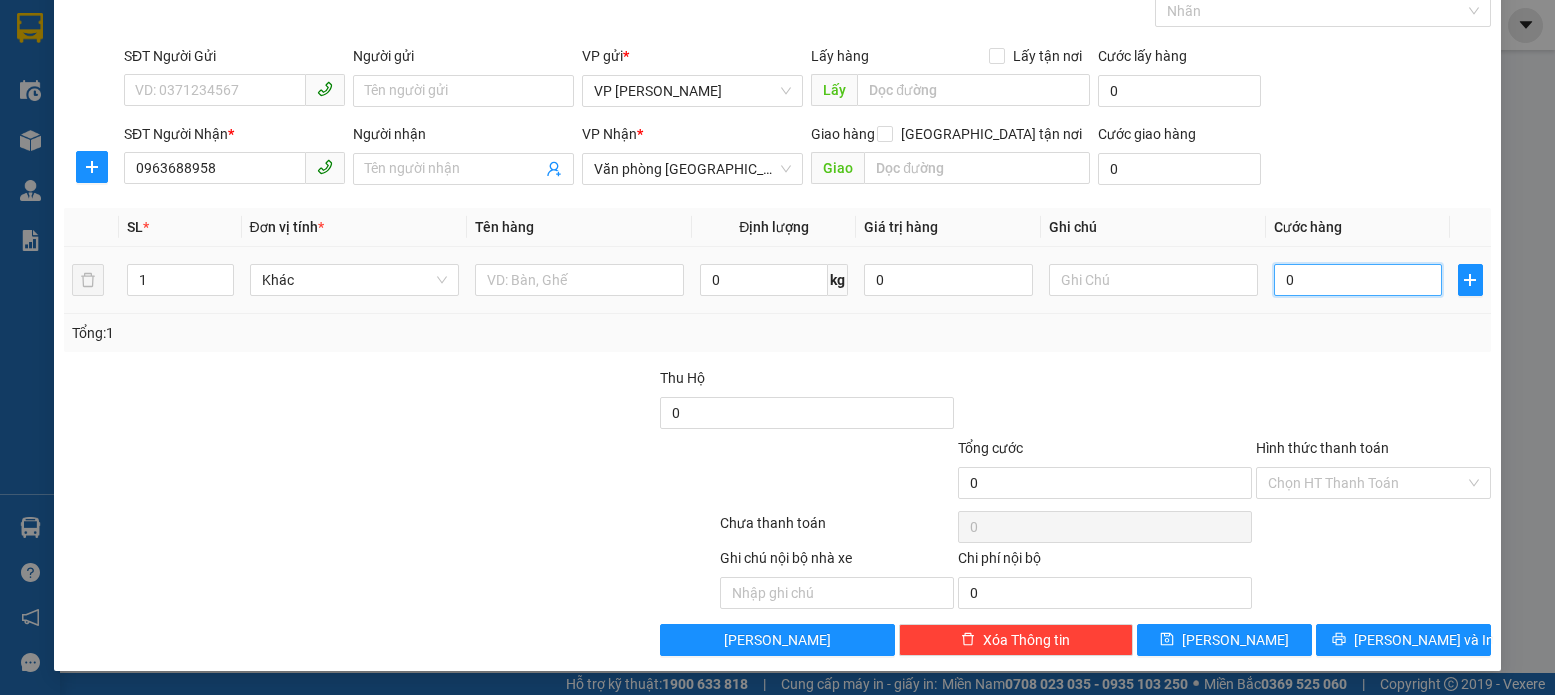 type on "4" 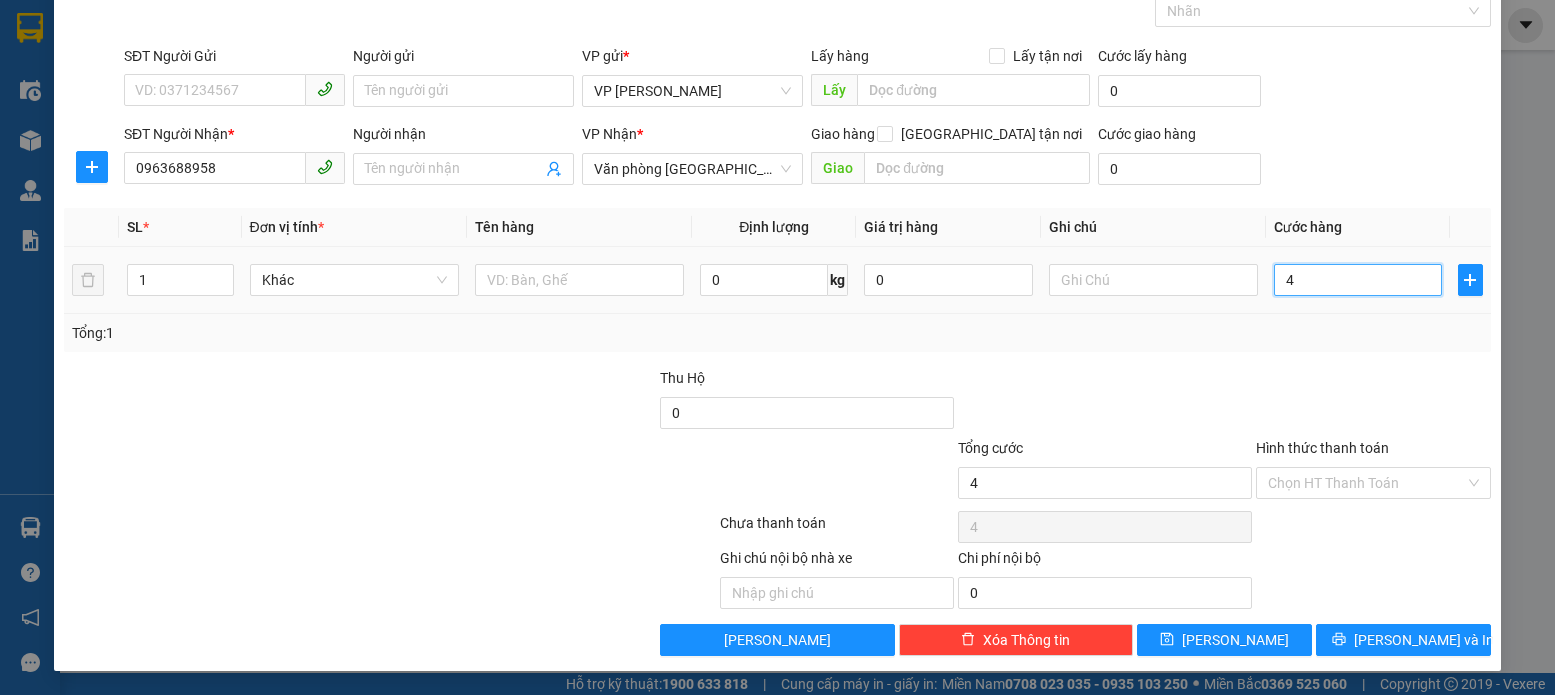 type on "42" 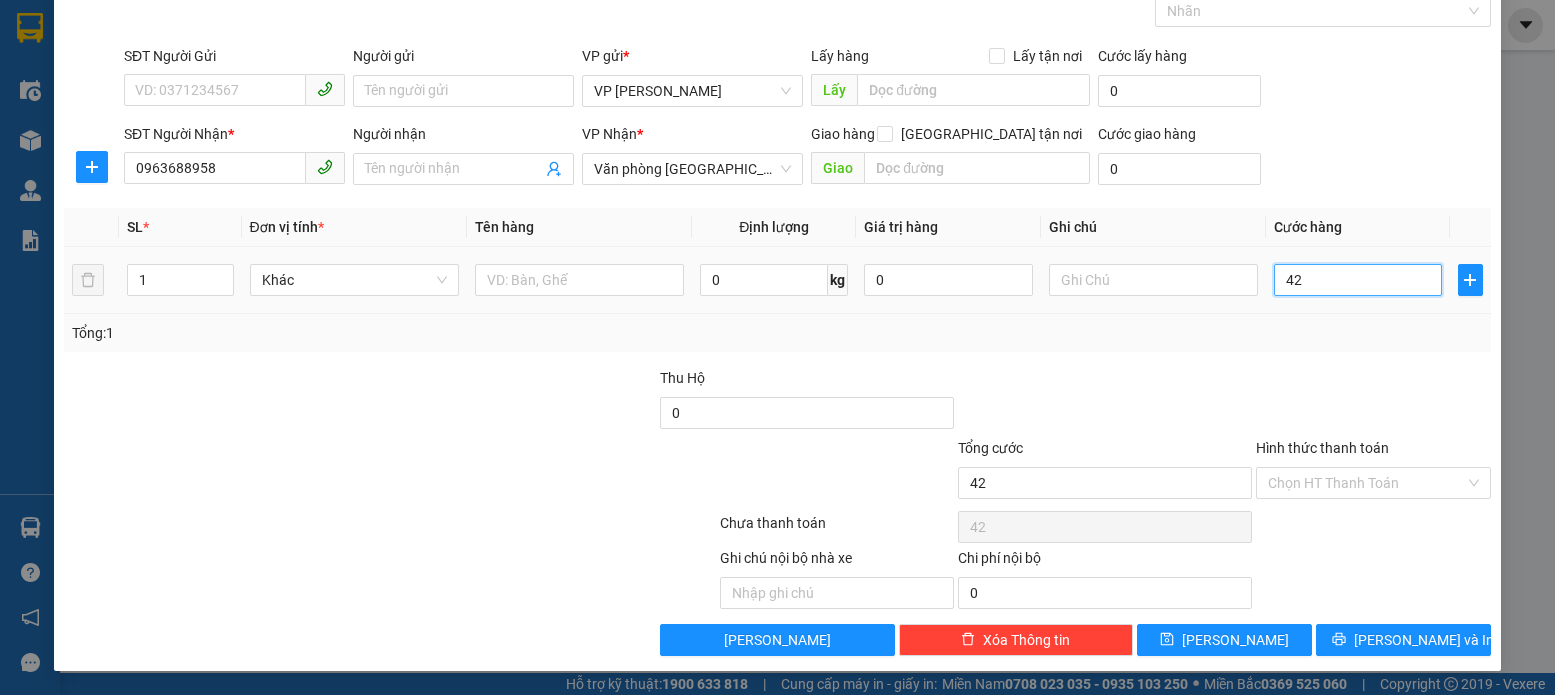 type on "420" 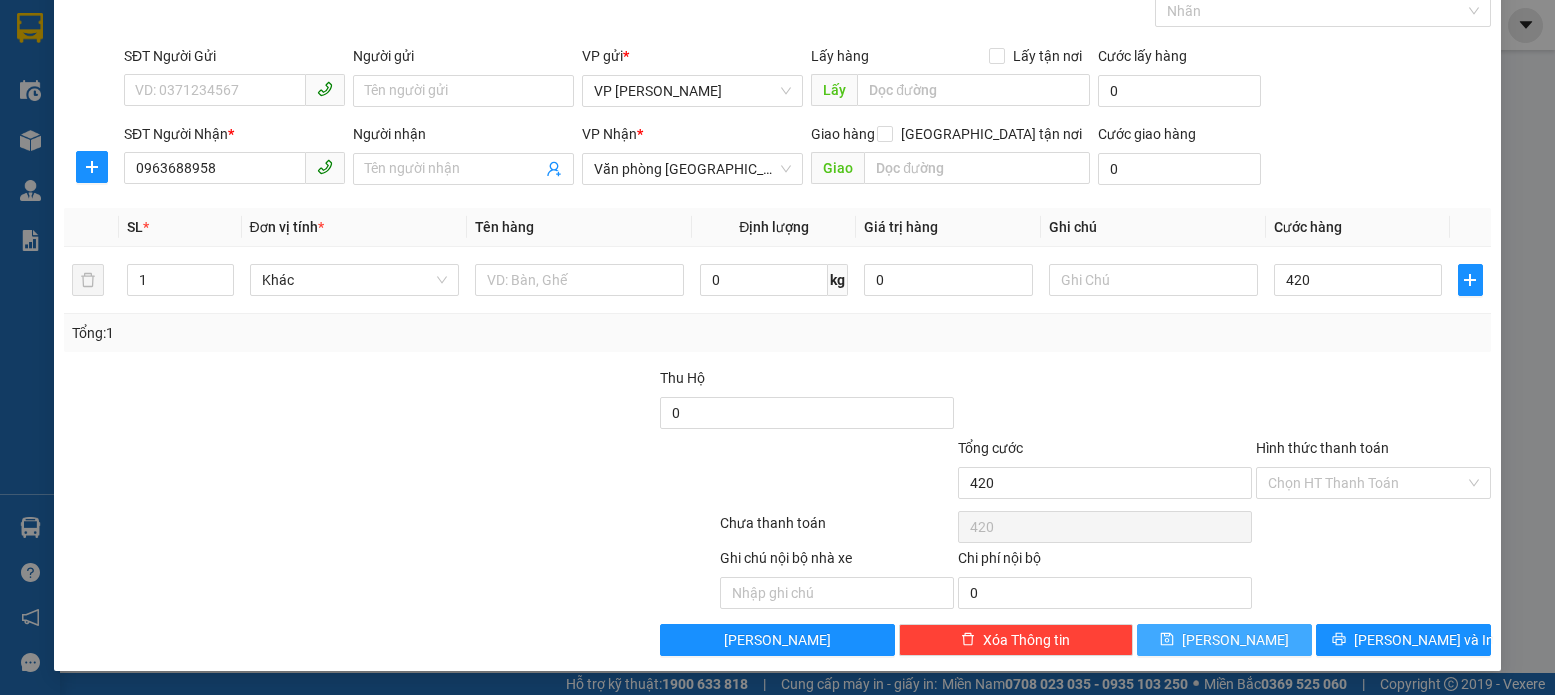 type on "420.000" 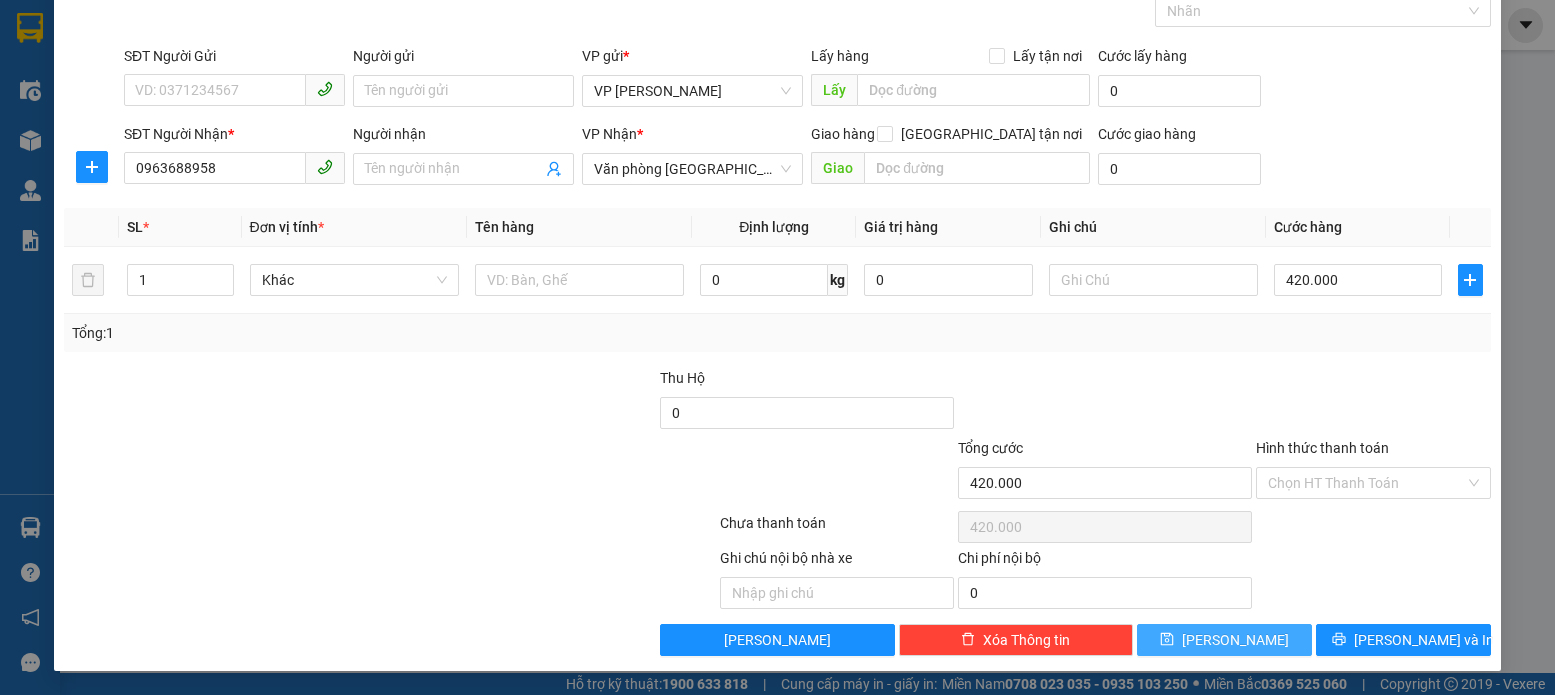 click 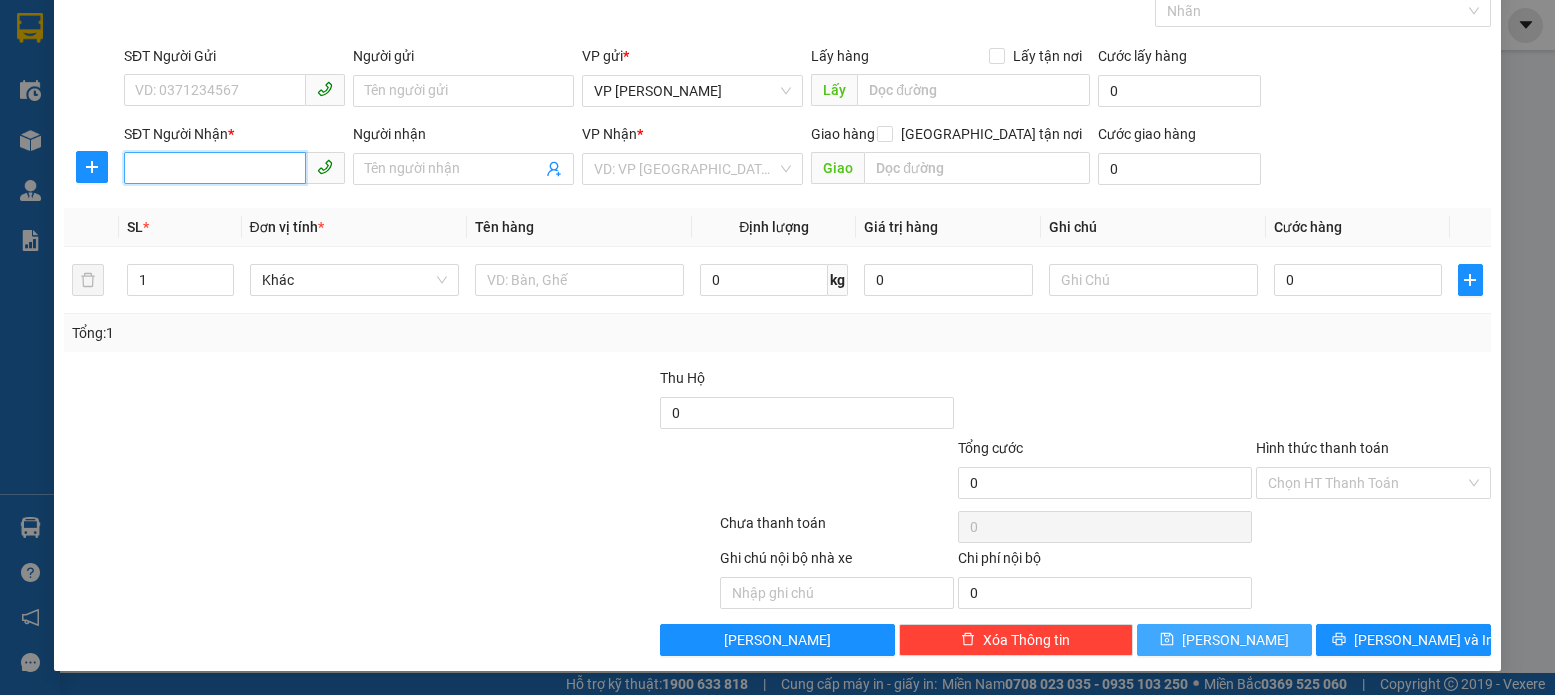 click on "SĐT Người Nhận  *" at bounding box center [215, 168] 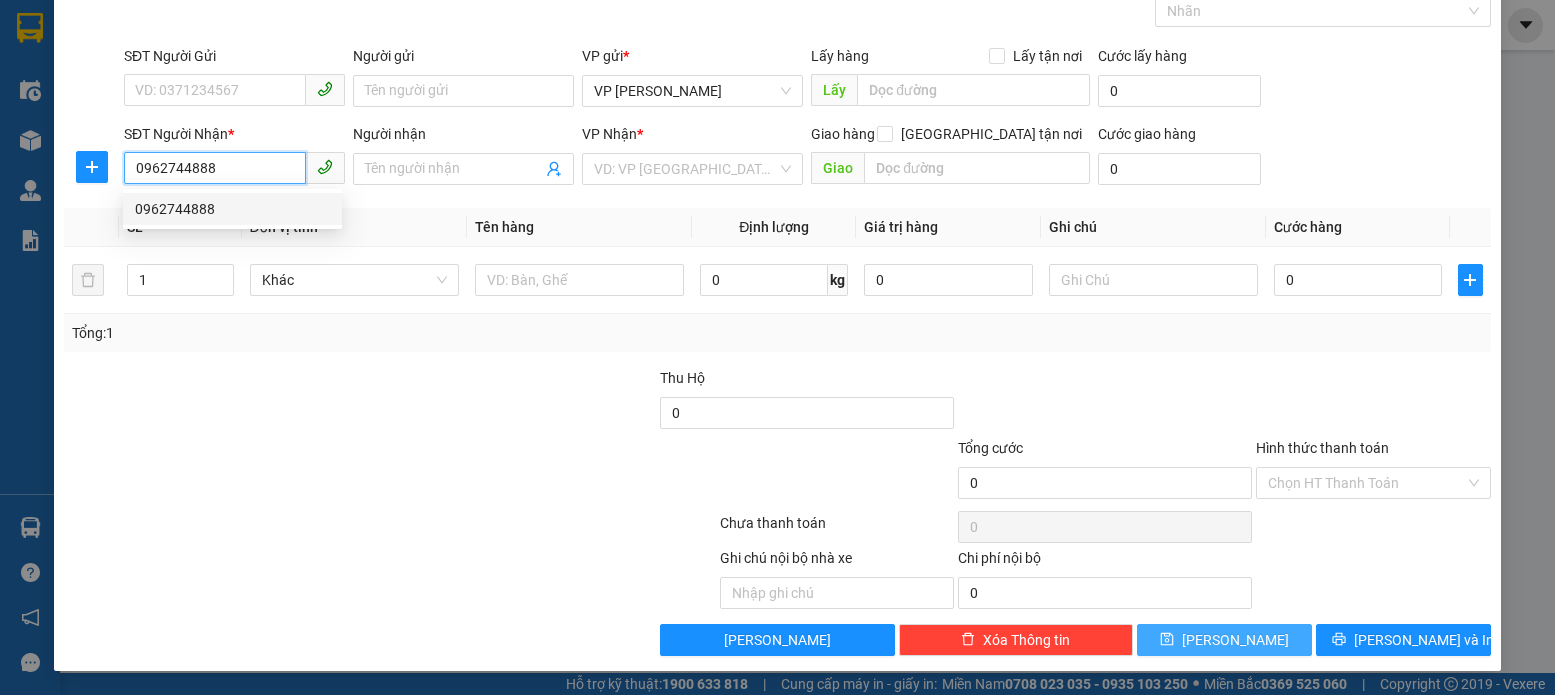 click on "0962744888" at bounding box center [232, 209] 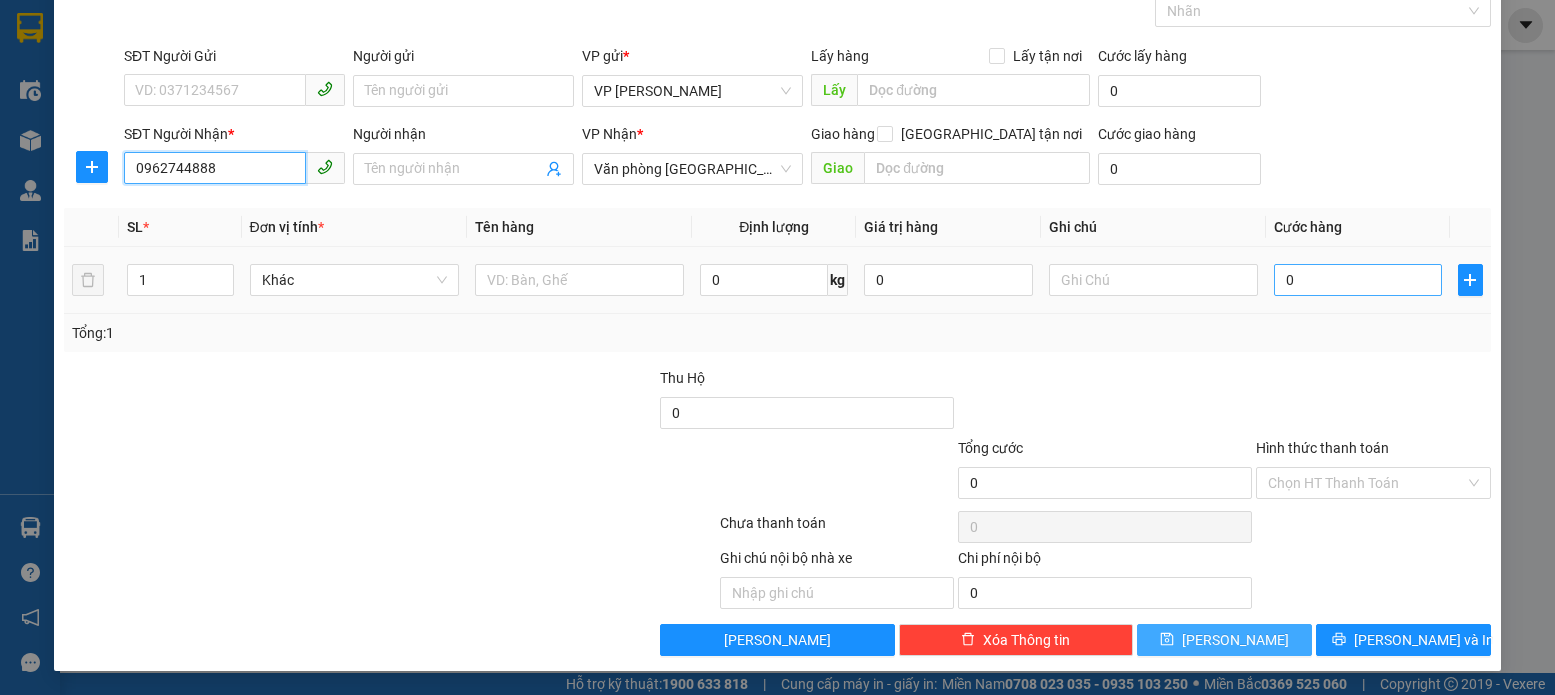 type on "0962744888" 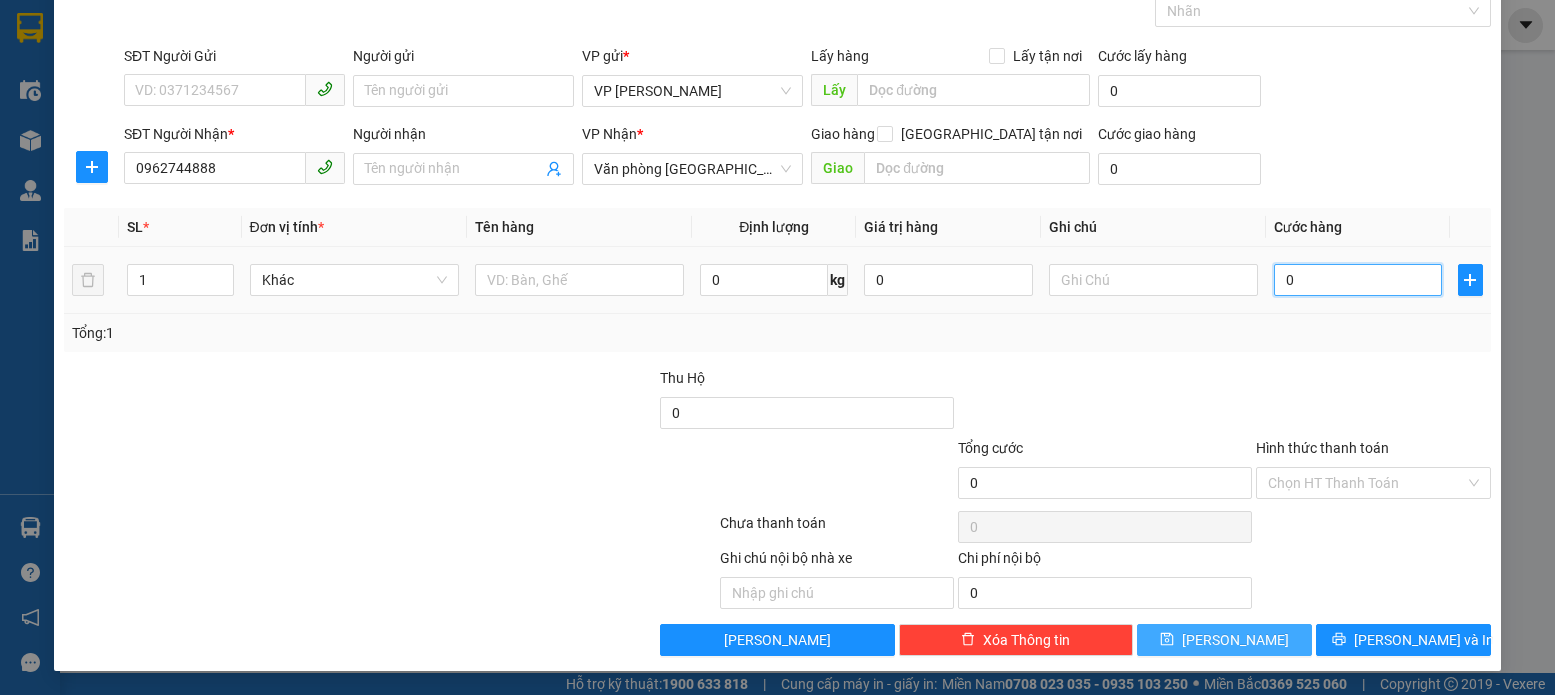 click on "0" at bounding box center (1358, 280) 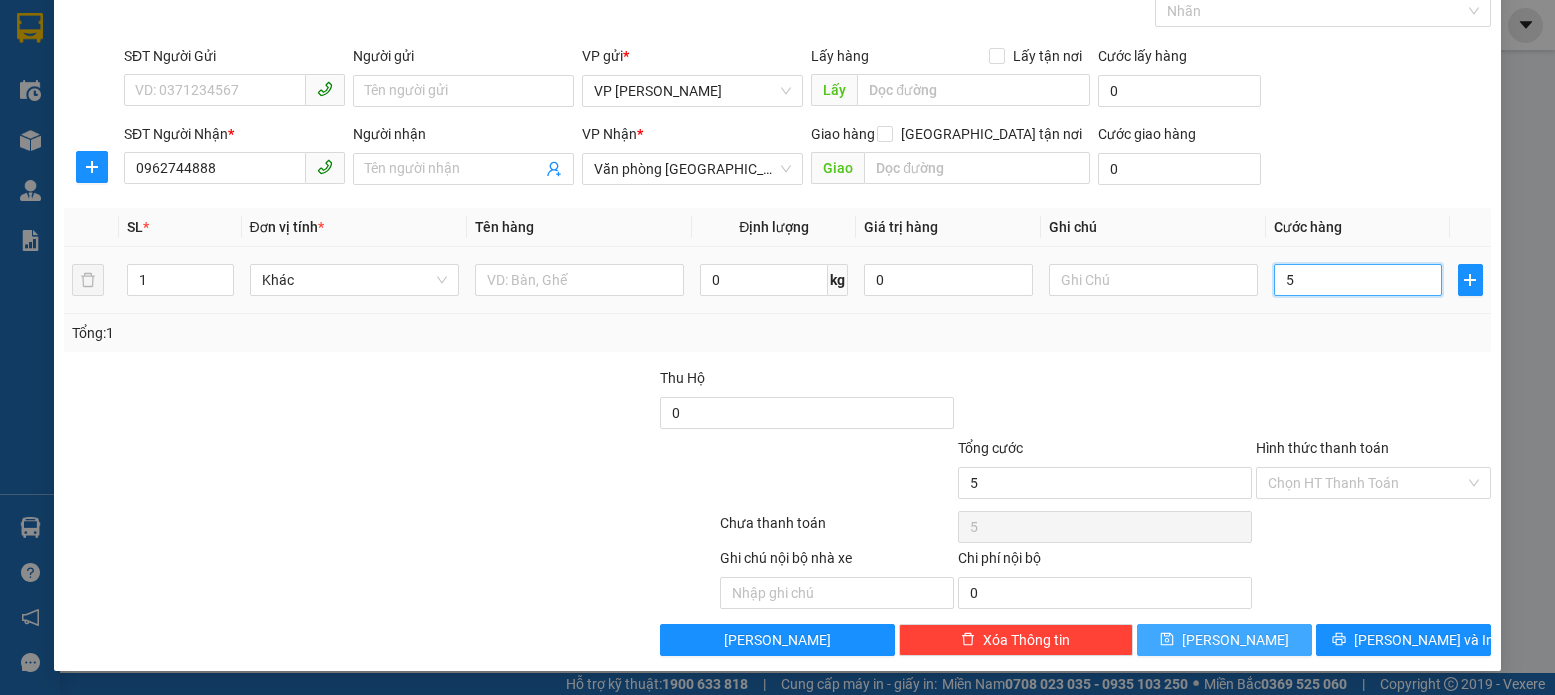 type on "50" 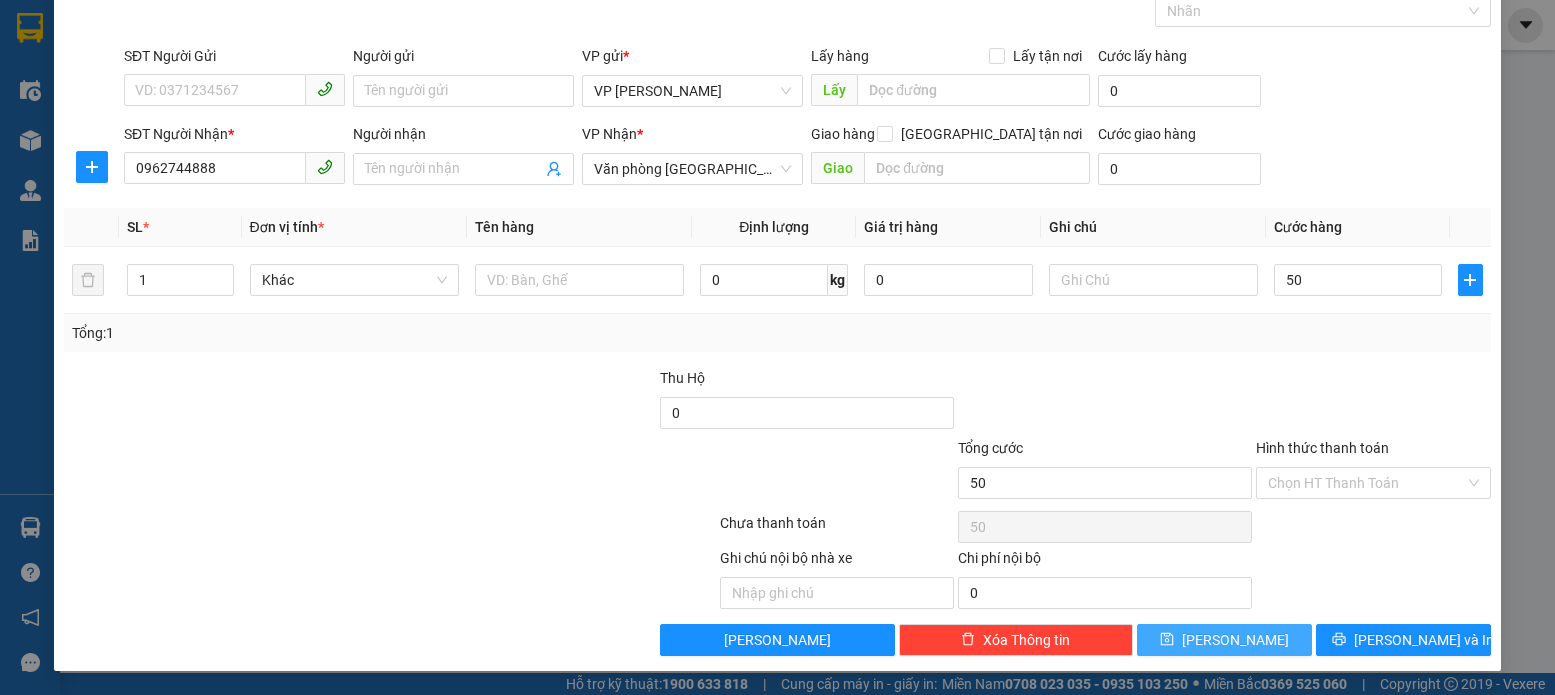 type on "50.000" 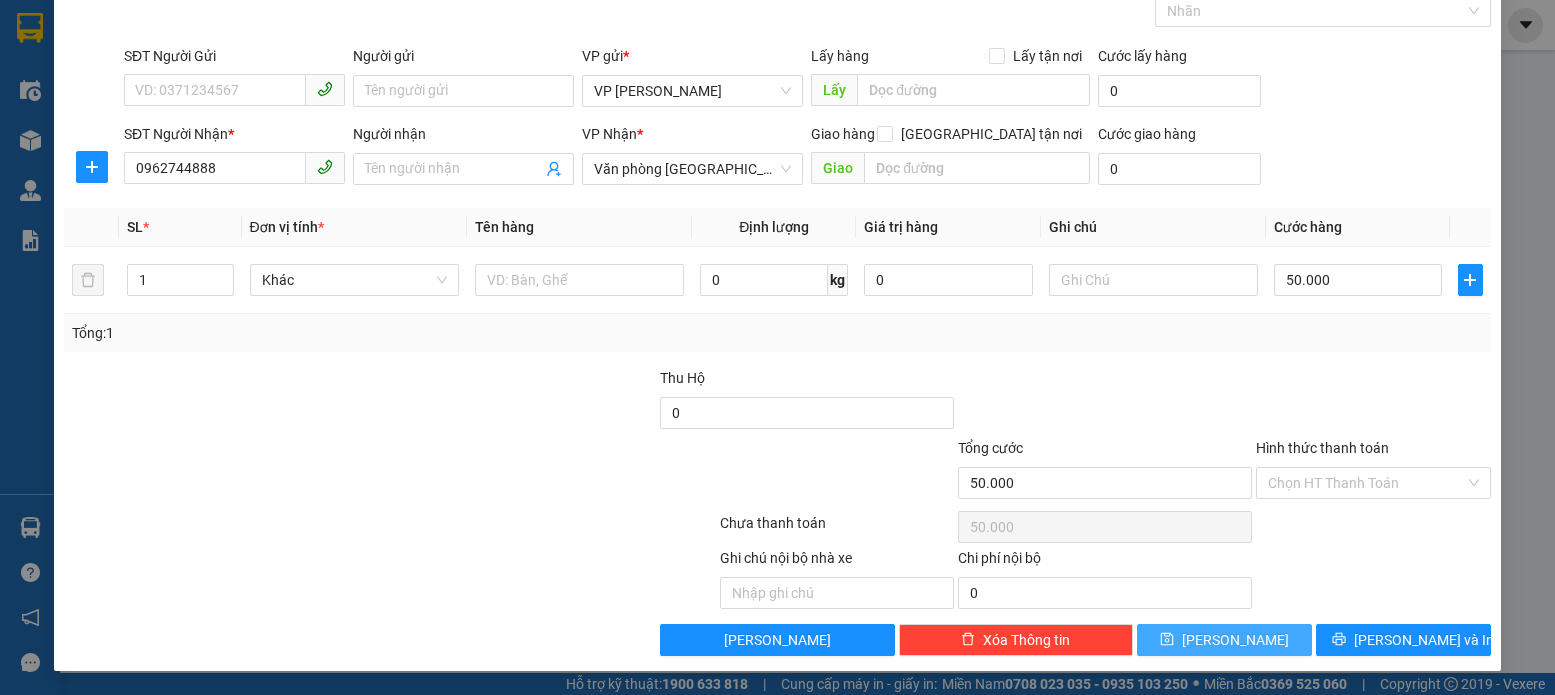 click on "Hình thức thanh toán" at bounding box center (1322, 448) 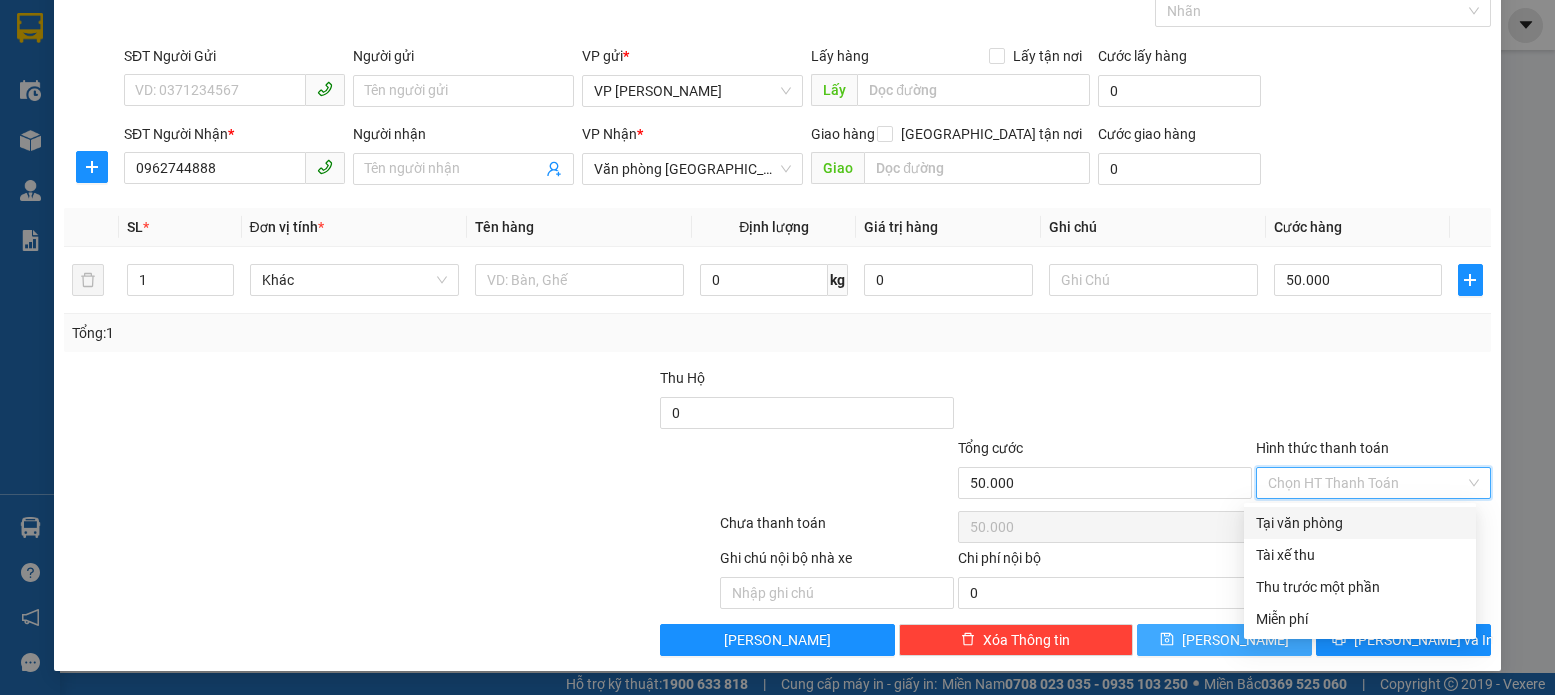 click on "Tại văn phòng" at bounding box center [1360, 523] 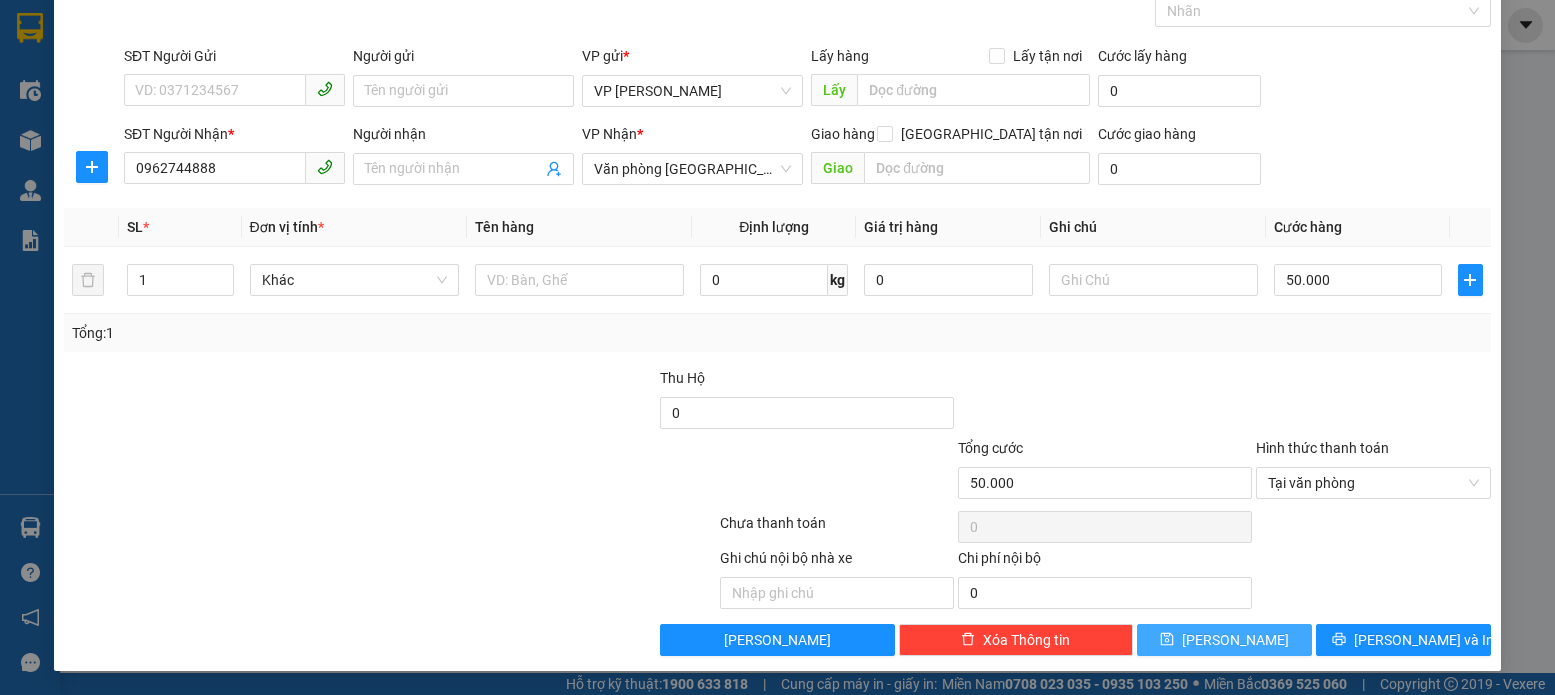 click 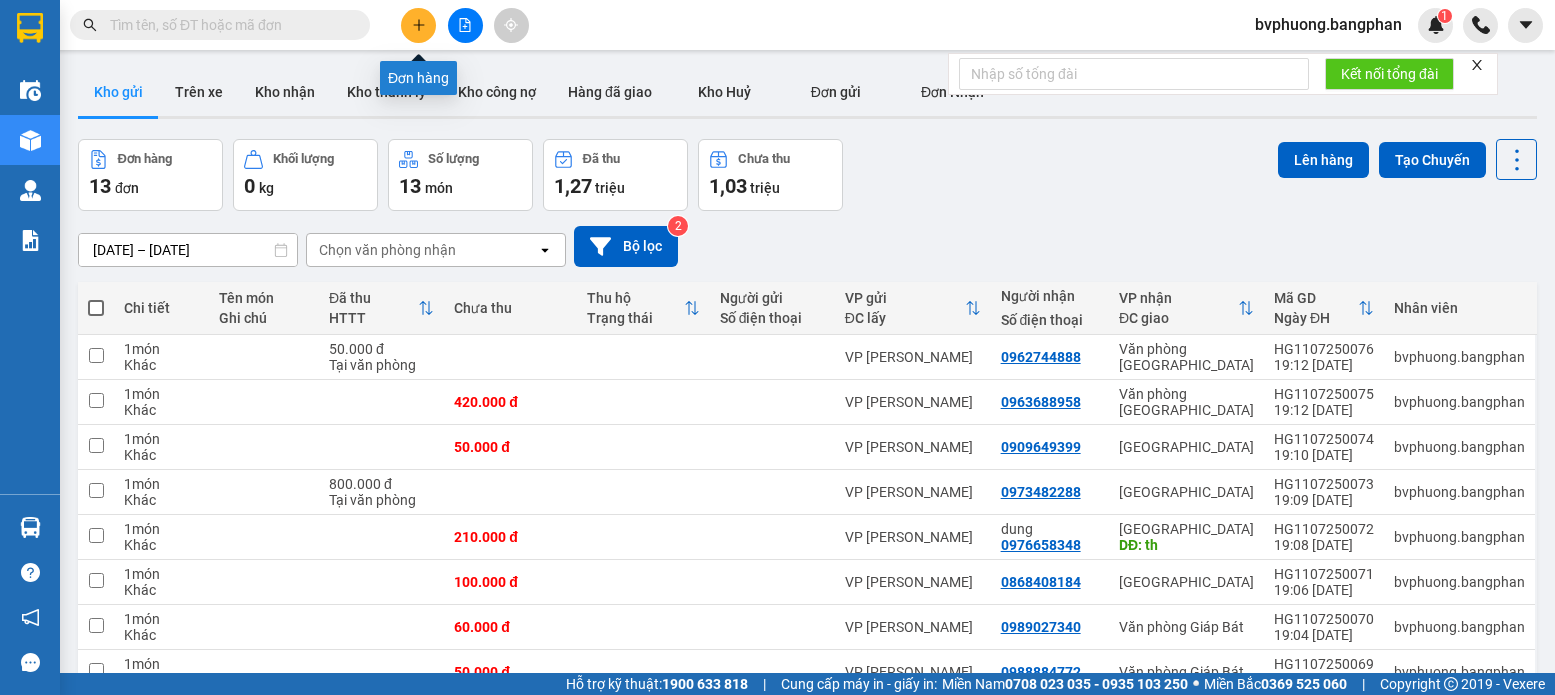click 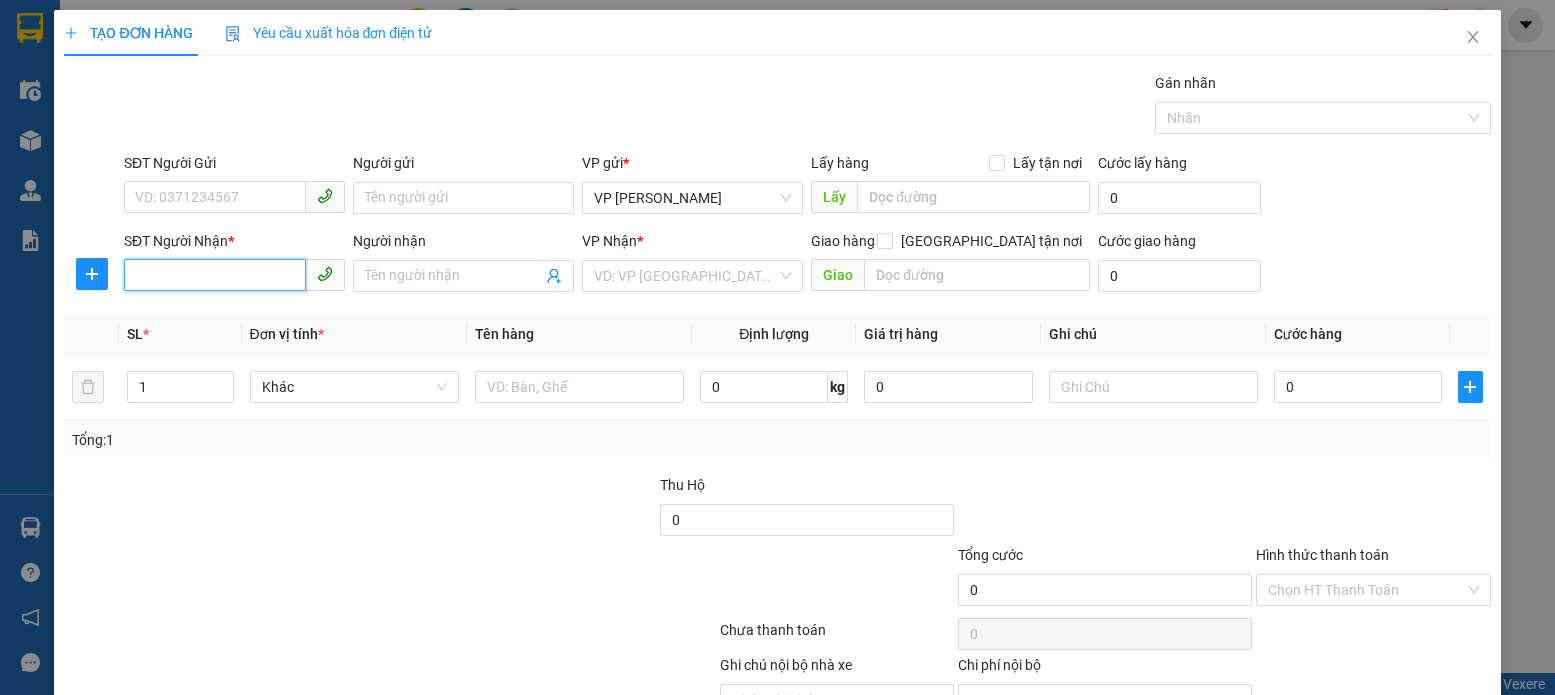 click on "SĐT Người Nhận  *" at bounding box center (215, 275) 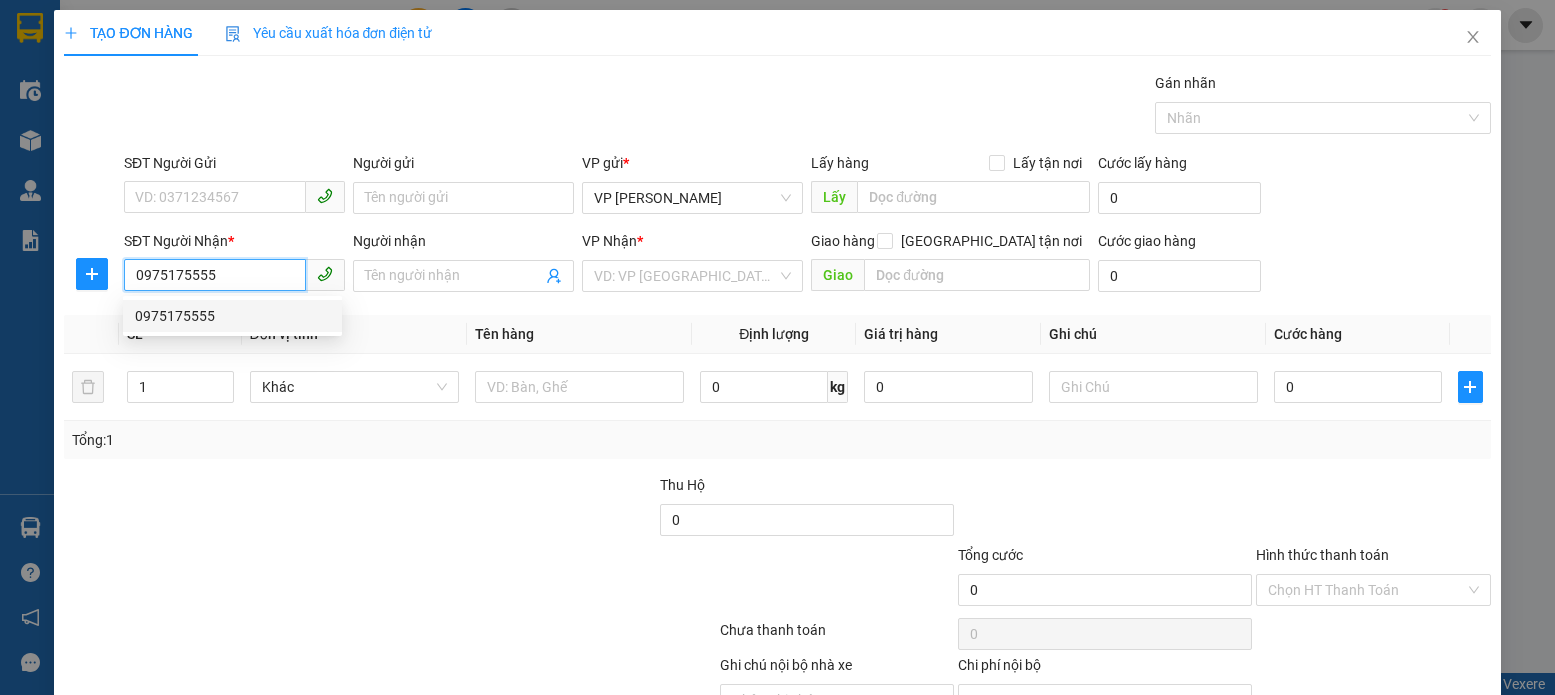 click on "0975175555" at bounding box center (232, 316) 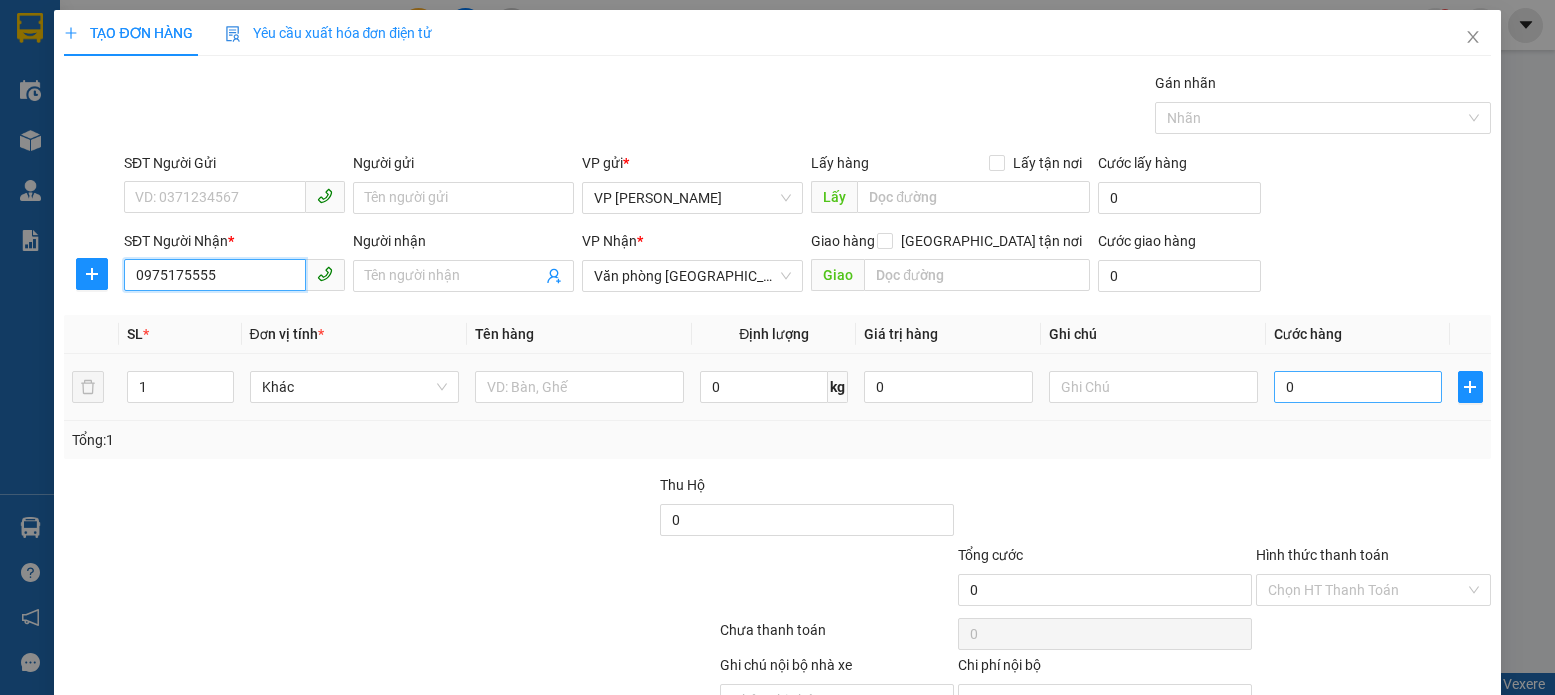 type on "0975175555" 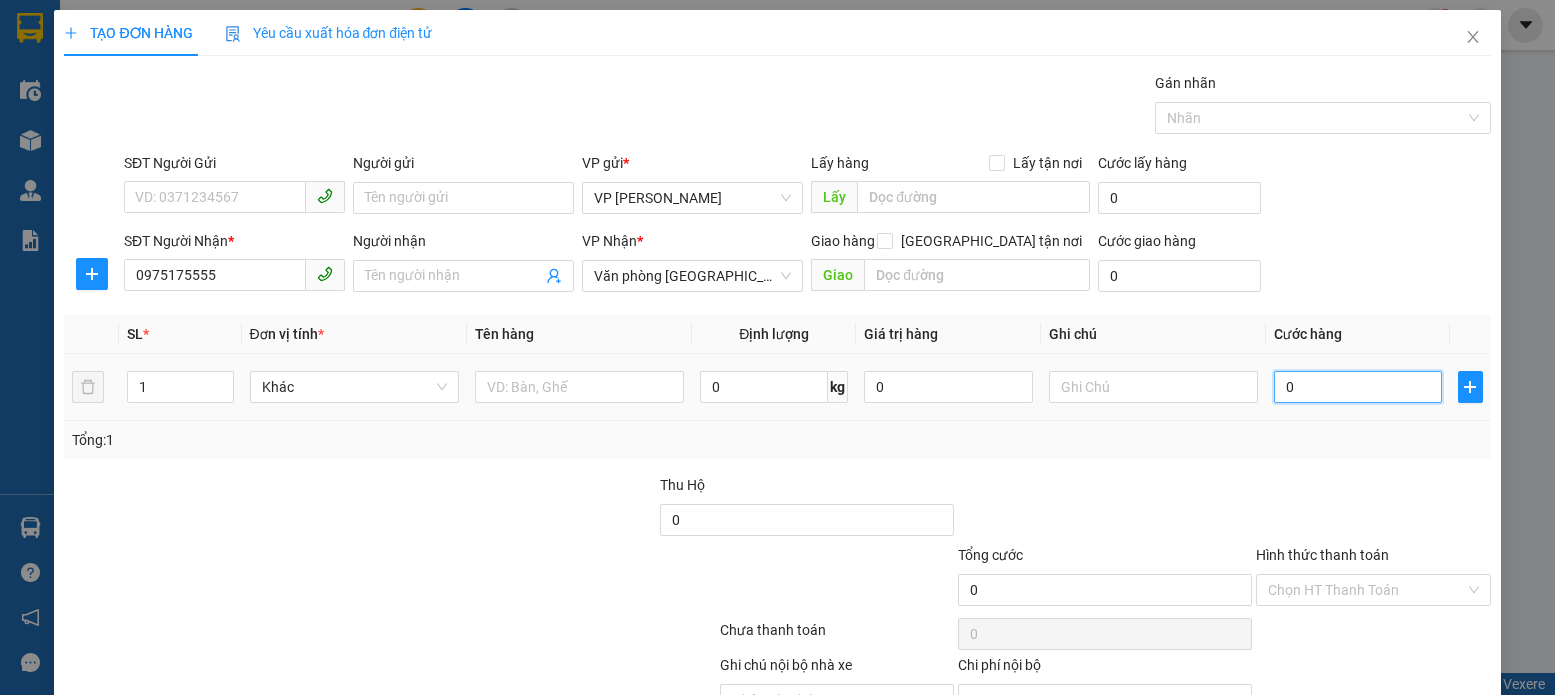 click on "0" at bounding box center (1358, 387) 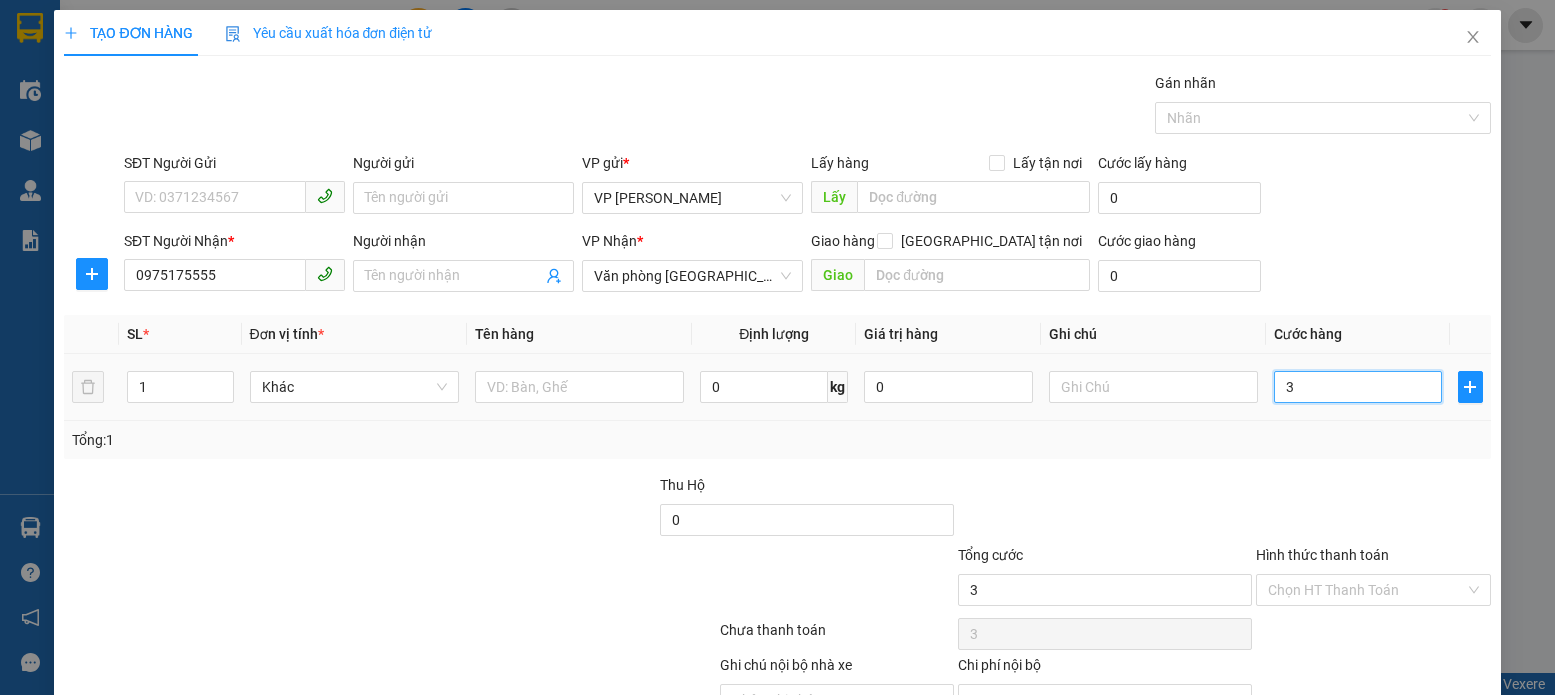 type on "30" 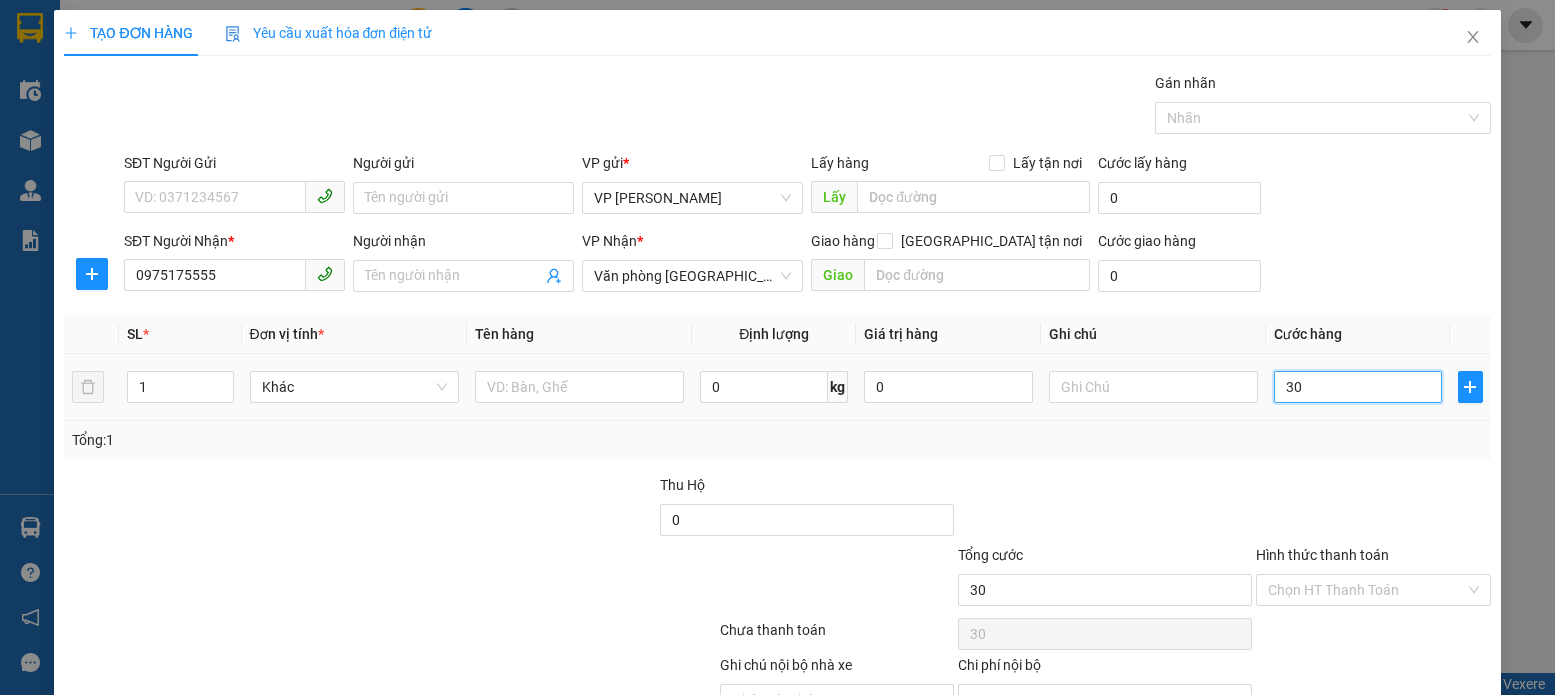 type on "300" 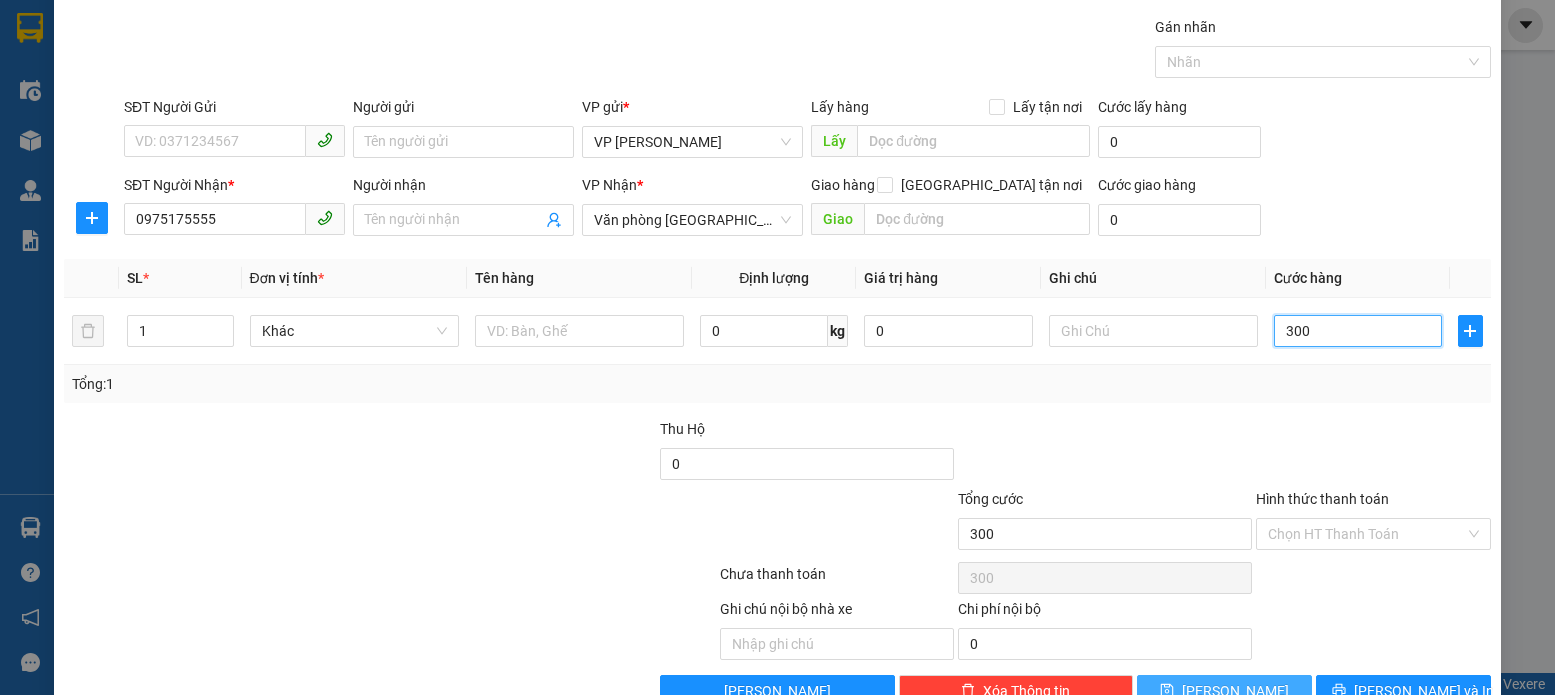 scroll, scrollTop: 107, scrollLeft: 0, axis: vertical 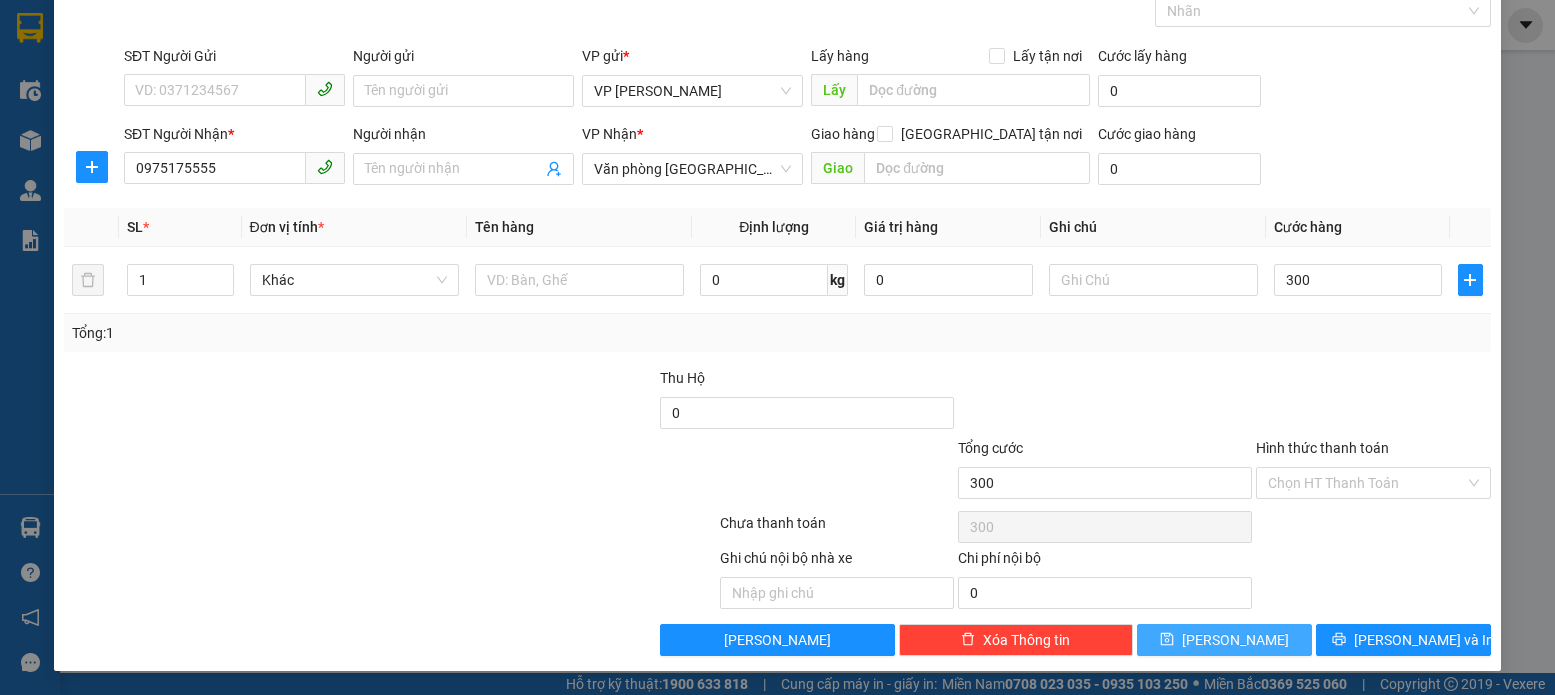 type on "300.000" 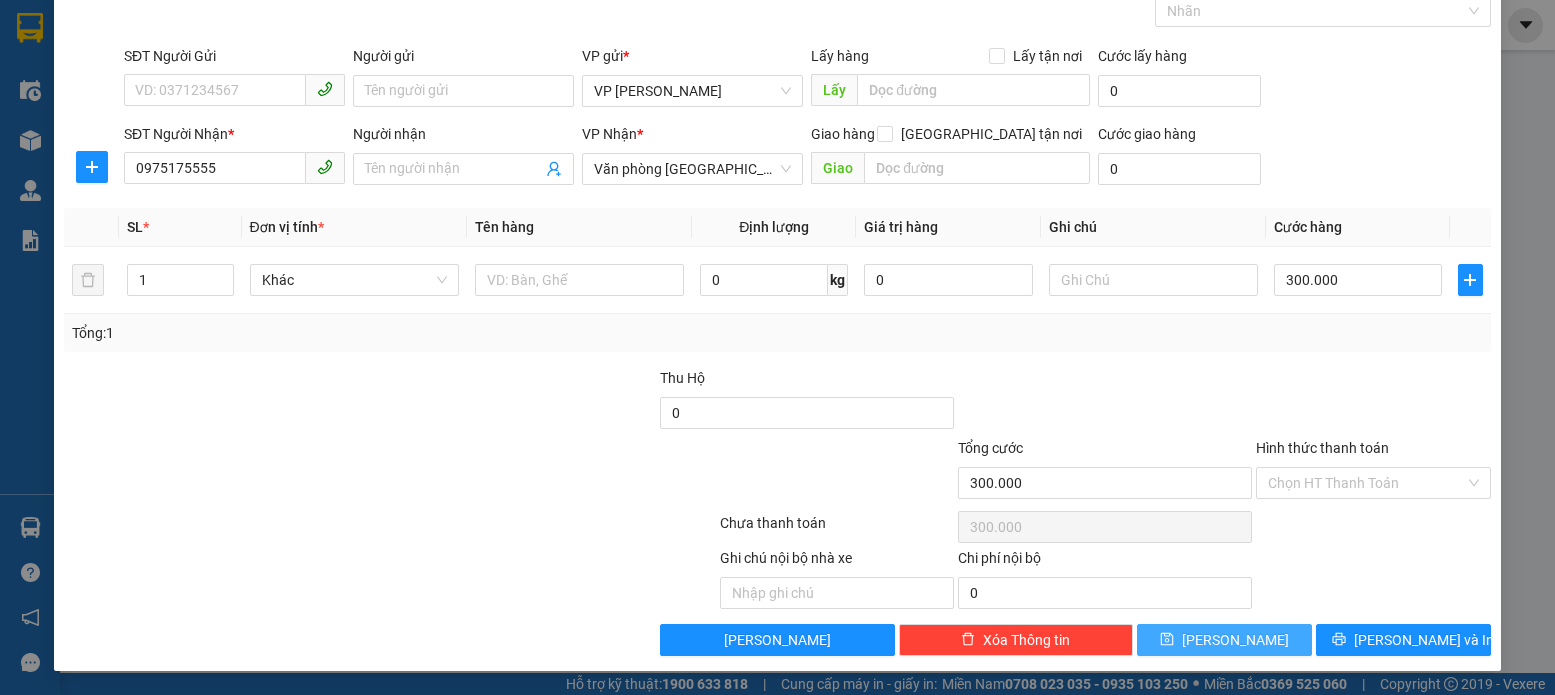 click 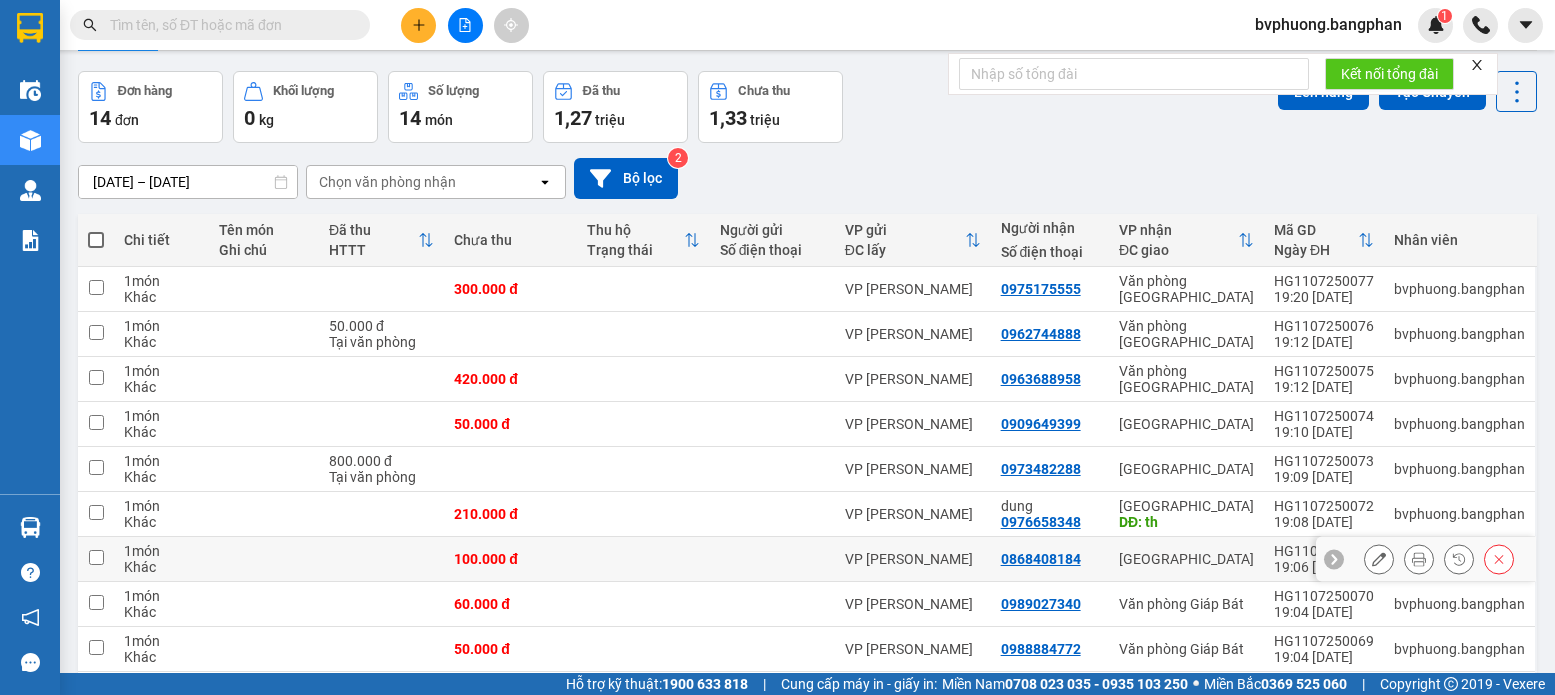 scroll, scrollTop: 0, scrollLeft: 0, axis: both 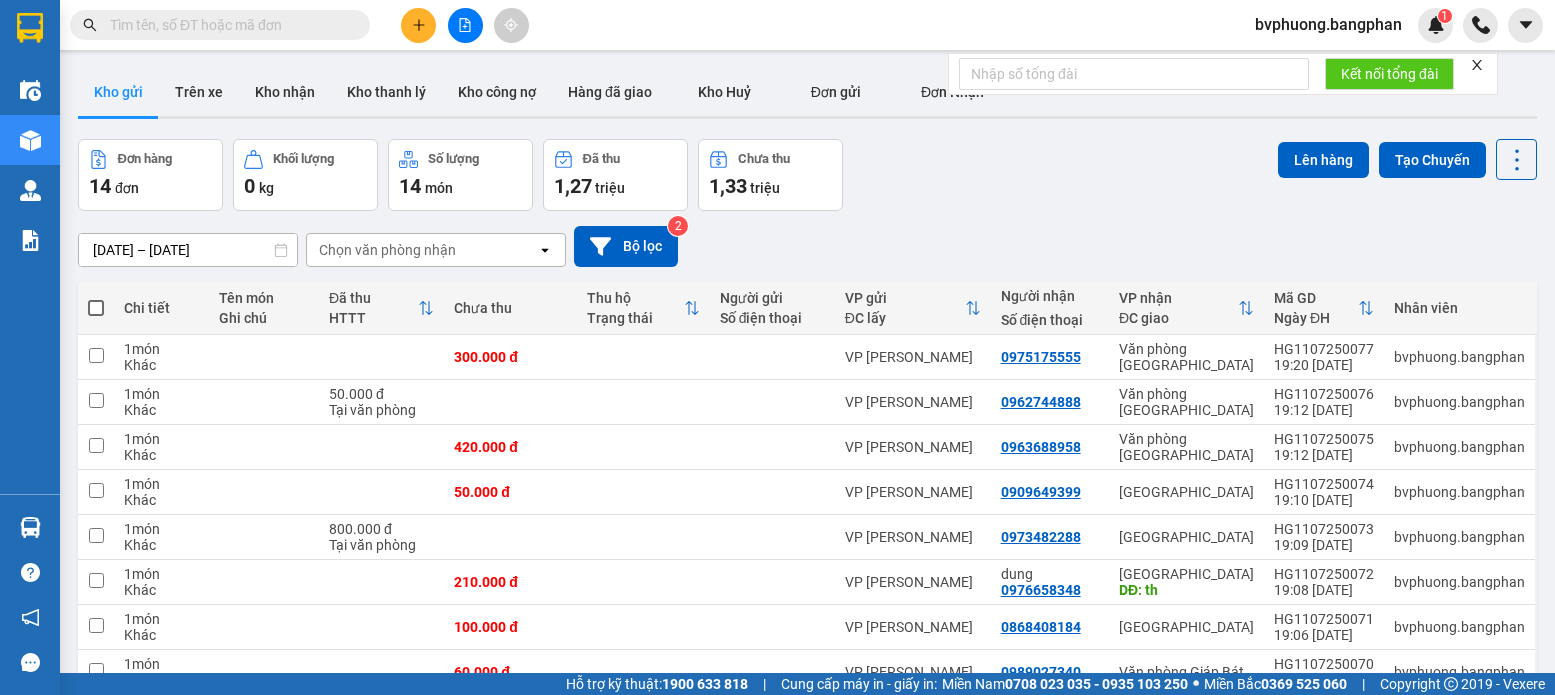 click at bounding box center [96, 308] 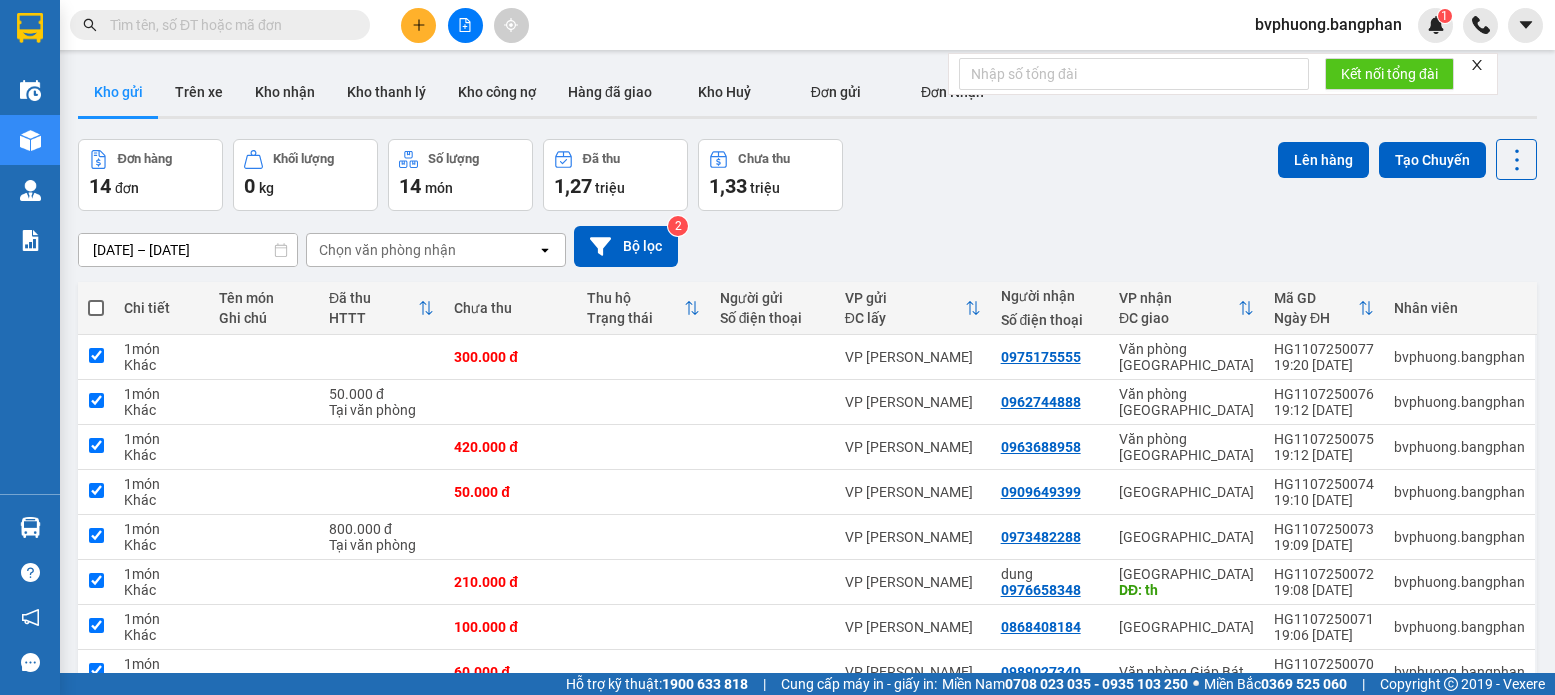 checkbox on "true" 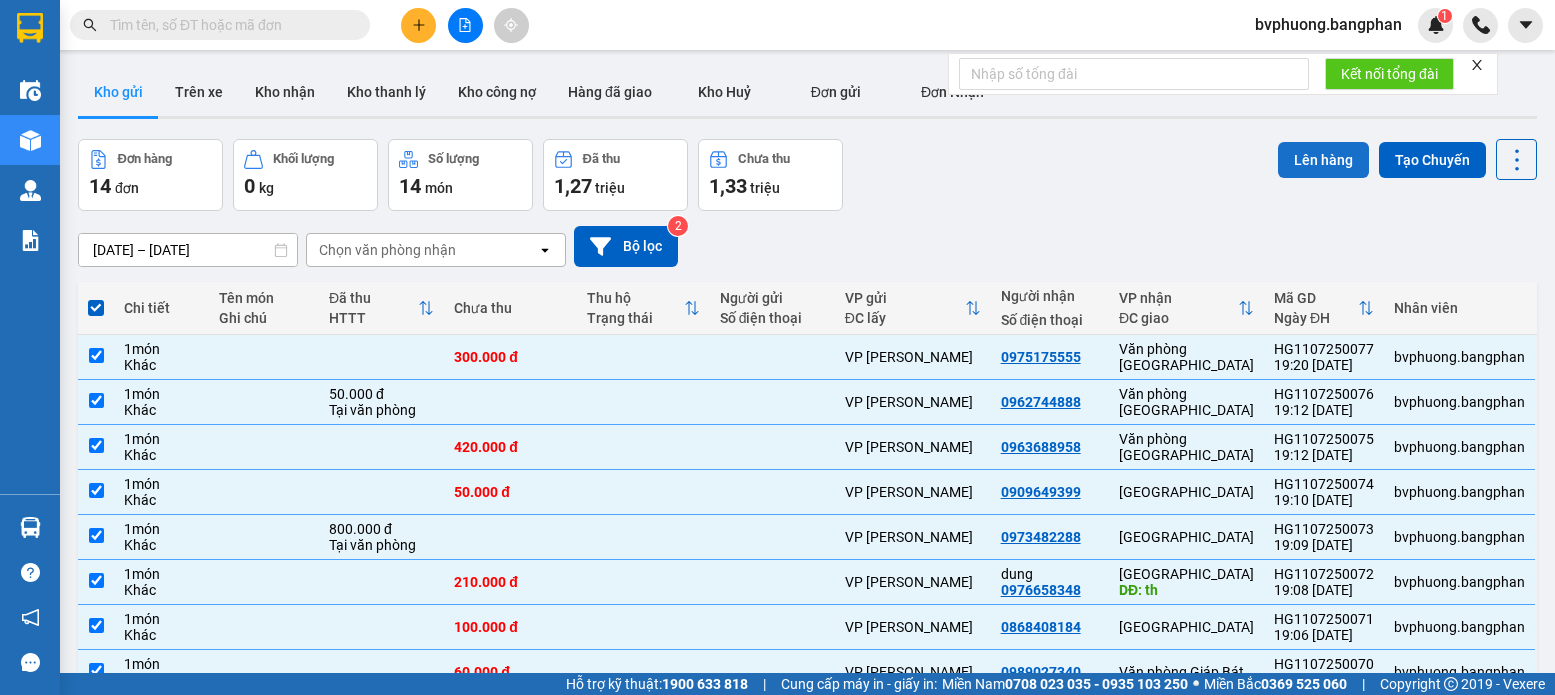 click on "Lên hàng" at bounding box center (1323, 160) 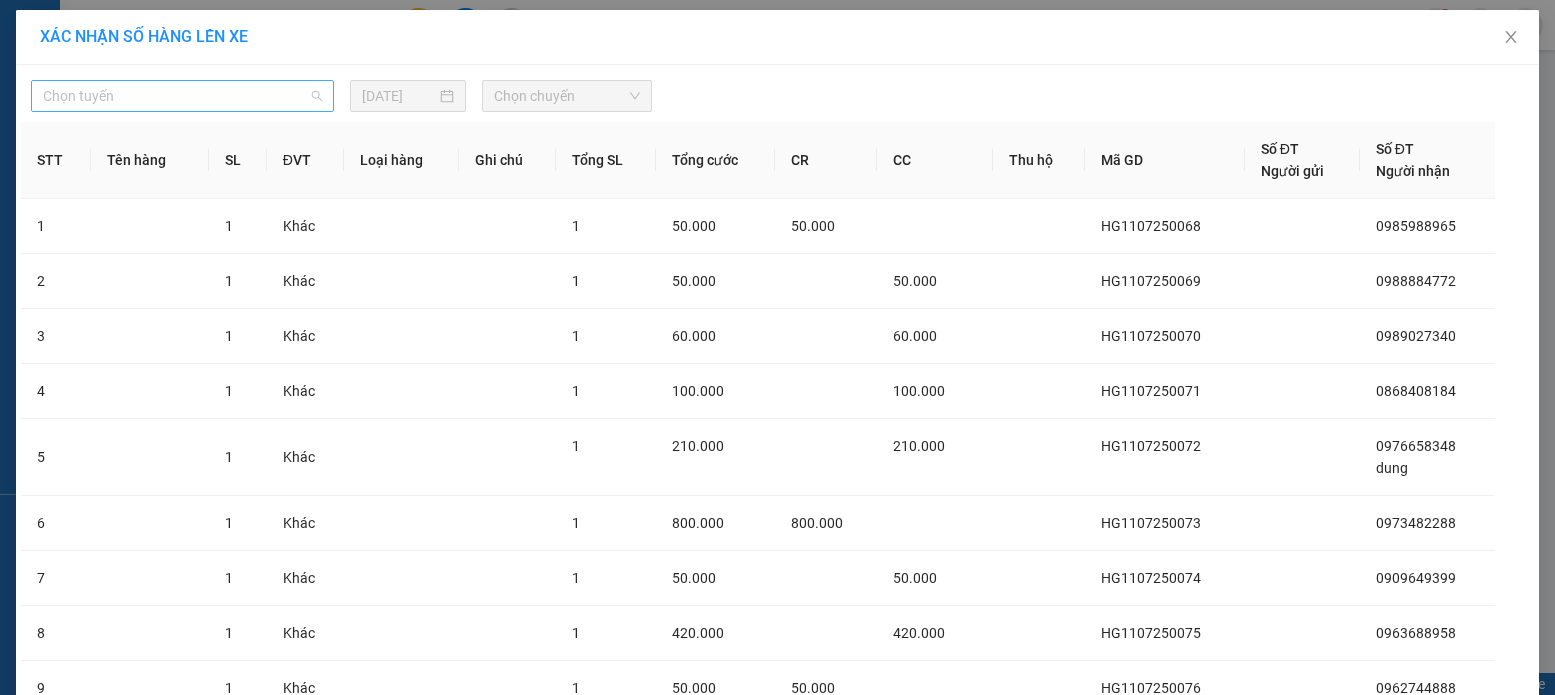 click on "Chọn tuyến" at bounding box center [182, 96] 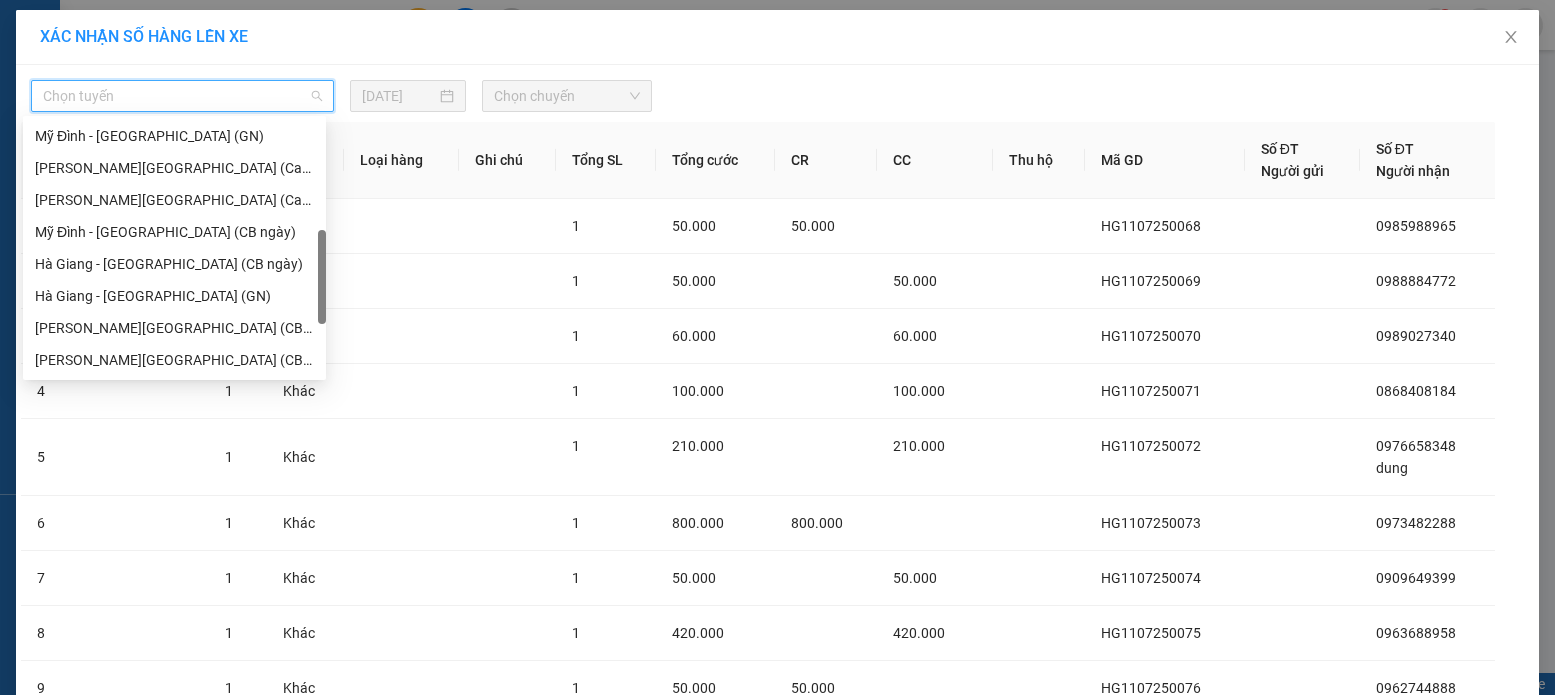 scroll, scrollTop: 393, scrollLeft: 0, axis: vertical 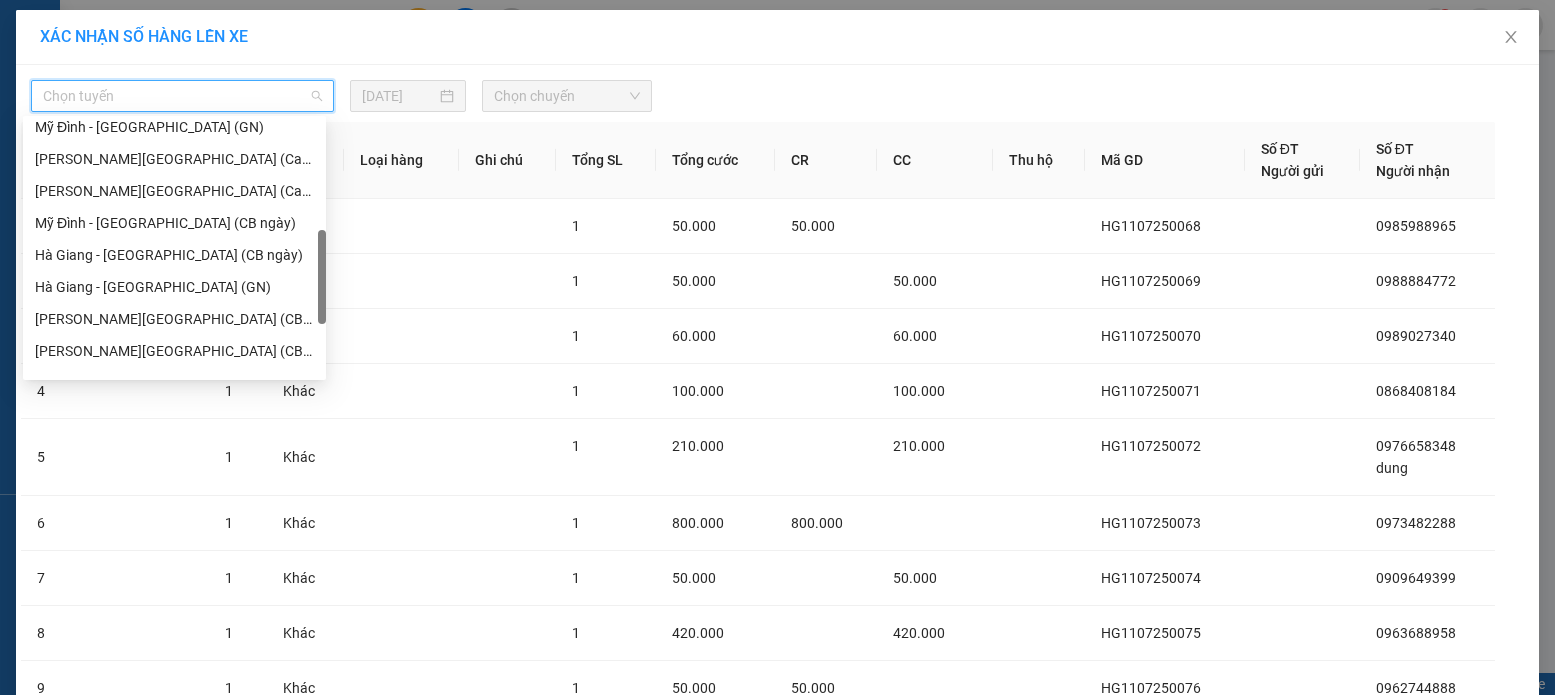 drag, startPoint x: 324, startPoint y: 152, endPoint x: 318, endPoint y: 264, distance: 112.1606 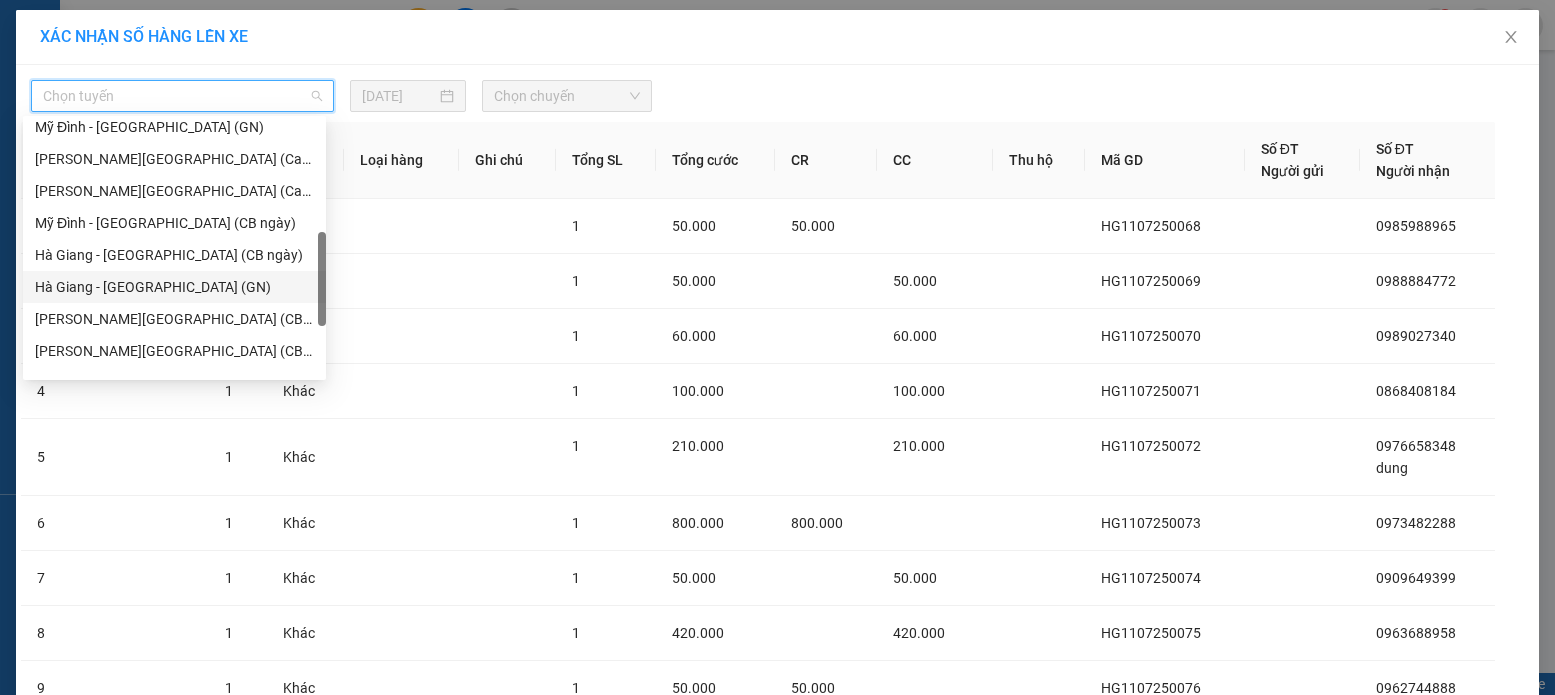 click on "Hà Giang - Mỹ Đình (GN)" at bounding box center [174, 287] 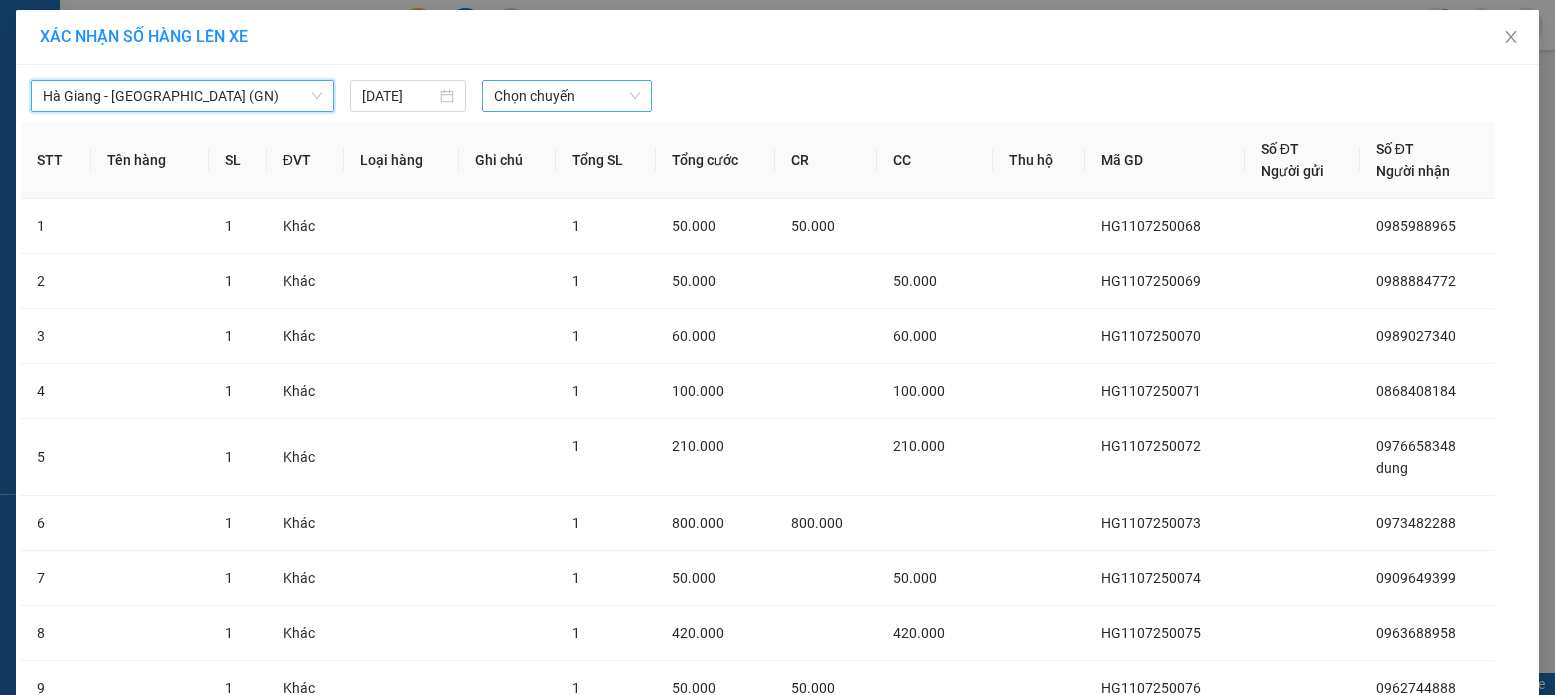click on "Chọn chuyến" at bounding box center (567, 96) 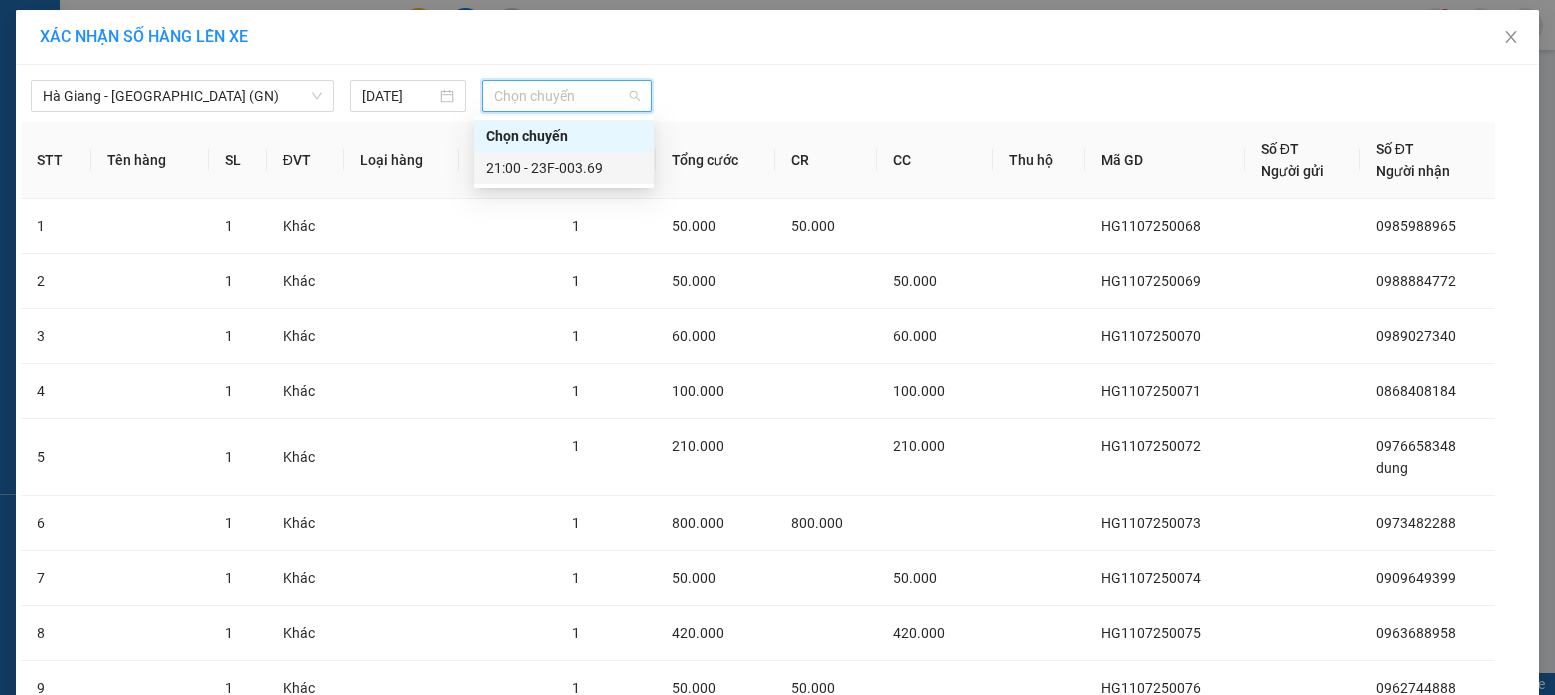 click on "21:00     - 23F-003.69" at bounding box center (564, 168) 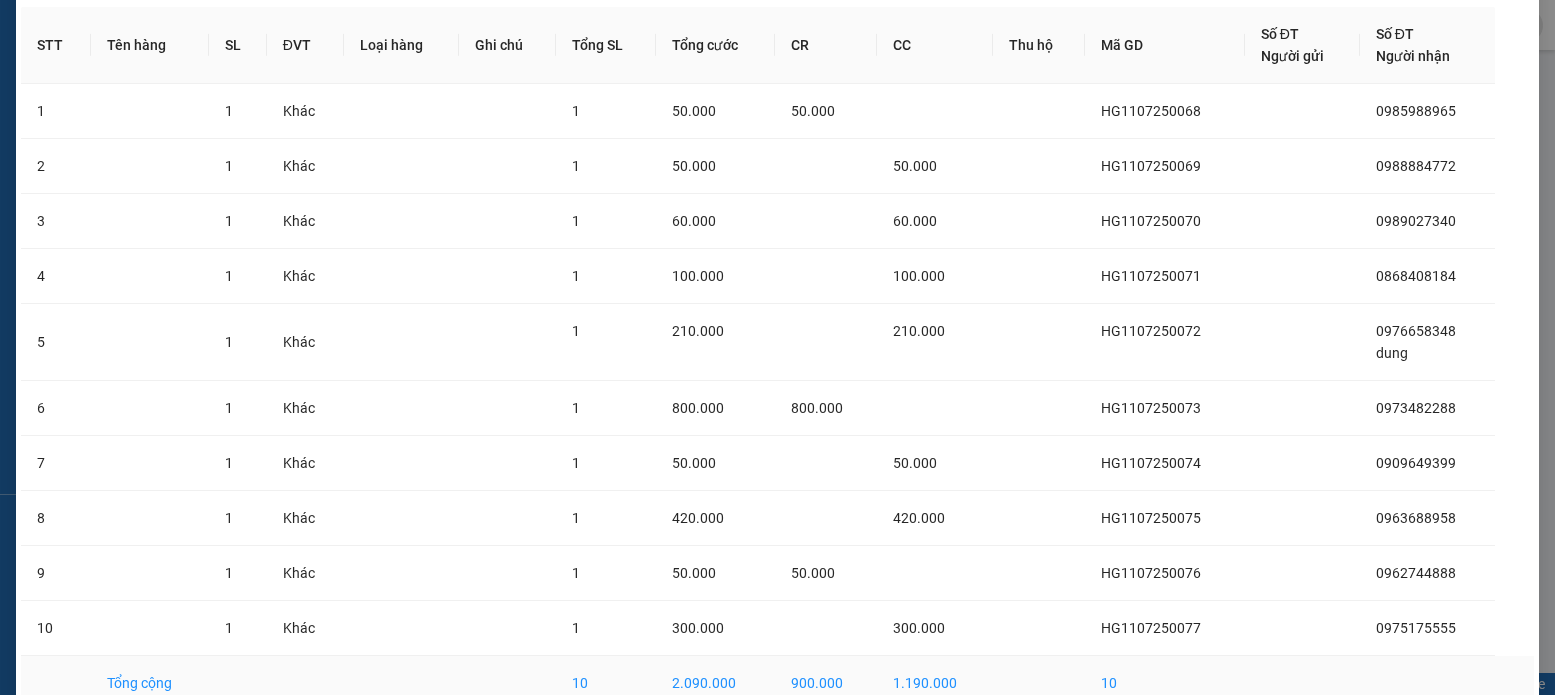 scroll, scrollTop: 267, scrollLeft: 0, axis: vertical 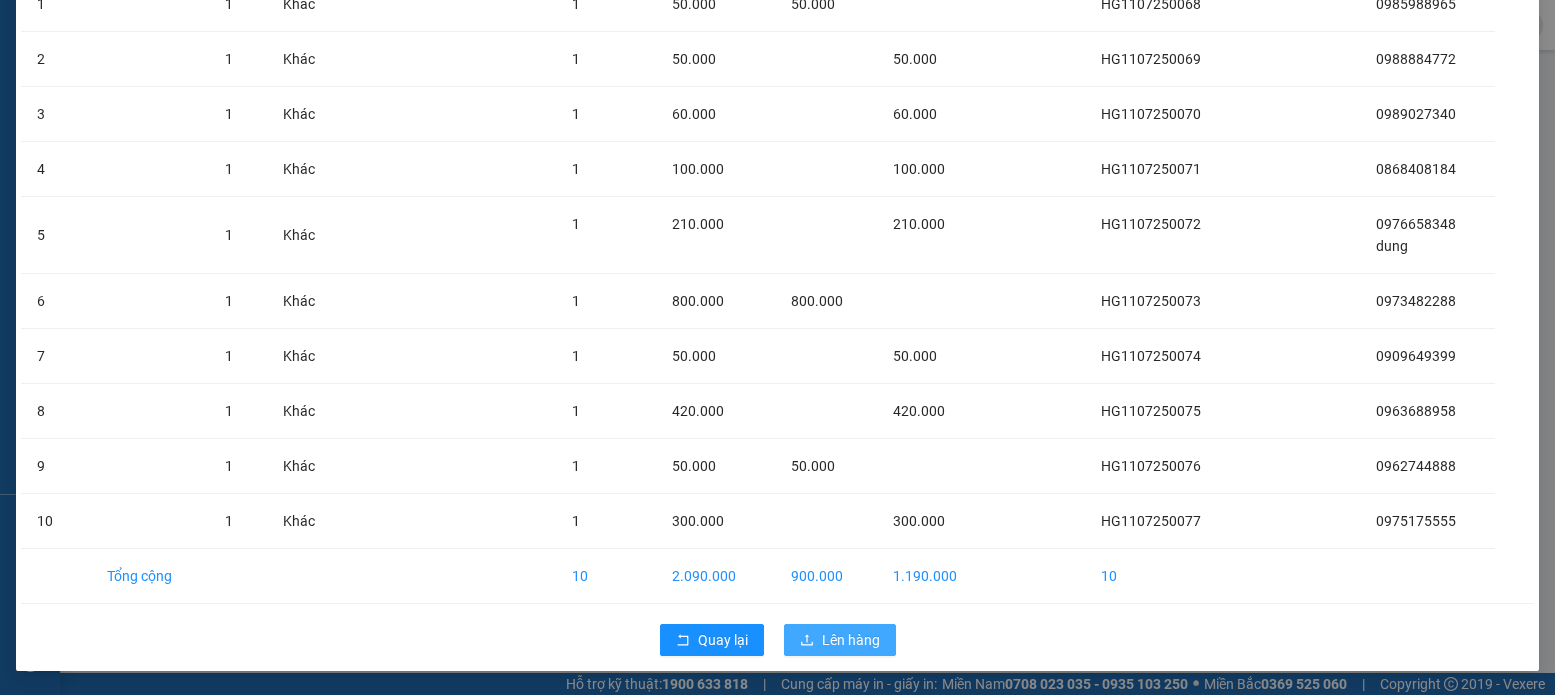 click on "Lên hàng" at bounding box center [851, 640] 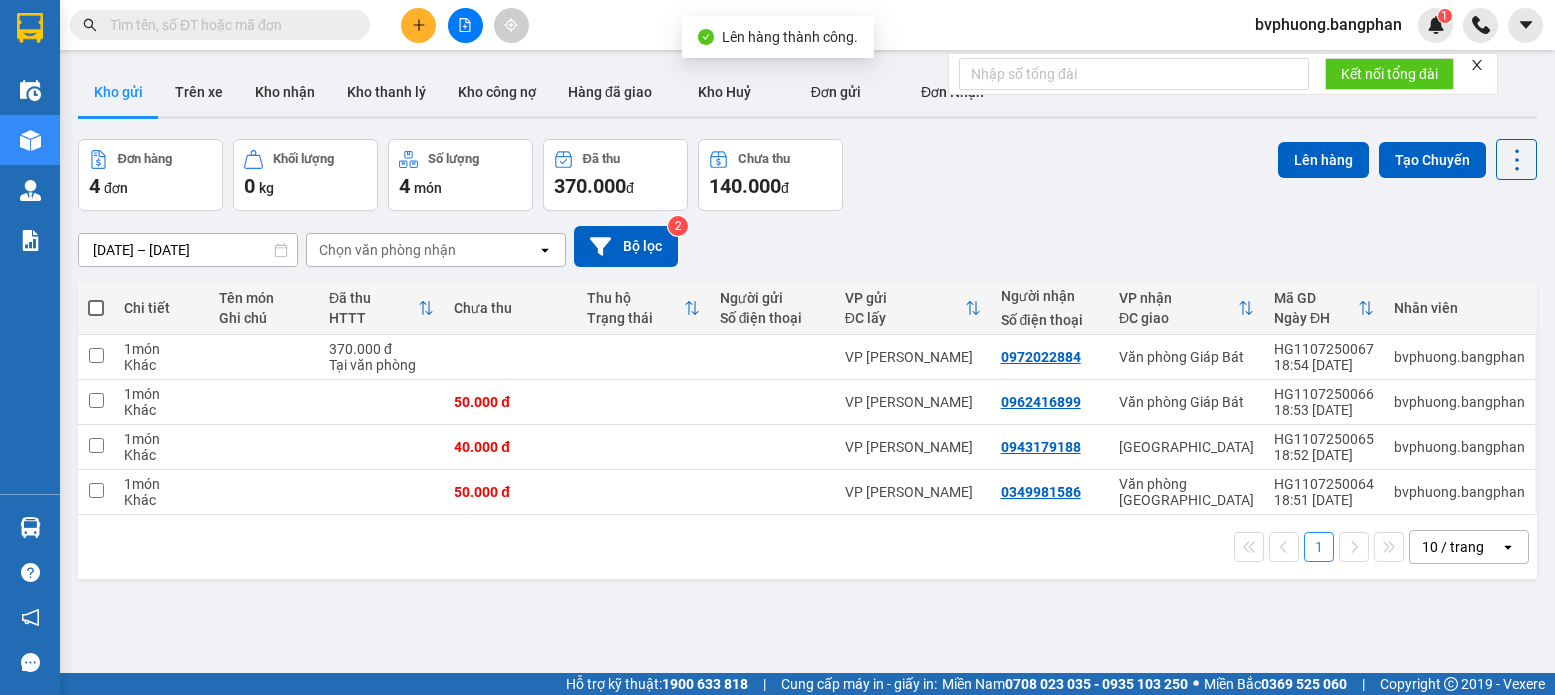 click at bounding box center [96, 308] 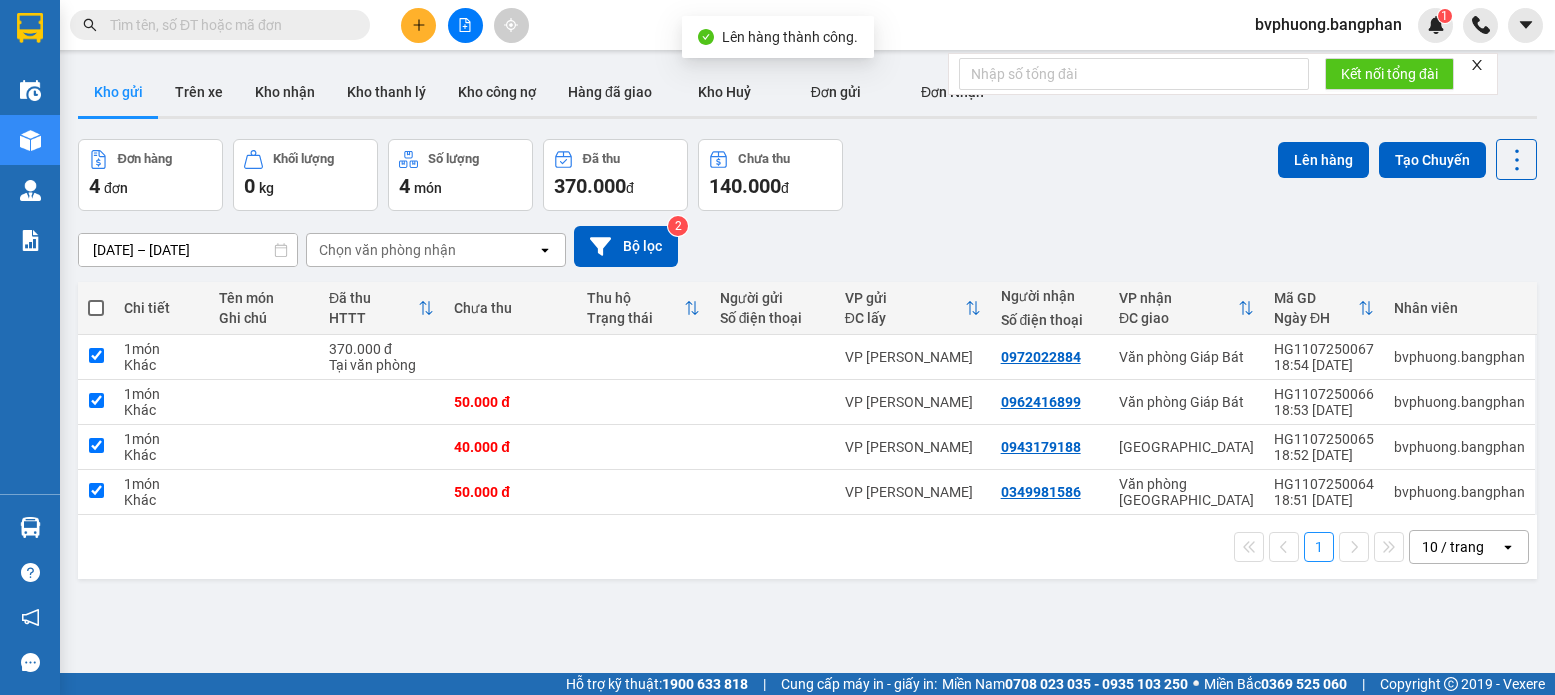 checkbox on "true" 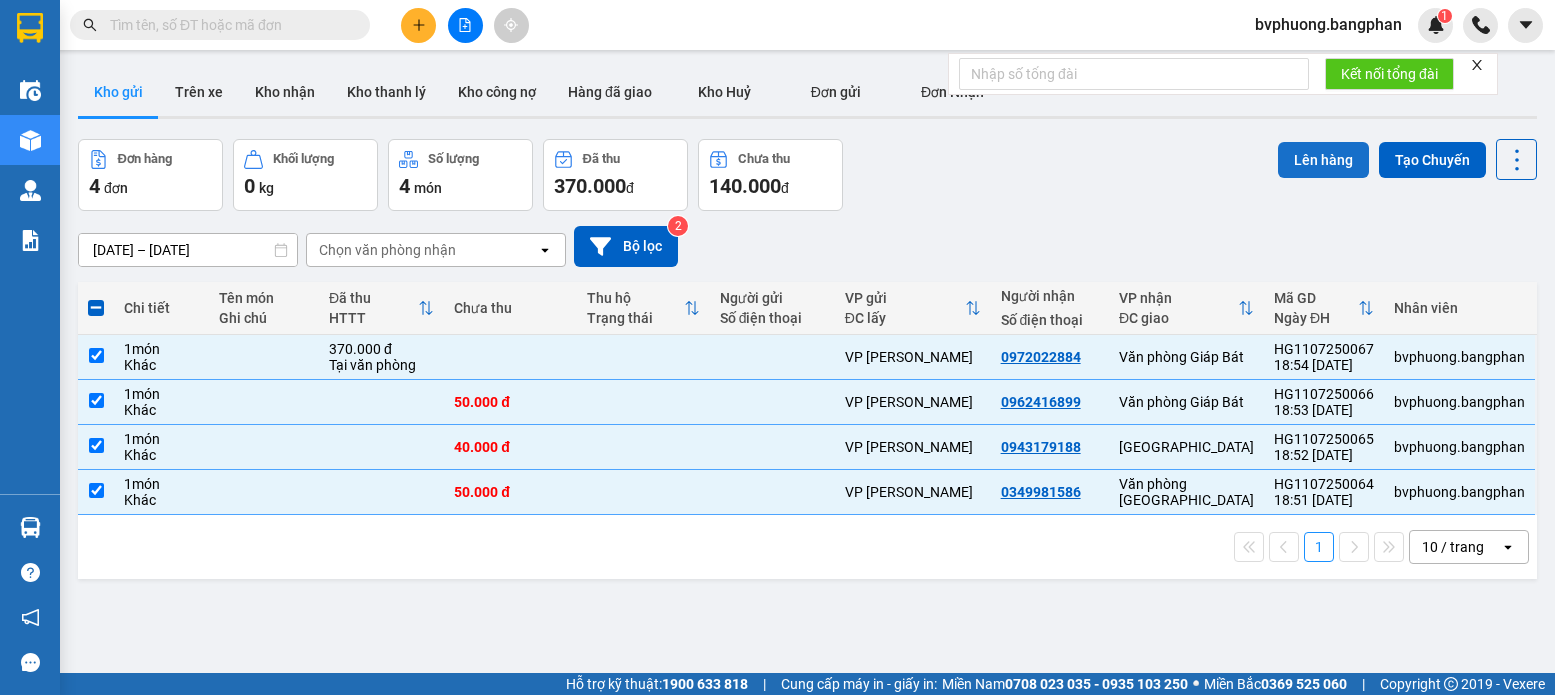 click on "Lên hàng" at bounding box center (1323, 160) 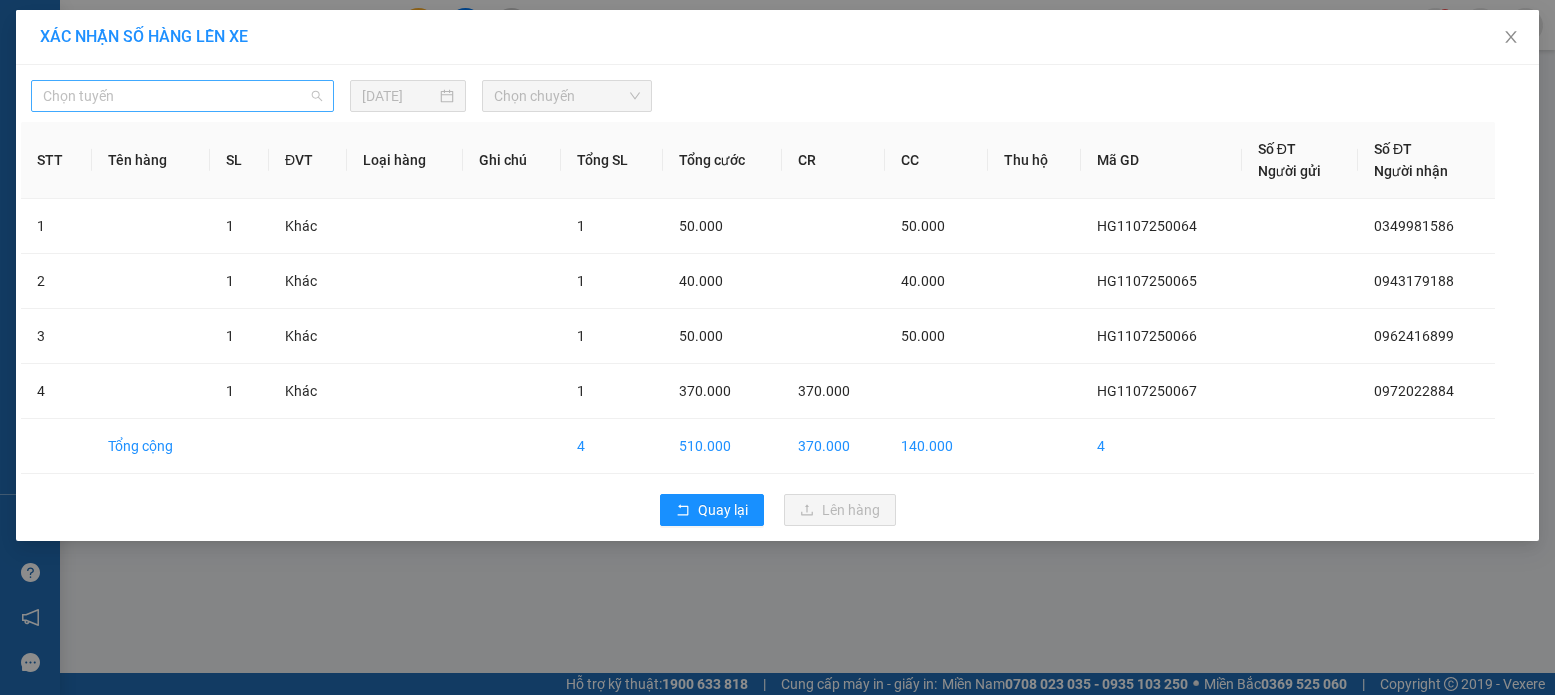 click on "Chọn tuyến" at bounding box center (182, 96) 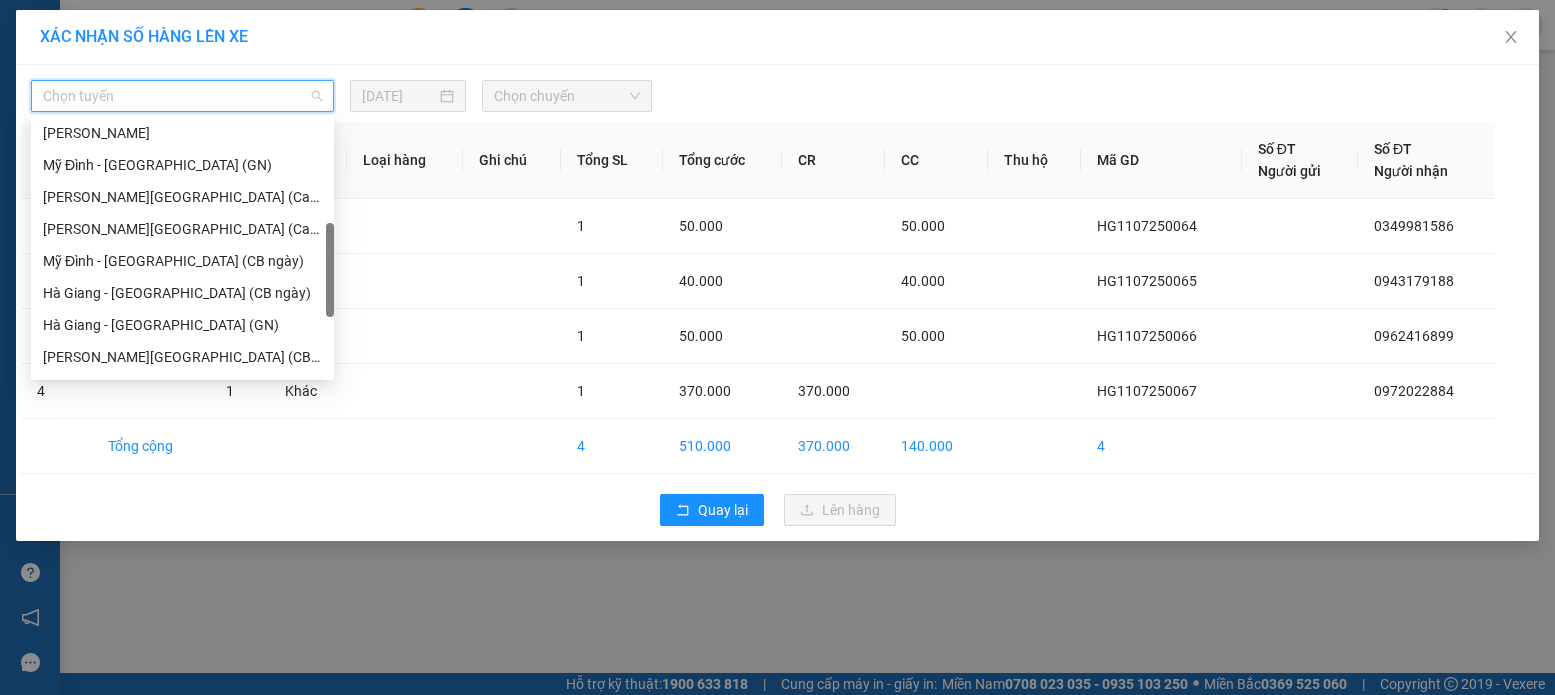 drag, startPoint x: 328, startPoint y: 143, endPoint x: 281, endPoint y: 281, distance: 145.78409 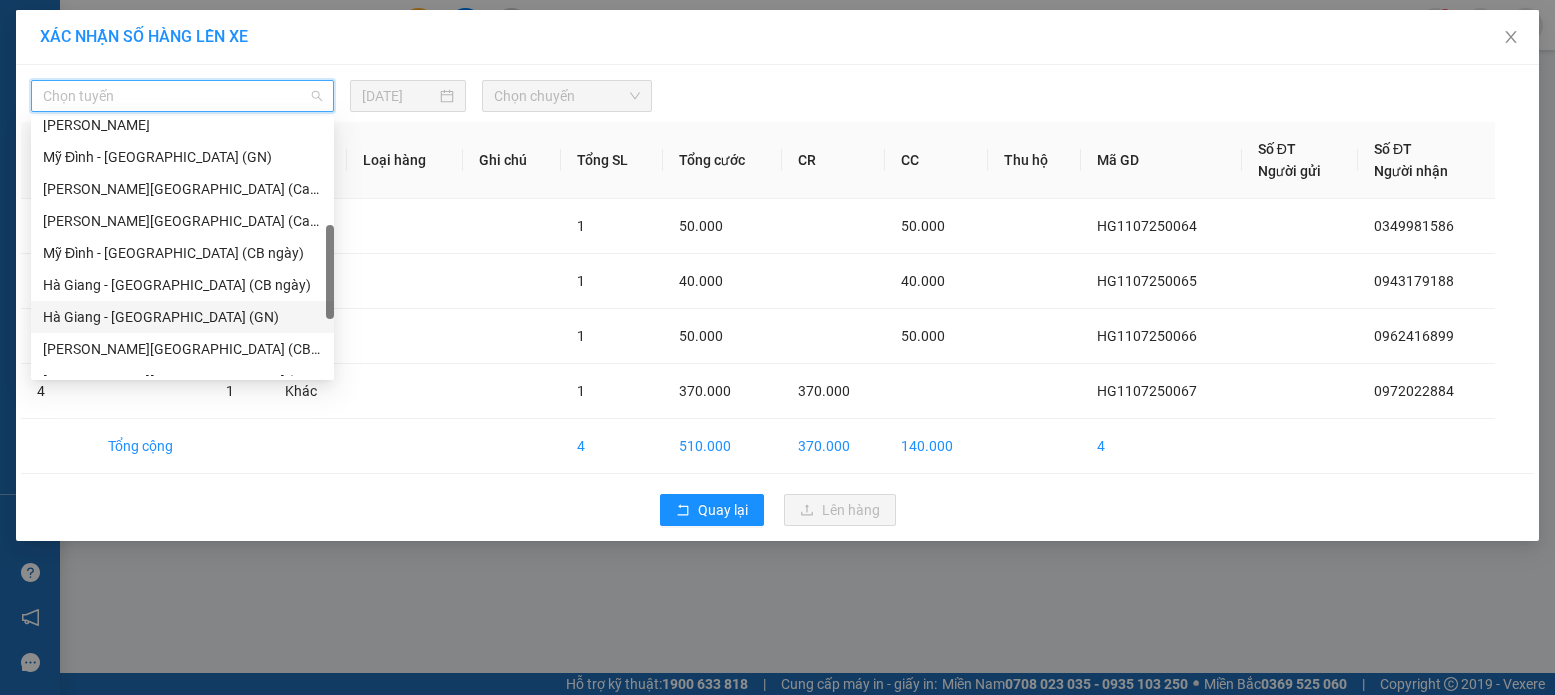 click on "Hà Giang - Mỹ Đình (GN)" at bounding box center [182, 317] 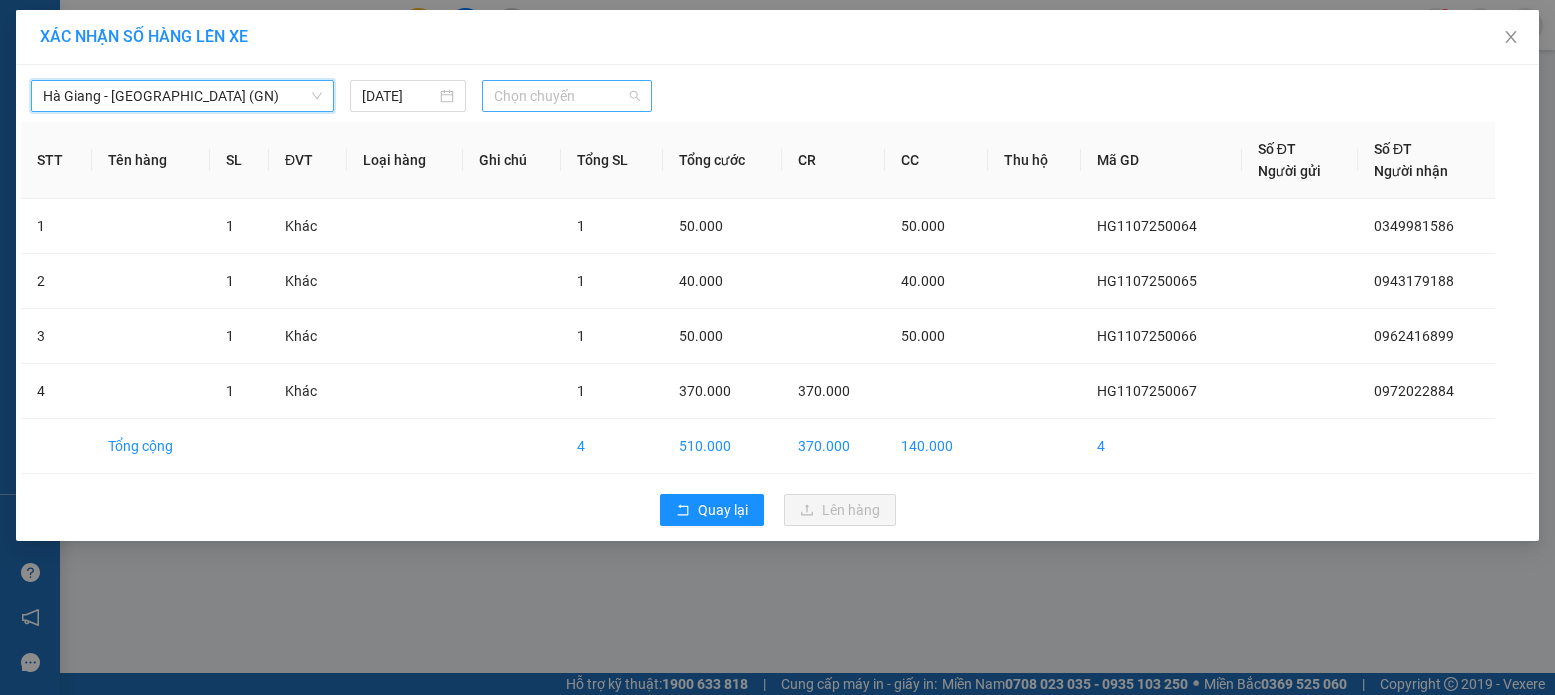click on "Chọn chuyến" at bounding box center [567, 96] 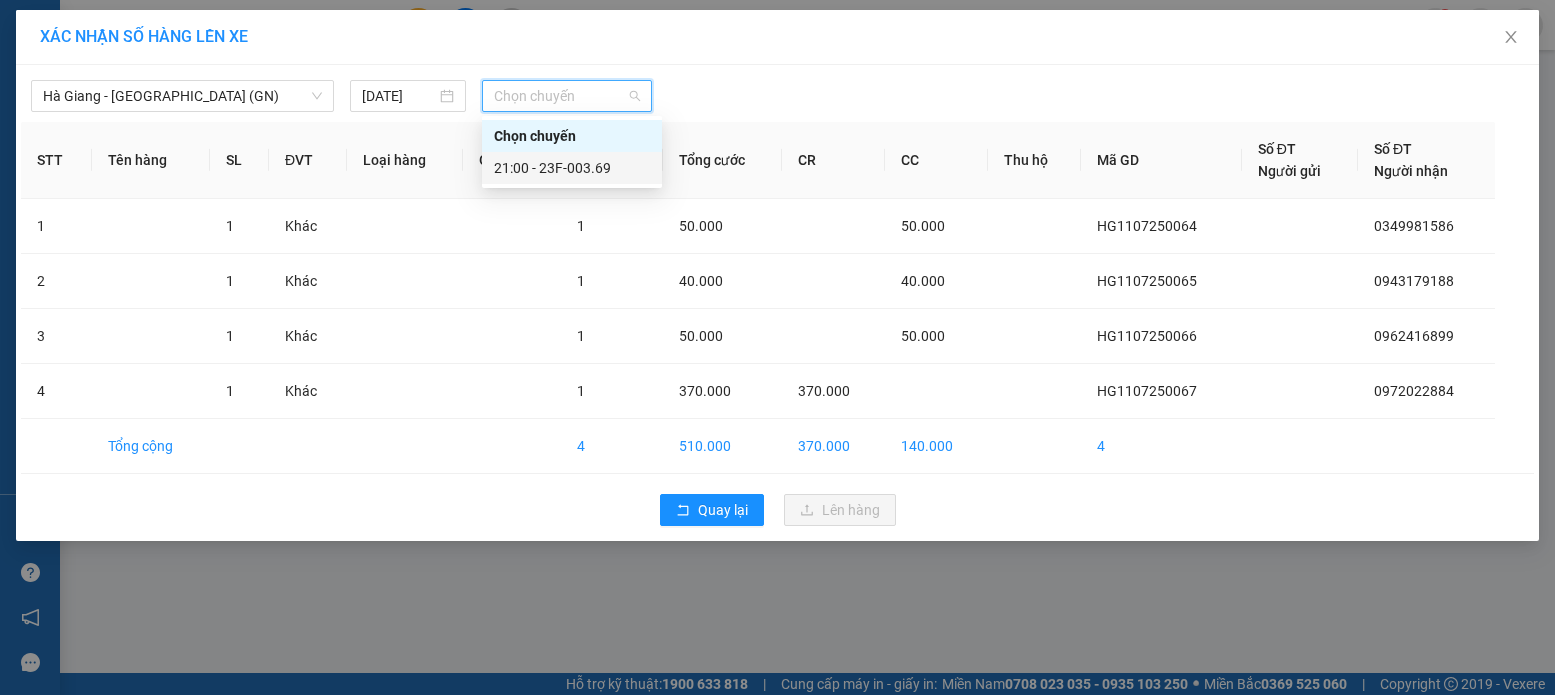 click on "21:00     - 23F-003.69" at bounding box center [572, 168] 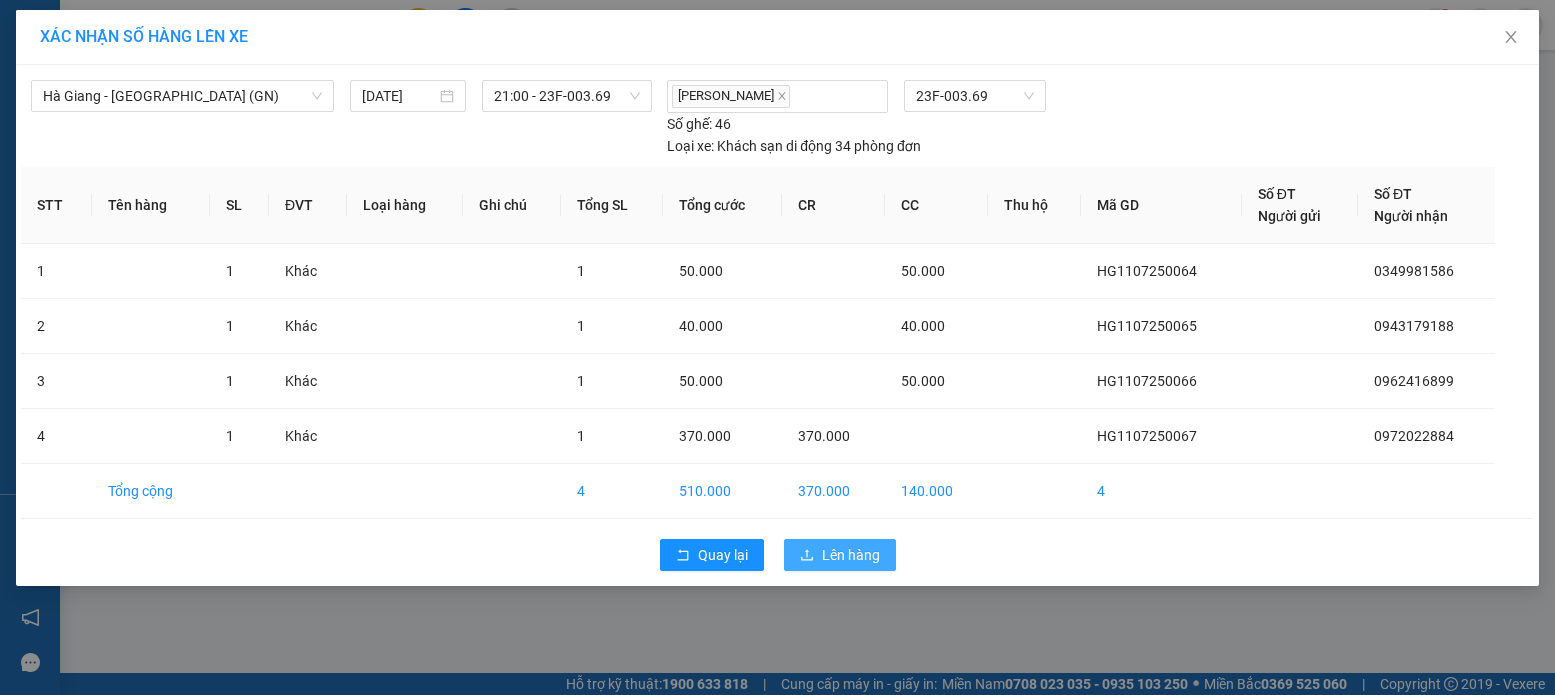 click on "Lên hàng" at bounding box center [851, 555] 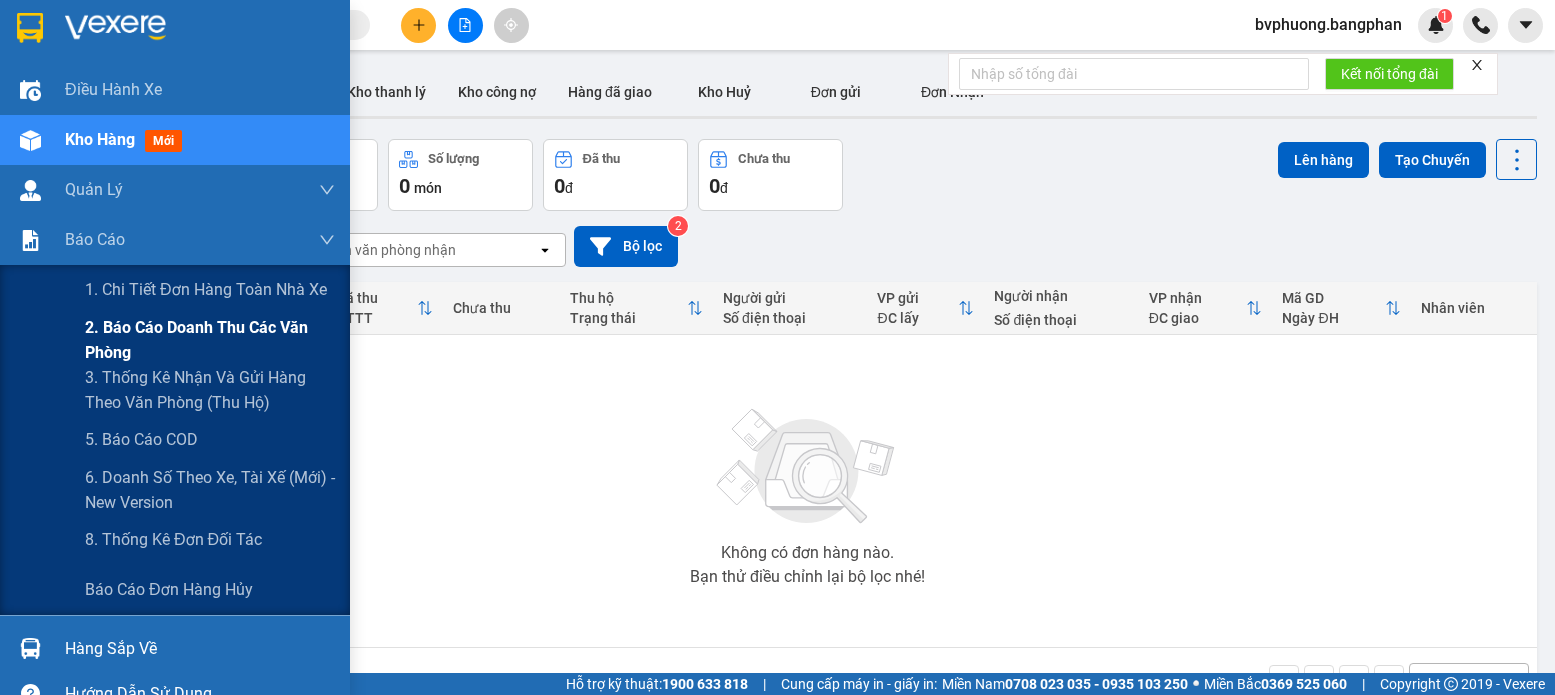 click on "2. Báo cáo doanh thu các văn phòng" at bounding box center [210, 340] 